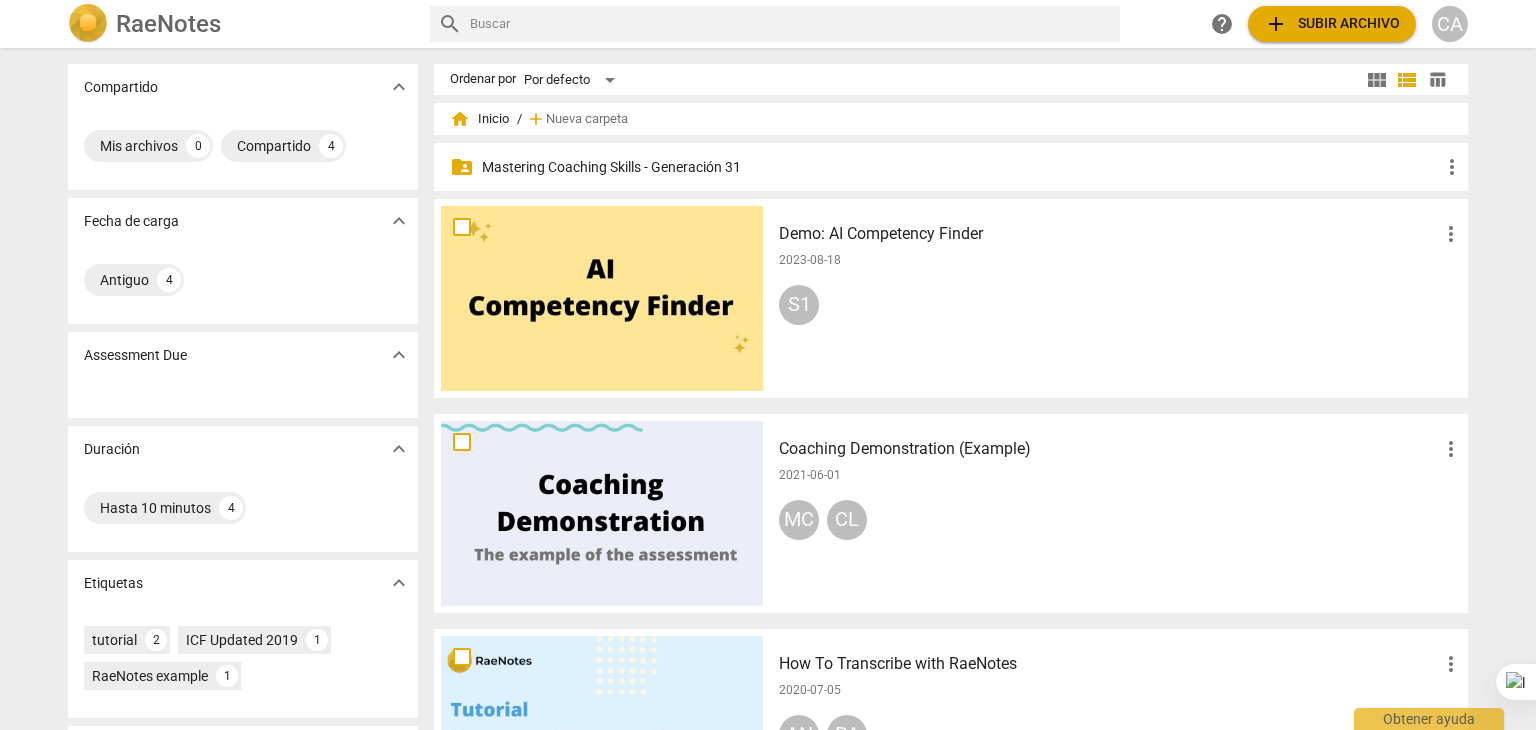 scroll, scrollTop: 0, scrollLeft: 0, axis: both 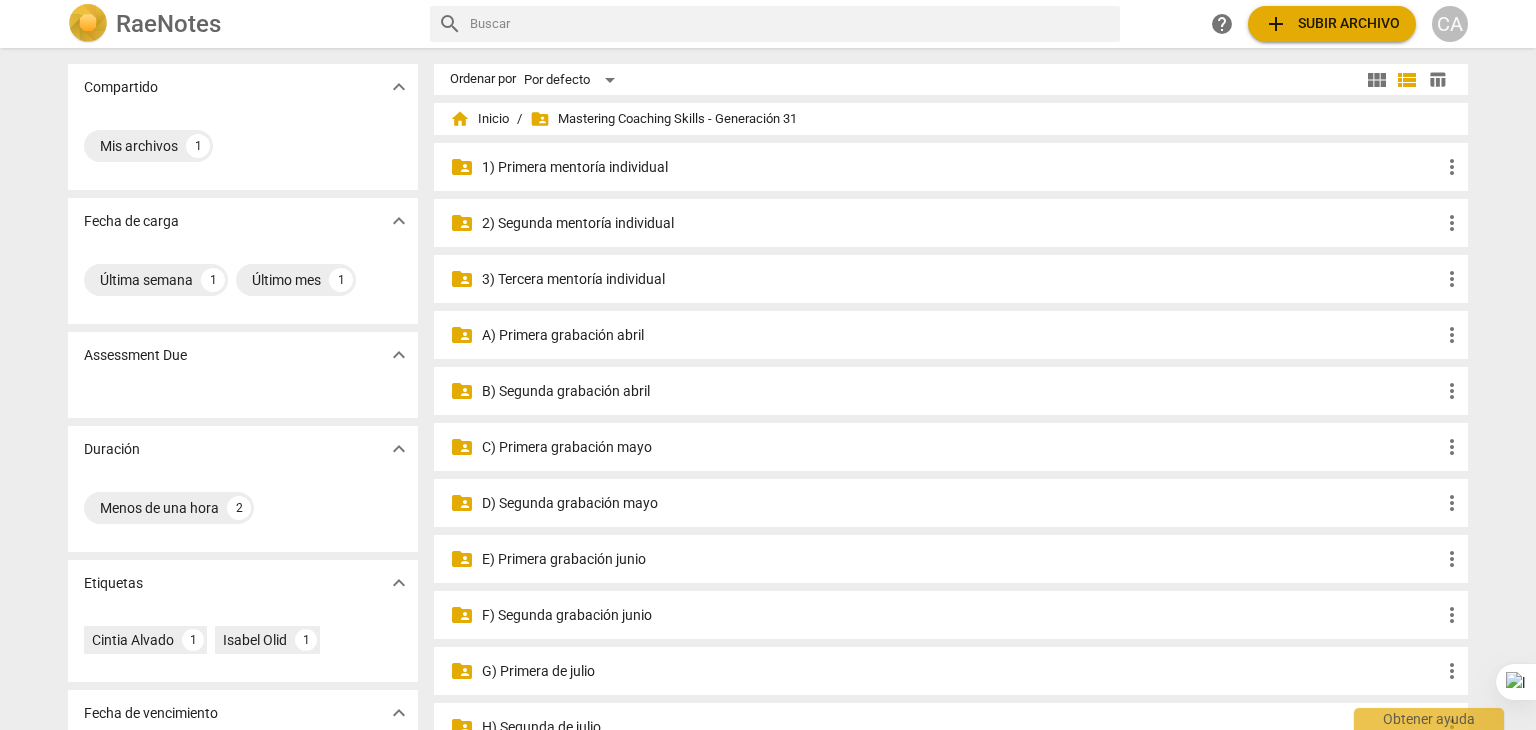 click on "H) Segunda de julio" at bounding box center (961, 727) 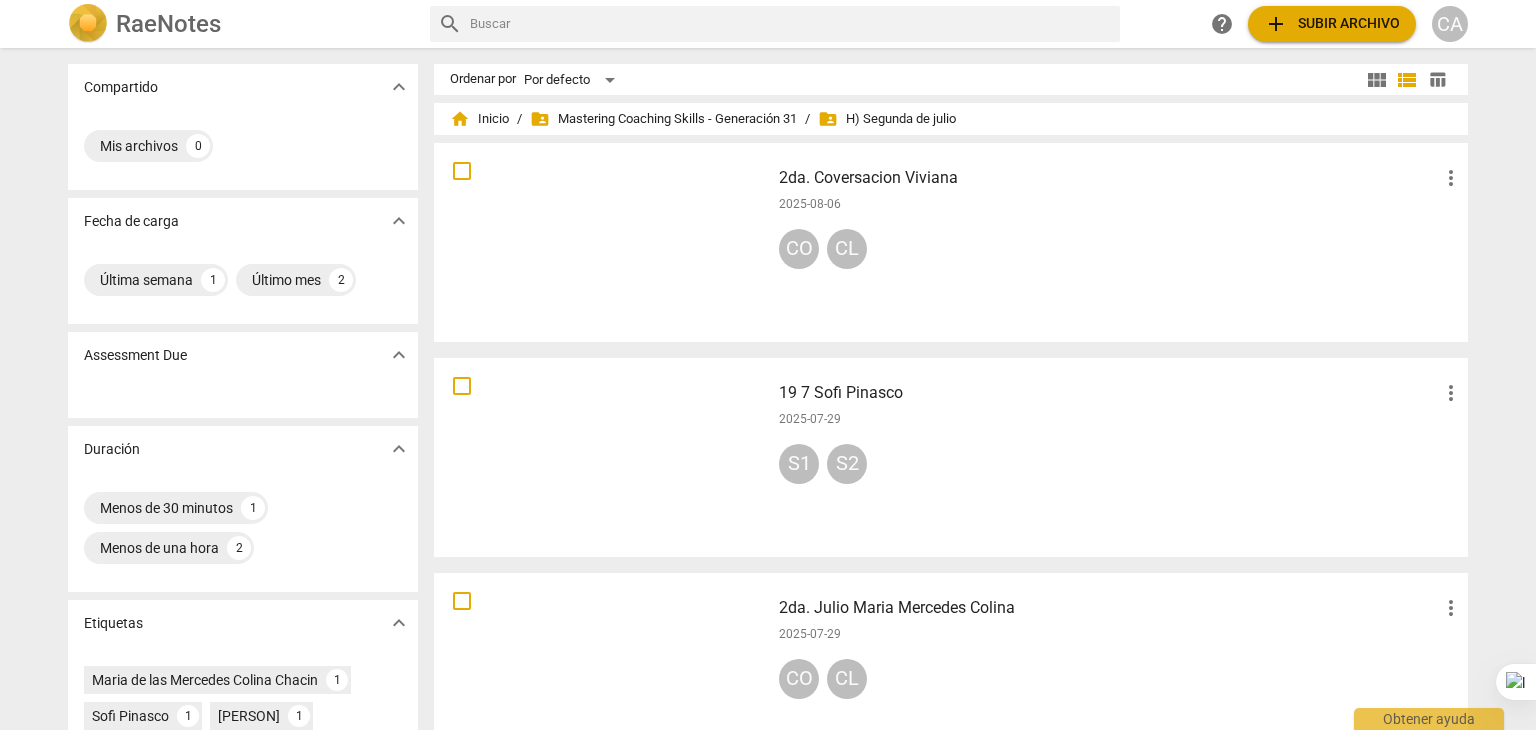 click at bounding box center [602, 672] 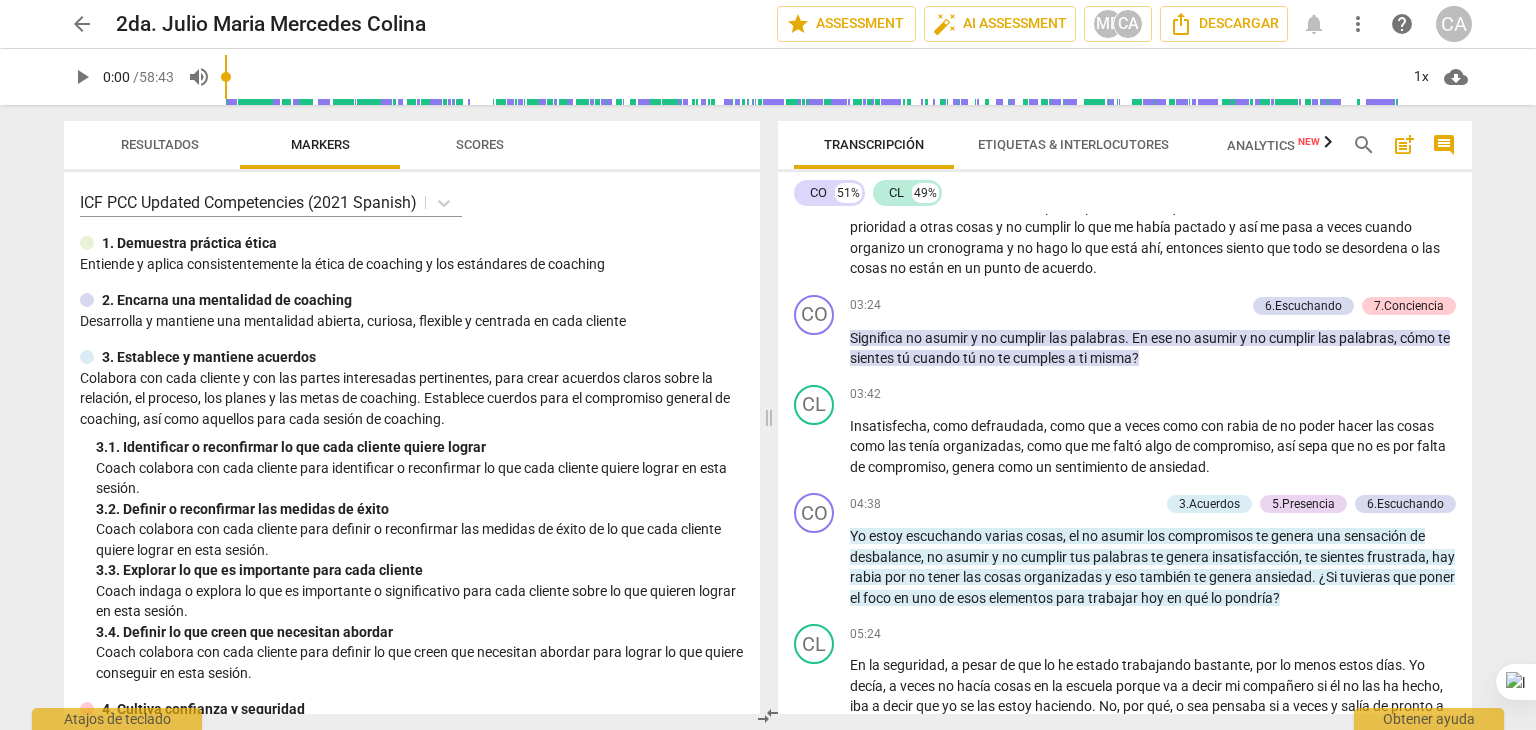 scroll, scrollTop: 1047, scrollLeft: 0, axis: vertical 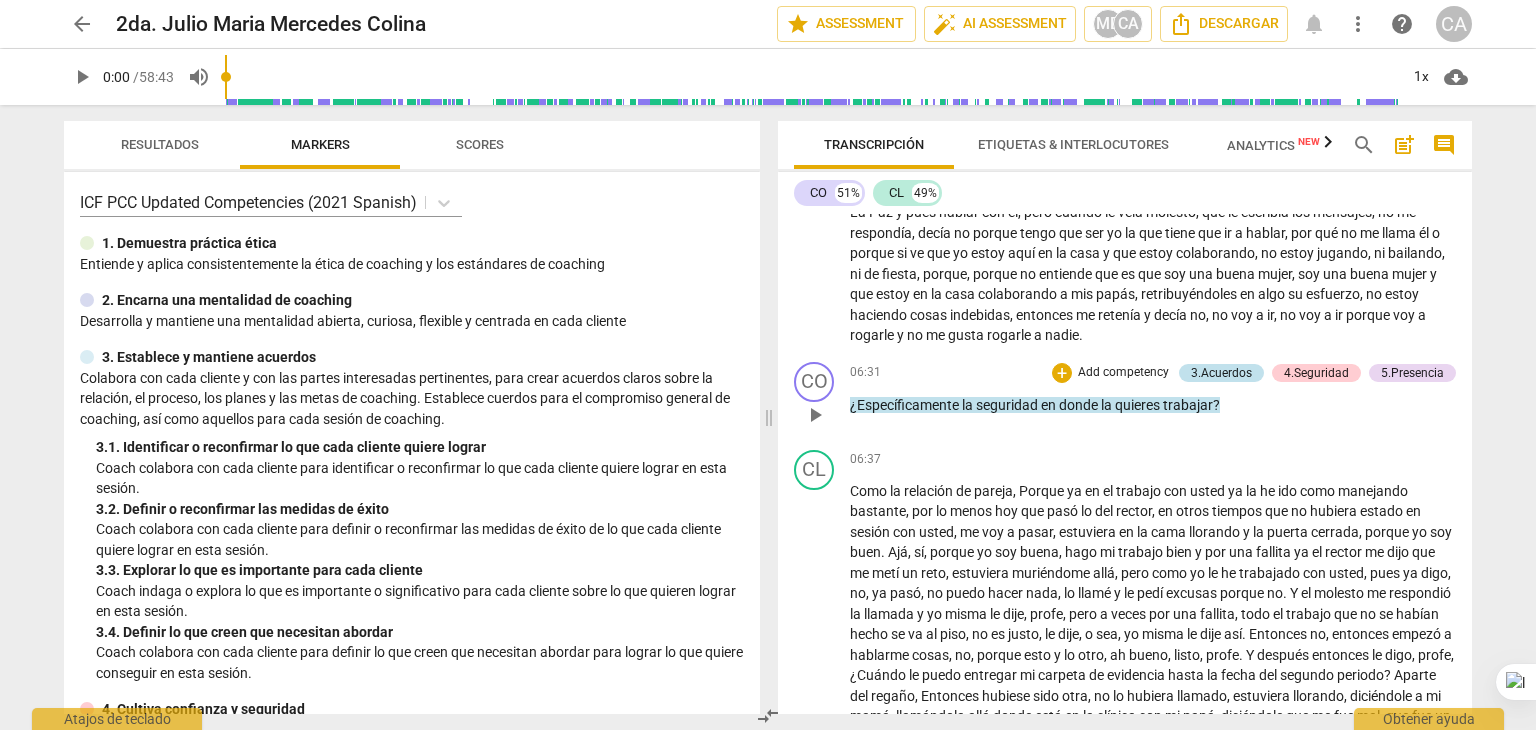 click on "3.Acuerdos" at bounding box center [1221, 373] 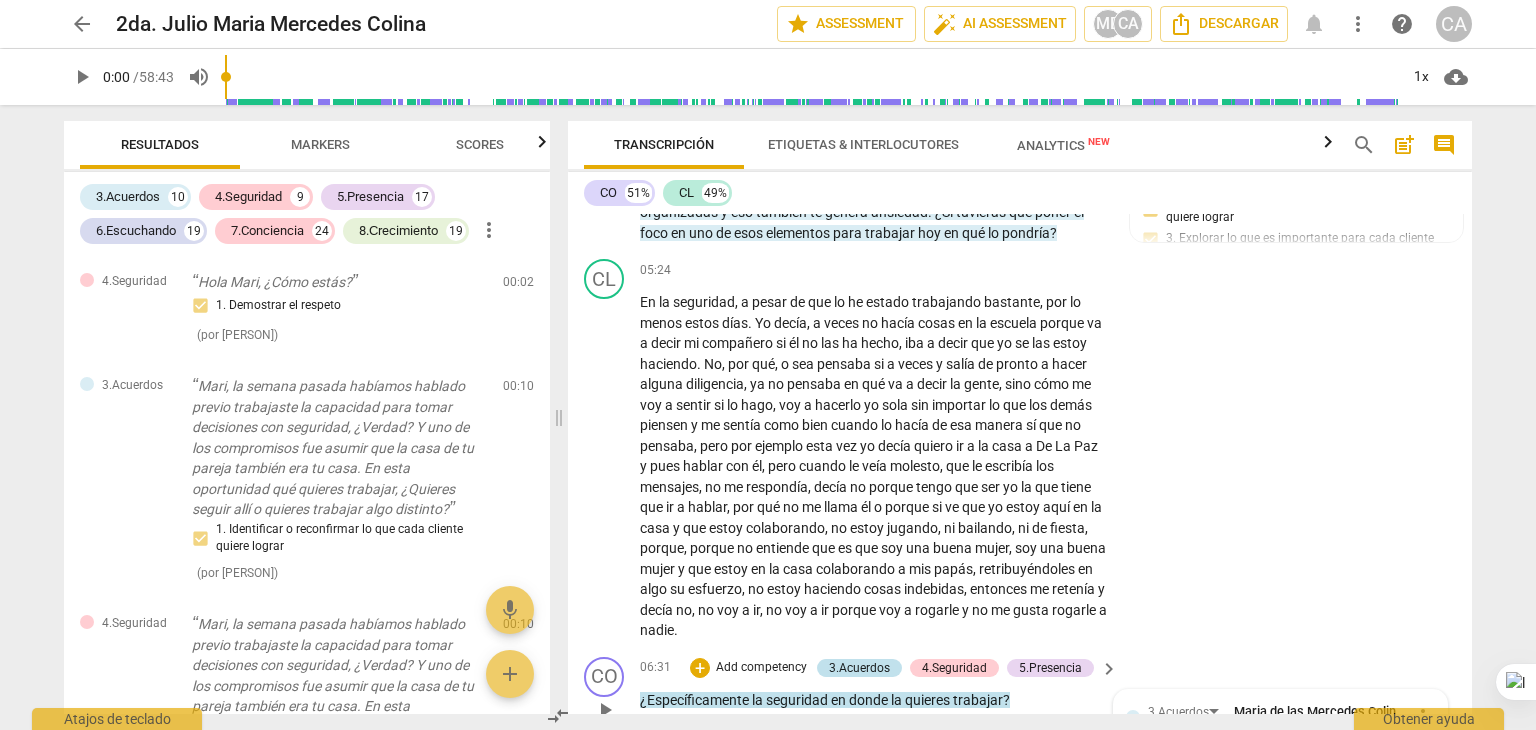 scroll, scrollTop: 2107, scrollLeft: 0, axis: vertical 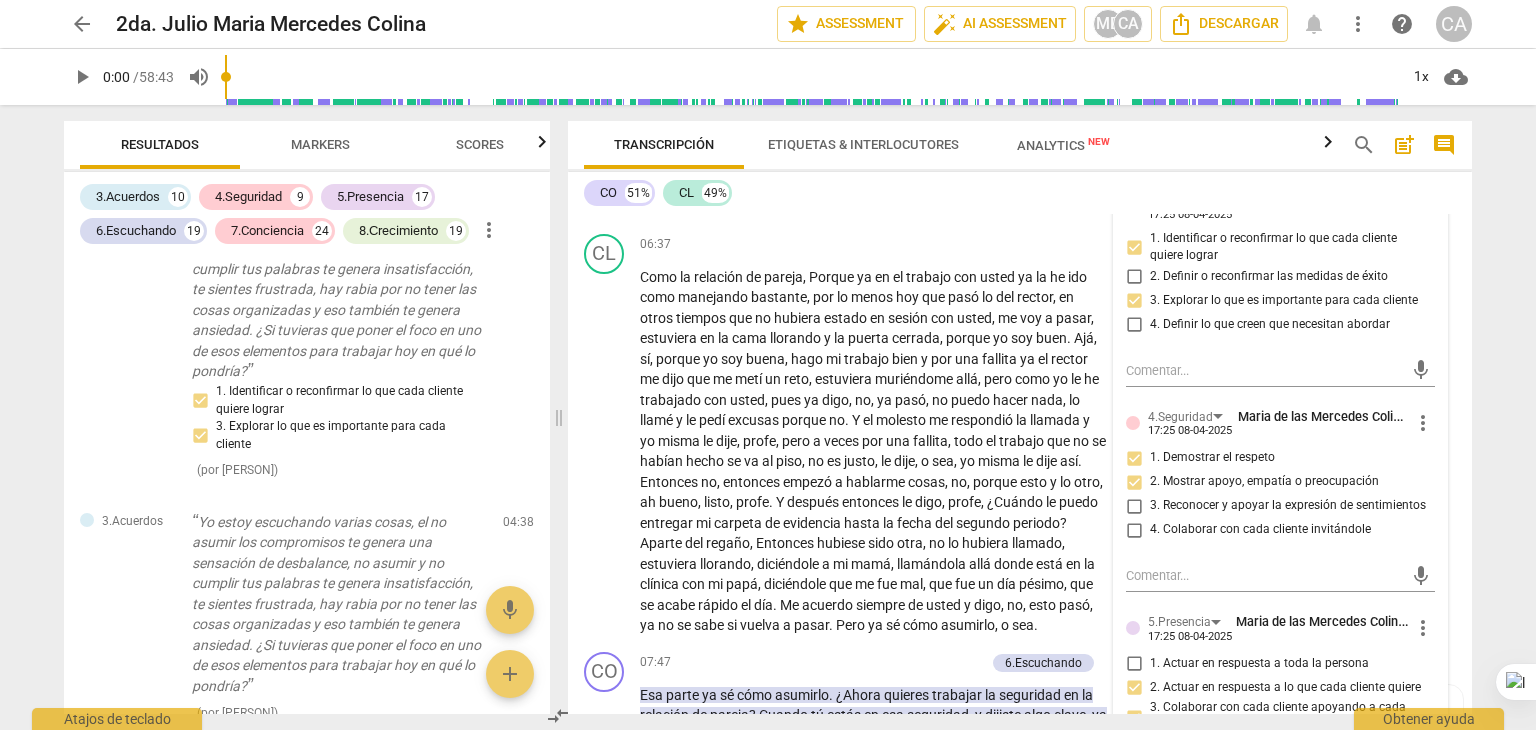 click on "CO play_arrow pause [TIME] + Add competency 3.Acuerdos 4.Seguridad 5.Presencia keyboard_arrow_right ¿Específicamente la seguridad en donde la quieres trabajar ? 3.Acuerdos [PERSON] [TIME] more_vert 1. Identificar o reconfirmar lo que cada cliente quiere lograr 2. Definir o reconfirmar las medidas de éxito 3. Explorar lo que es importante para cada cliente 4. Definir lo que creen que necesitan abordar mic 4.Seguridad [PERSON] [TIME] more_vert 1. Demostrar el respeto 2. Mostrar apoyo, empatía o preocupación 3. Reconocer y apoyar la expresión de sentimientos 4. Colaborar con cada cliente invitándole mic 5.Presencia [PERSON] [TIME] more_vert 1. Actuar en respuesta a toda la persona 2. Actuar en respuesta a lo que cada cliente quiere 3. Colaborar con cada cliente apoyando a cada cliente 4. Demostrar curiosidad 5. Crear o dejar espacio para el silencio mic" at bounding box center (1020, 182) 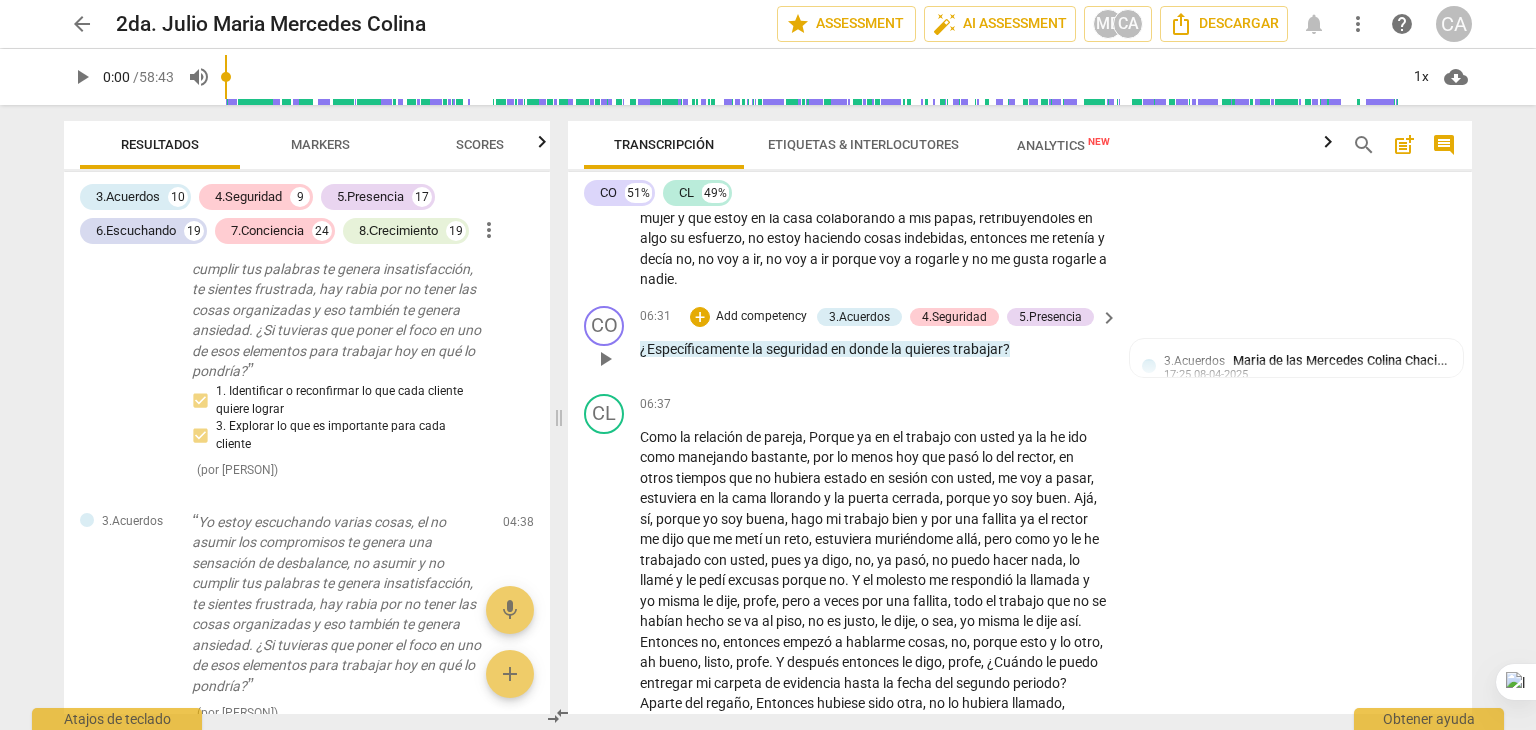 scroll, scrollTop: 1987, scrollLeft: 0, axis: vertical 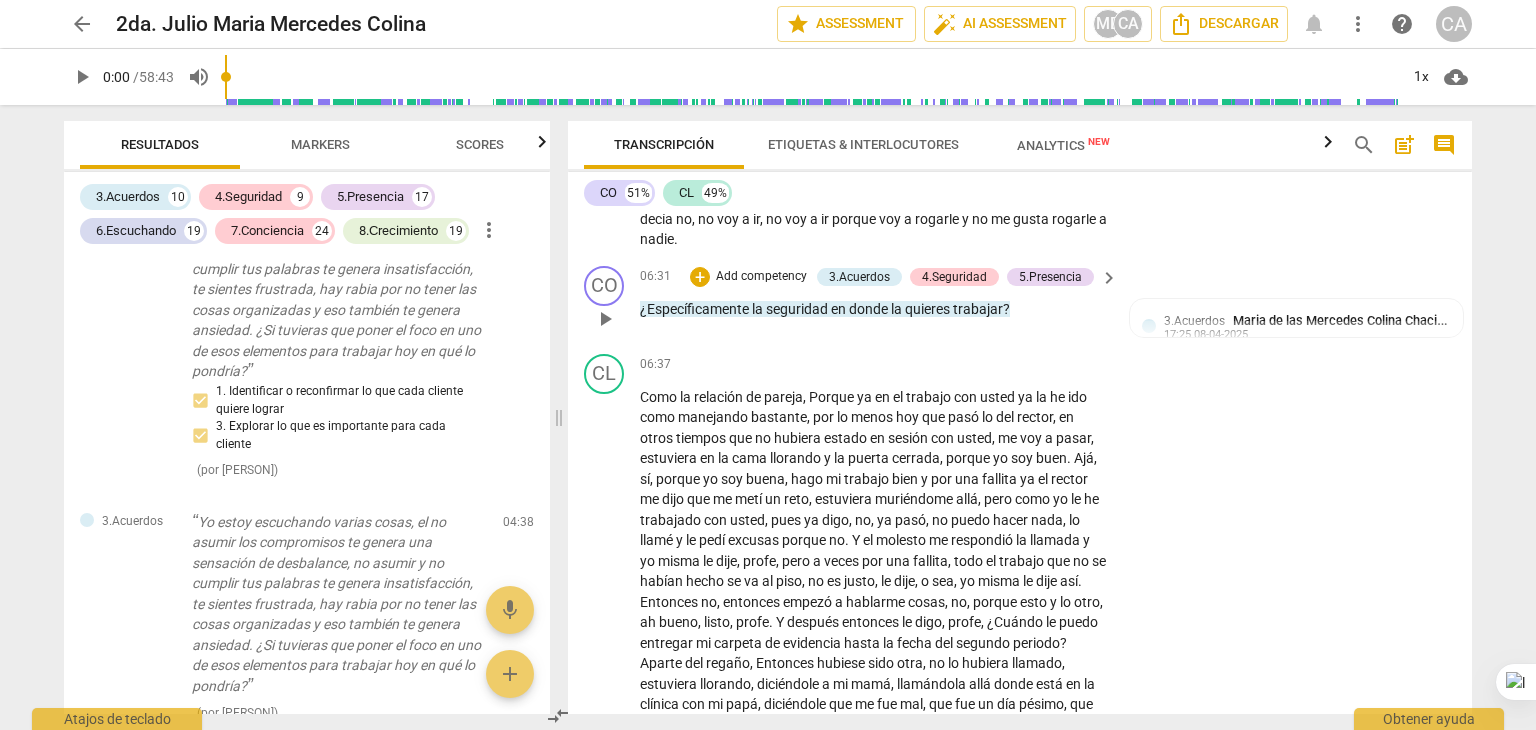 click on "Add competency" at bounding box center (761, 277) 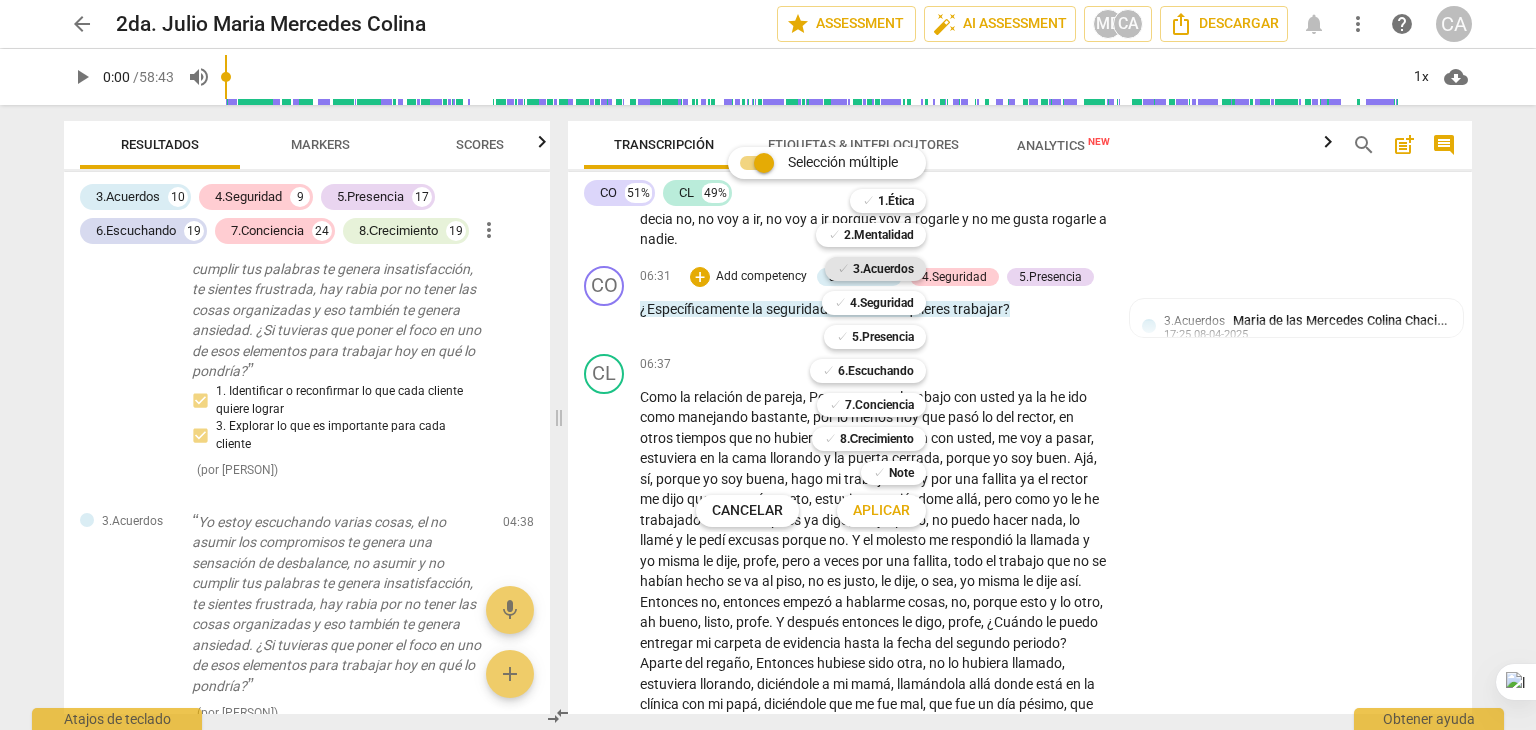 click on "✓ 3.Acuerdos" at bounding box center [875, 269] 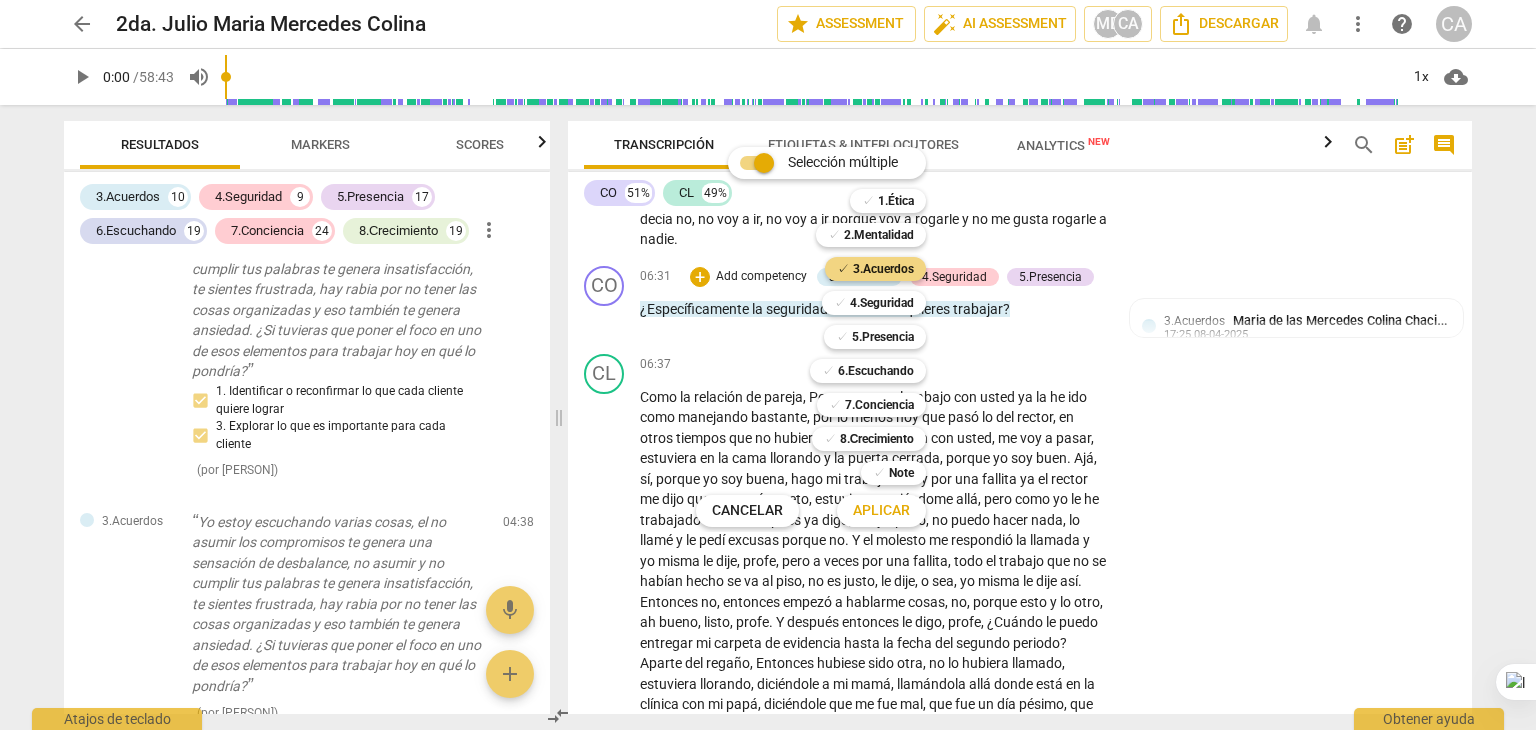 click at bounding box center [768, 365] 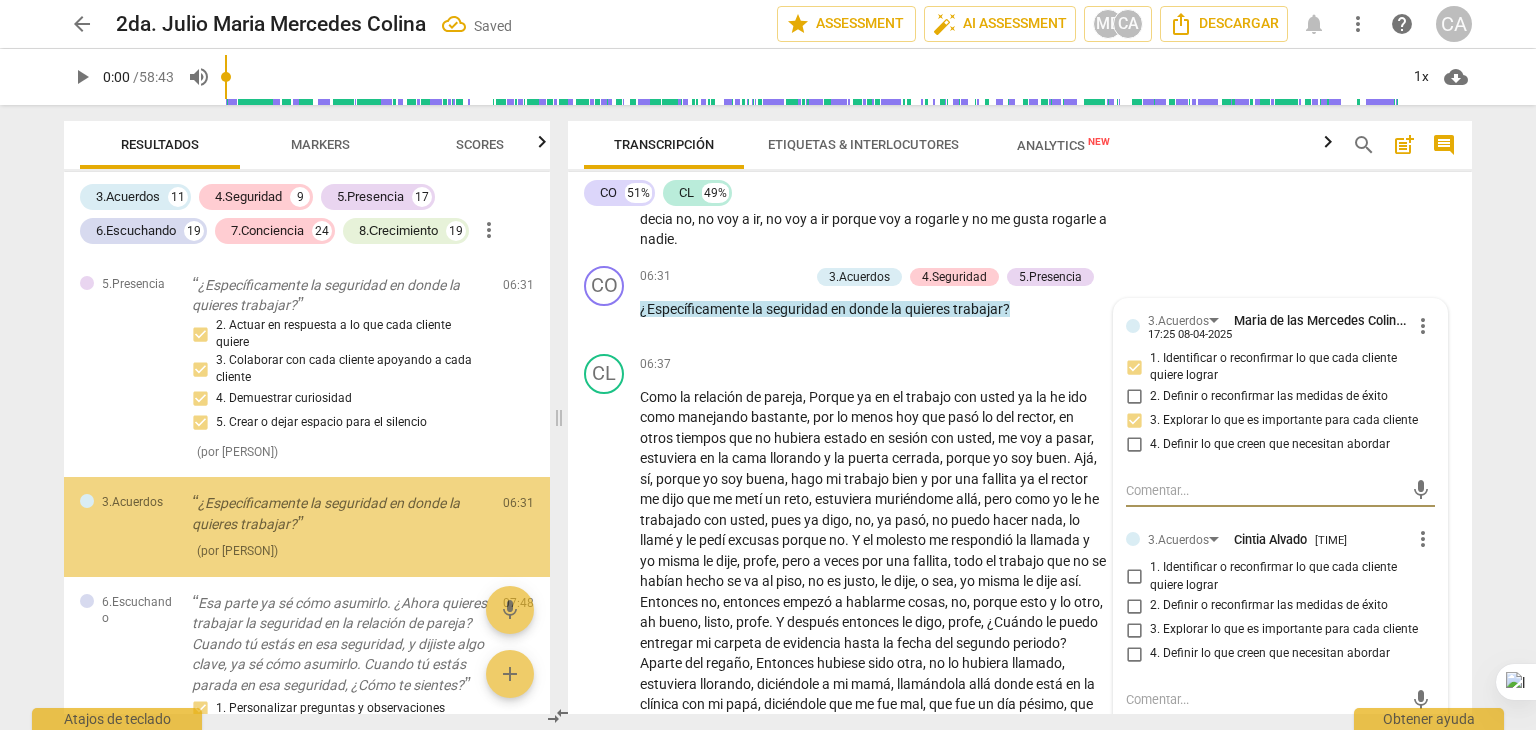 scroll, scrollTop: 4254, scrollLeft: 0, axis: vertical 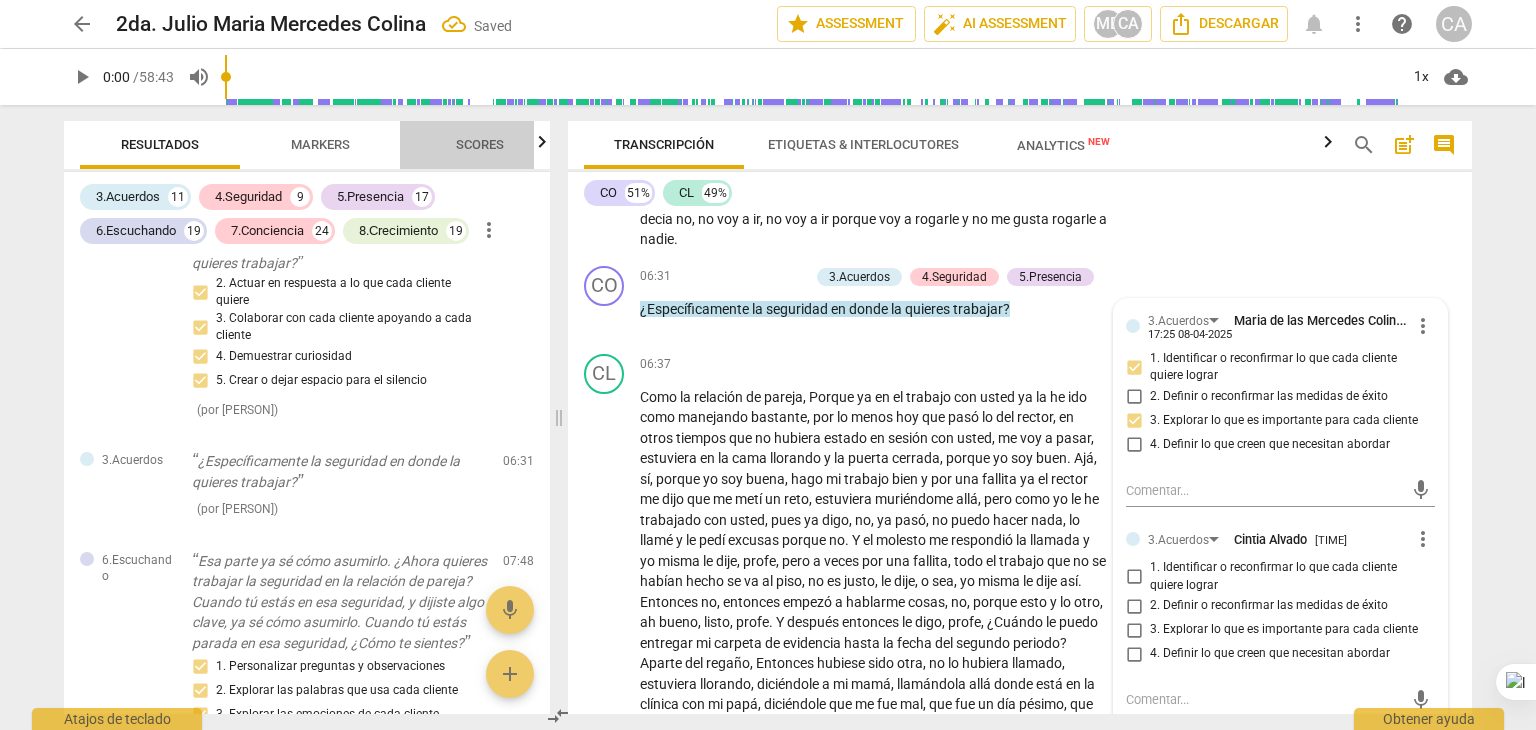 click on "Scores" at bounding box center (480, 144) 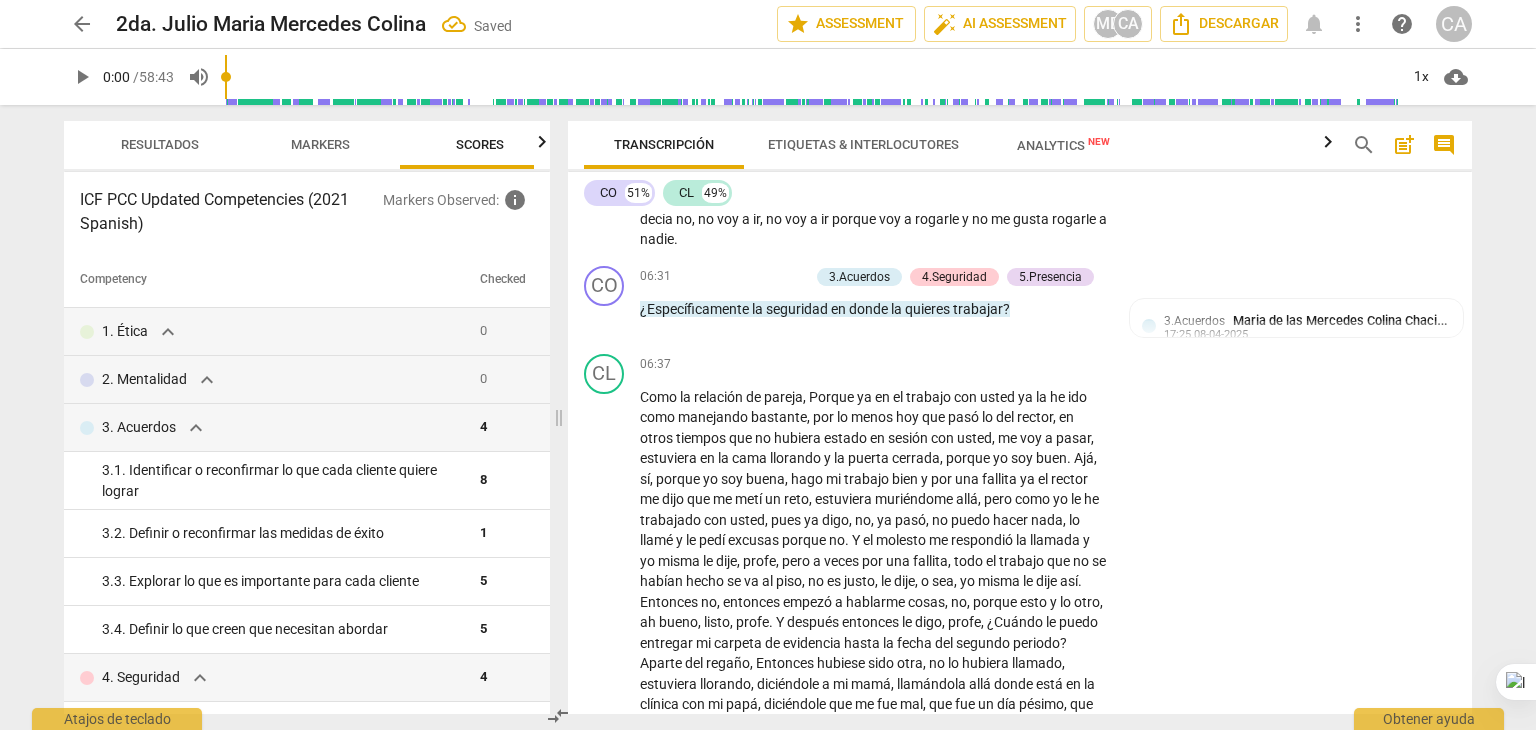 scroll, scrollTop: 0, scrollLeft: 25, axis: horizontal 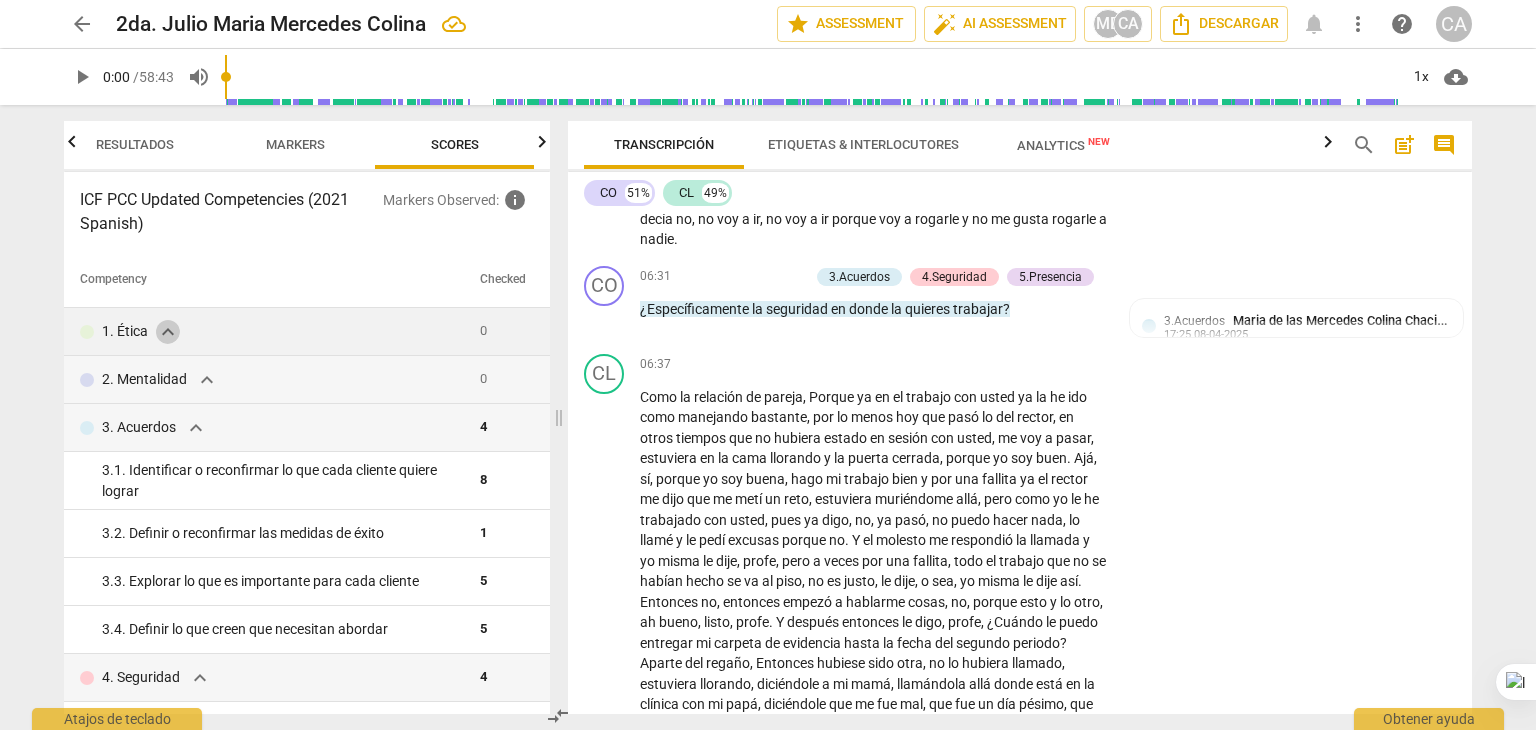 click on "expand_more" at bounding box center (168, 332) 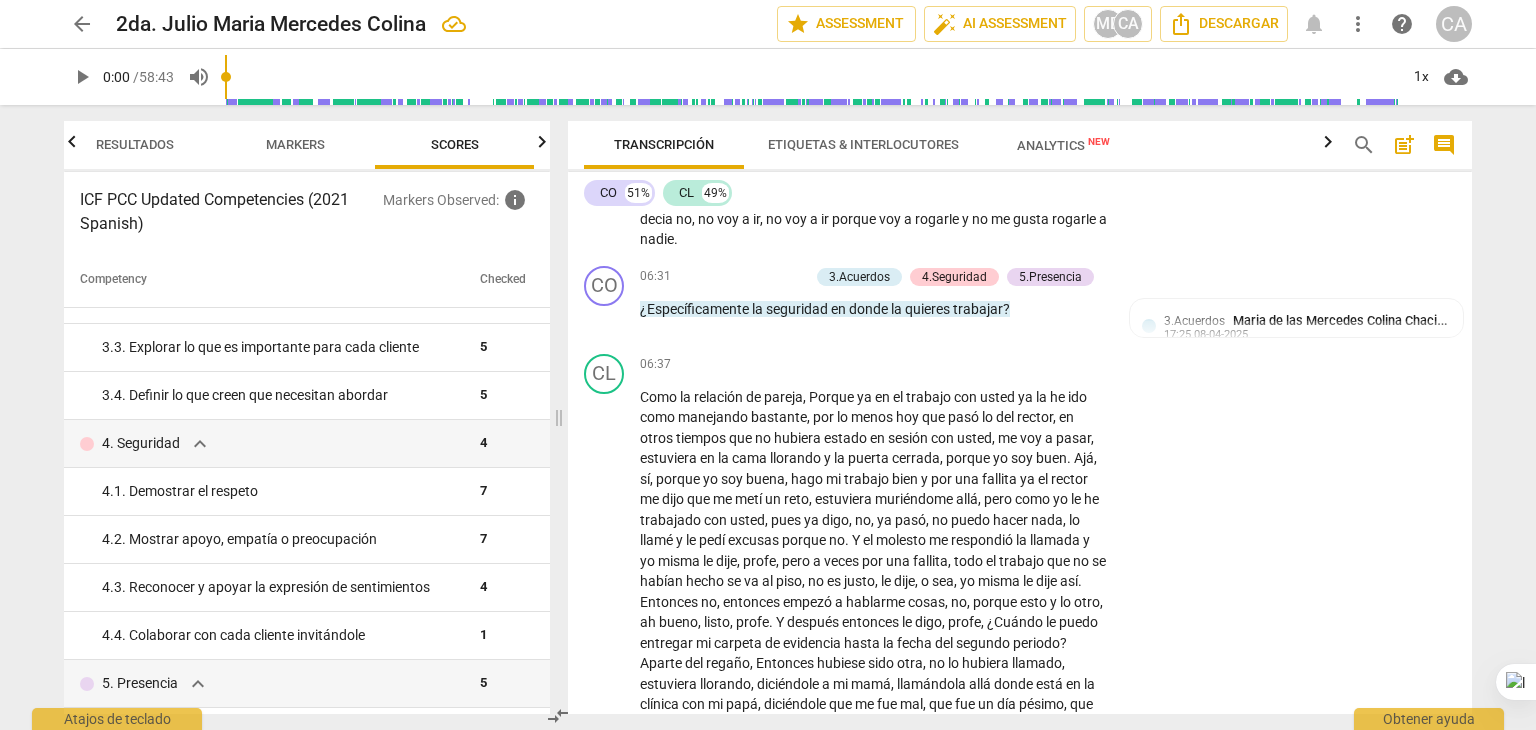 scroll, scrollTop: 249, scrollLeft: 0, axis: vertical 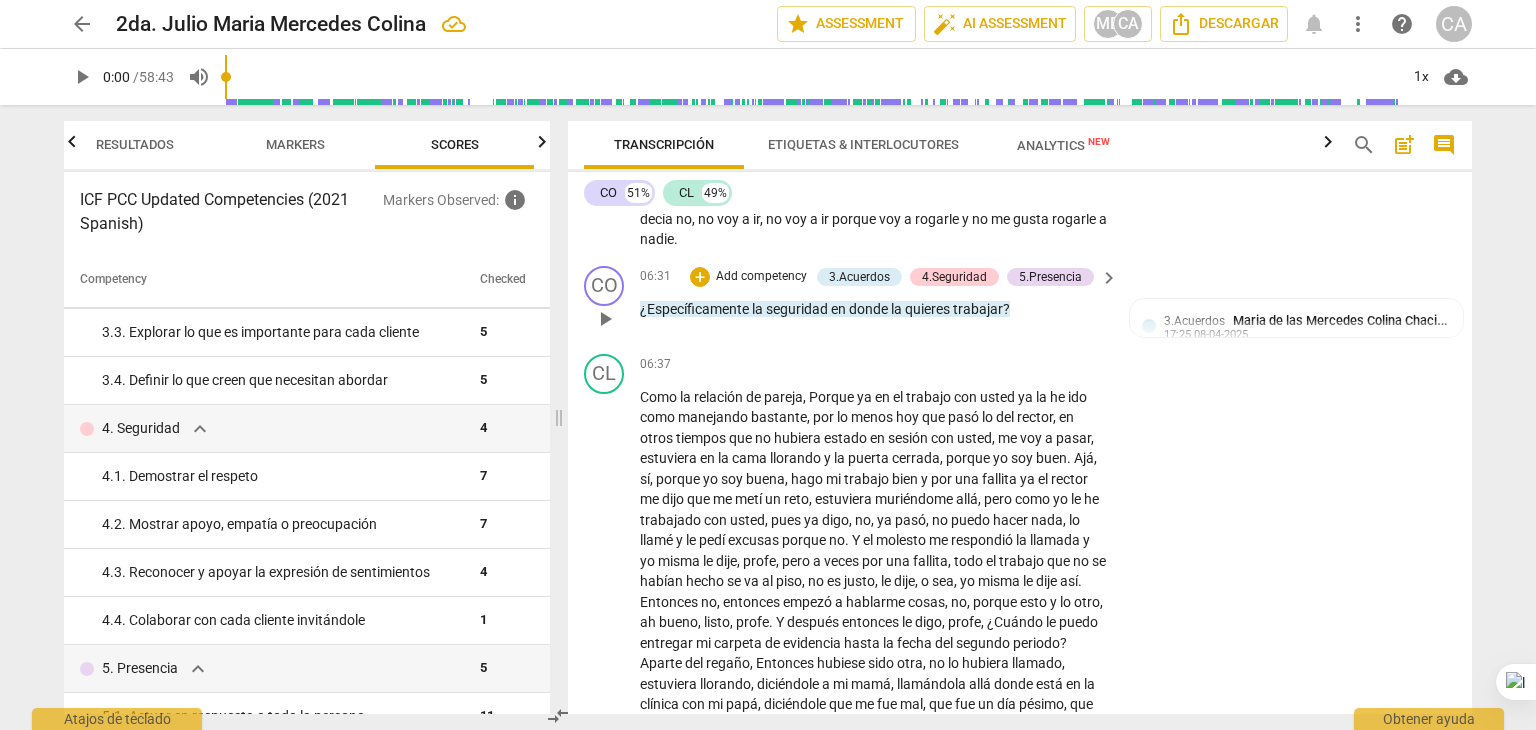 click on "Add competency" at bounding box center [761, 277] 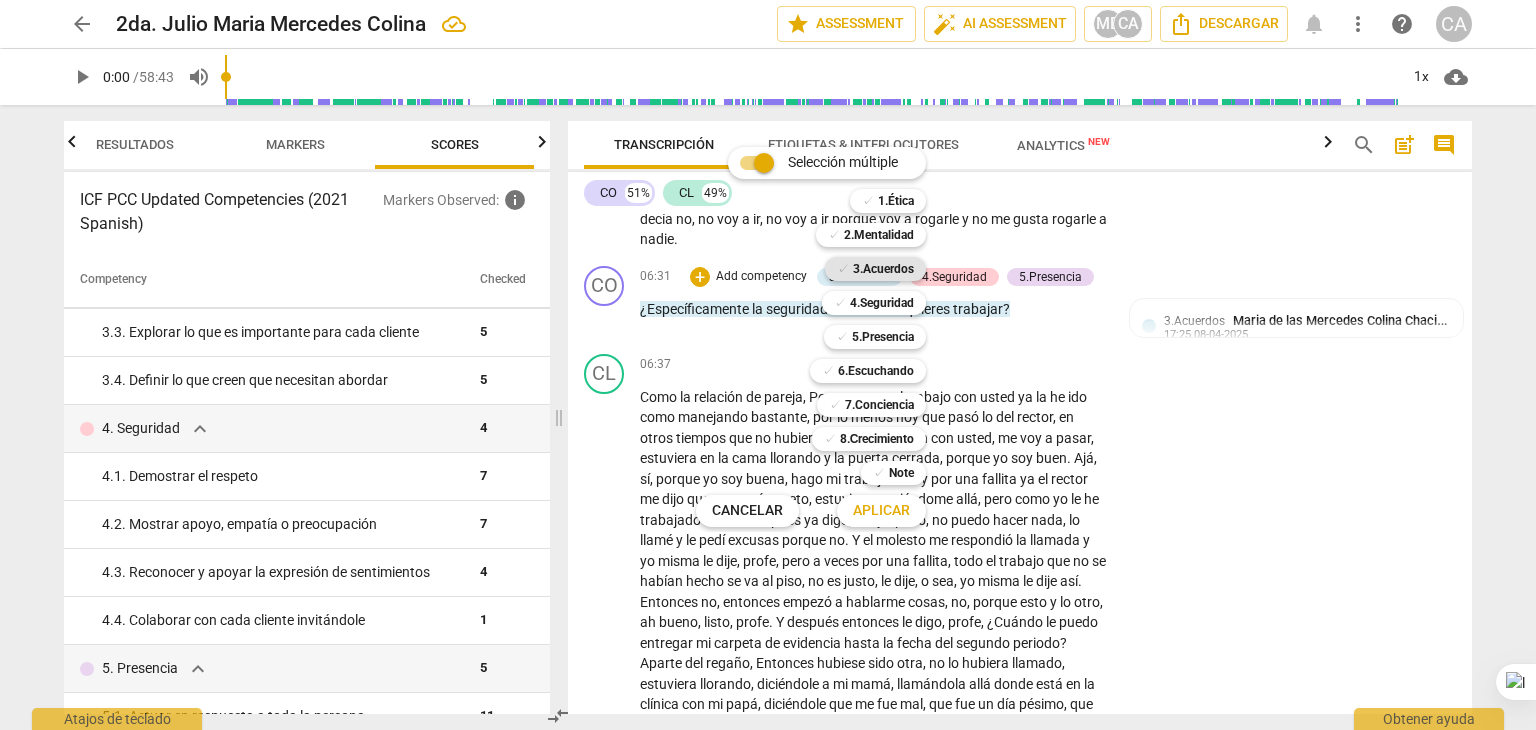 click on "3.Acuerdos" at bounding box center [883, 269] 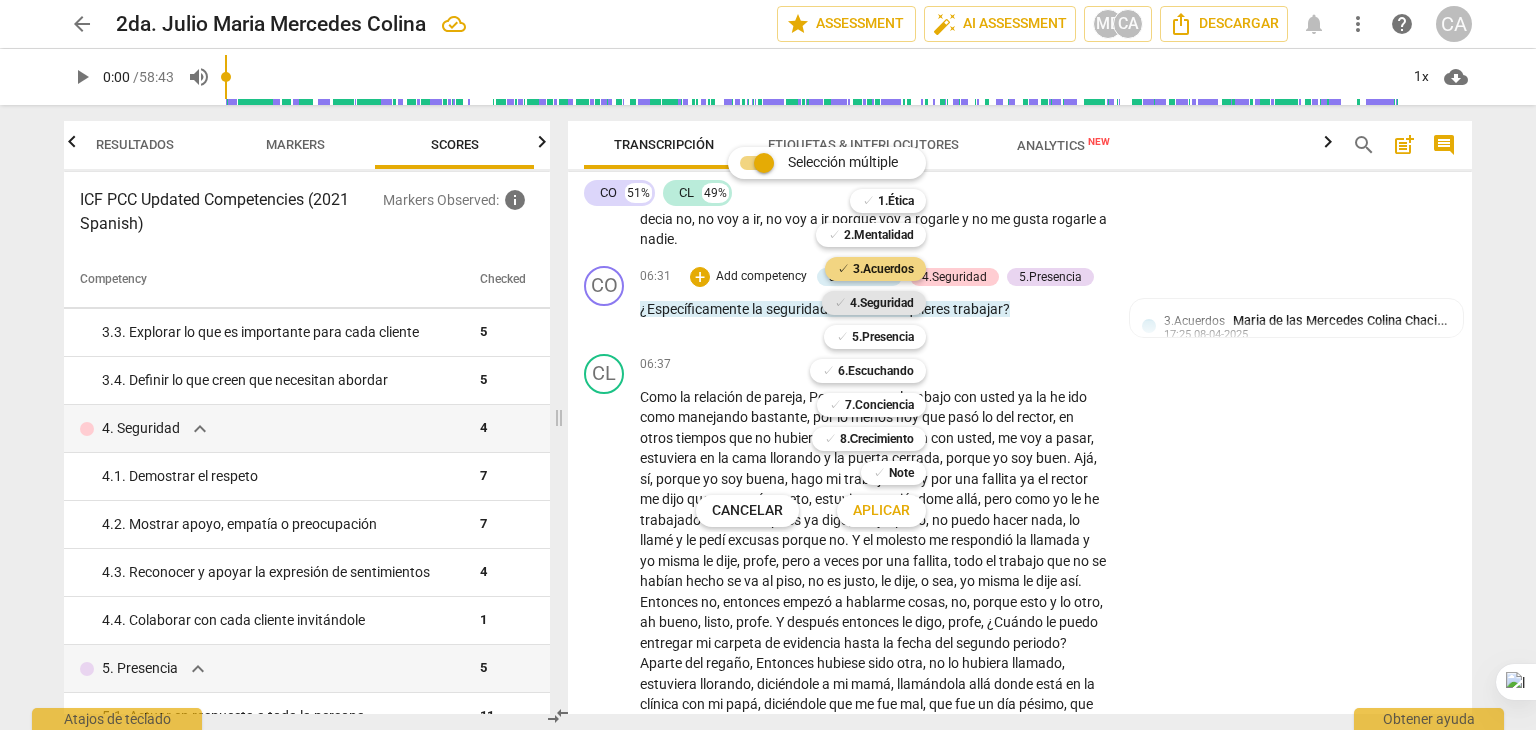 click on "✓ 4.Seguridad" at bounding box center (874, 303) 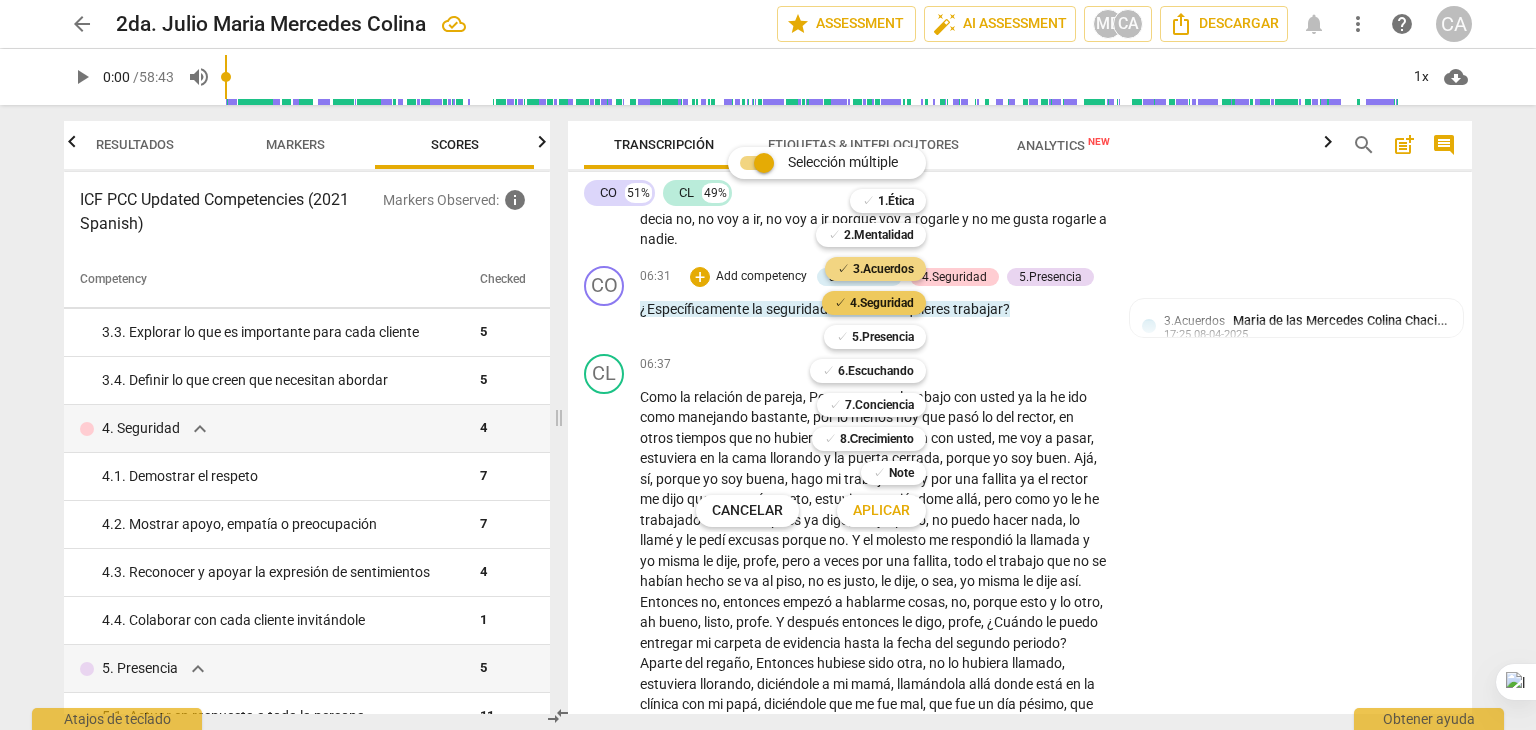 click on "✓ 4.Seguridad" at bounding box center [874, 303] 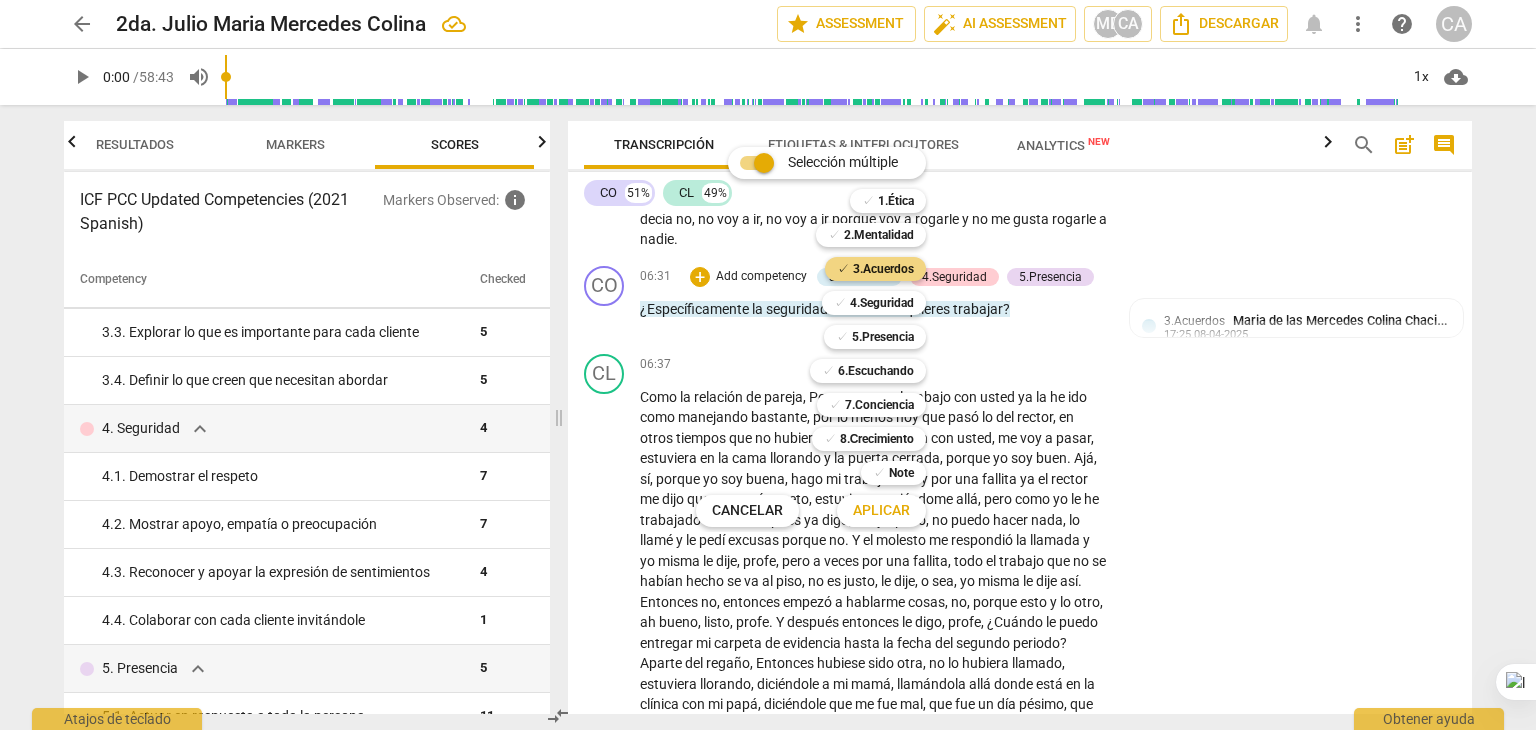 drag, startPoint x: 543, startPoint y: 366, endPoint x: 544, endPoint y: 383, distance: 17.029387 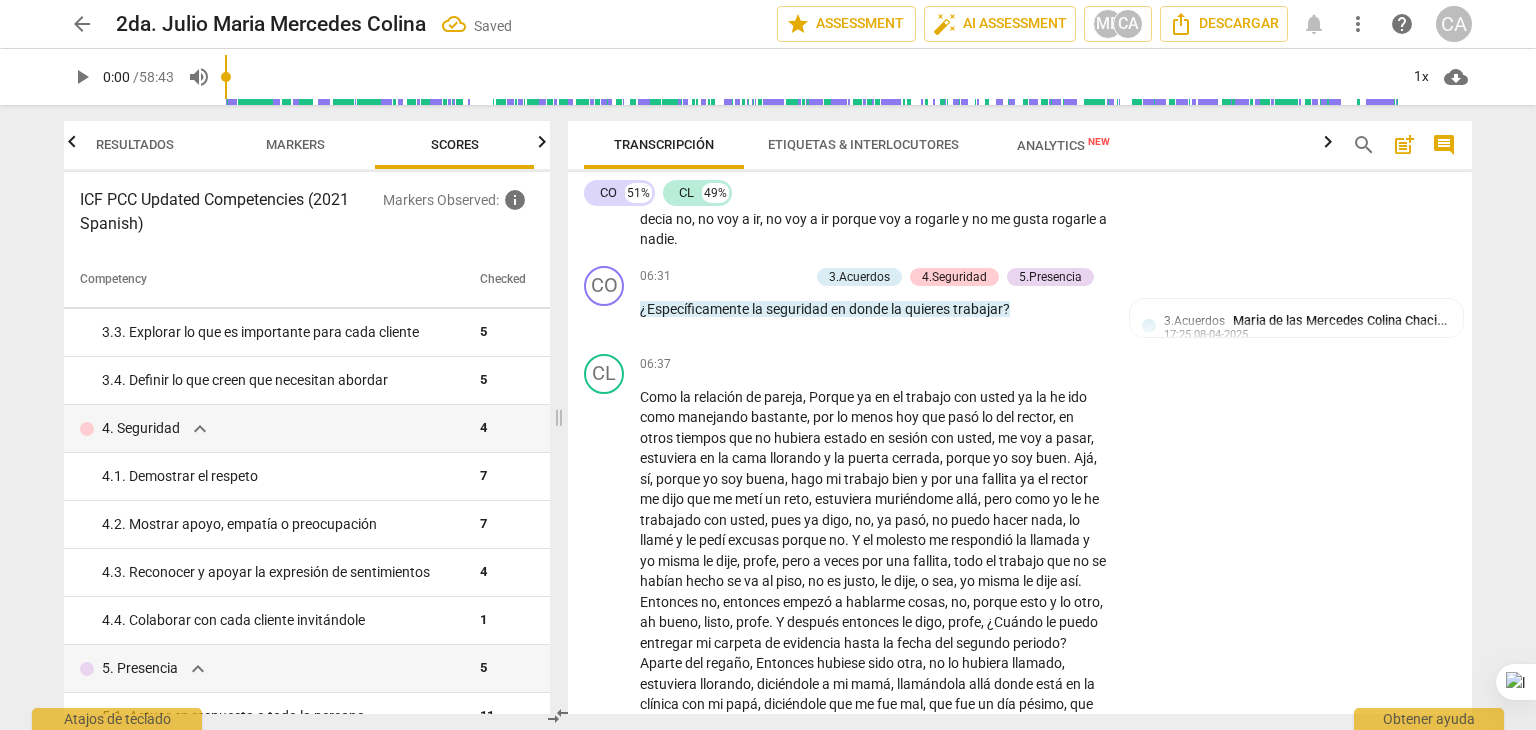 scroll, scrollTop: 378, scrollLeft: 0, axis: vertical 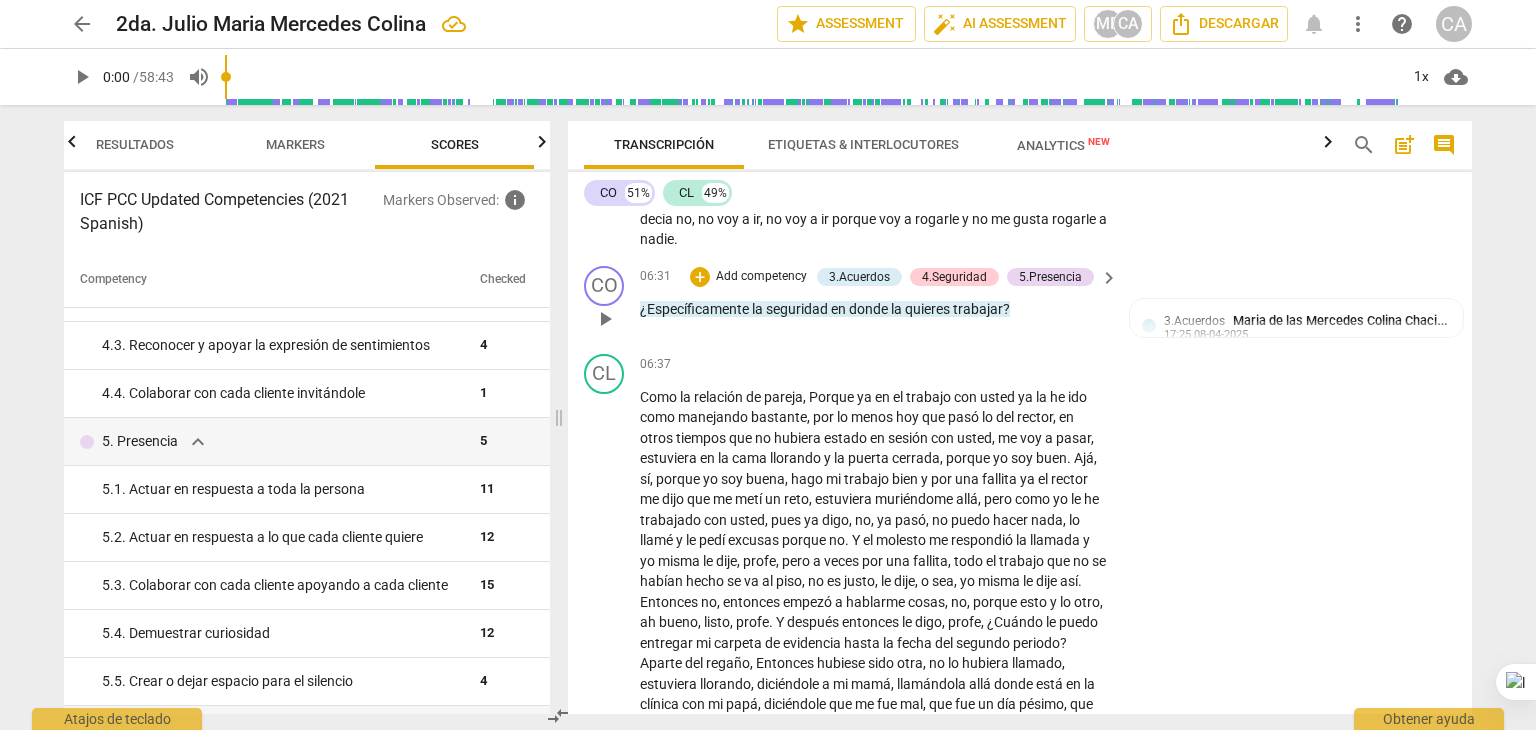 click on "Add competency" at bounding box center (761, 277) 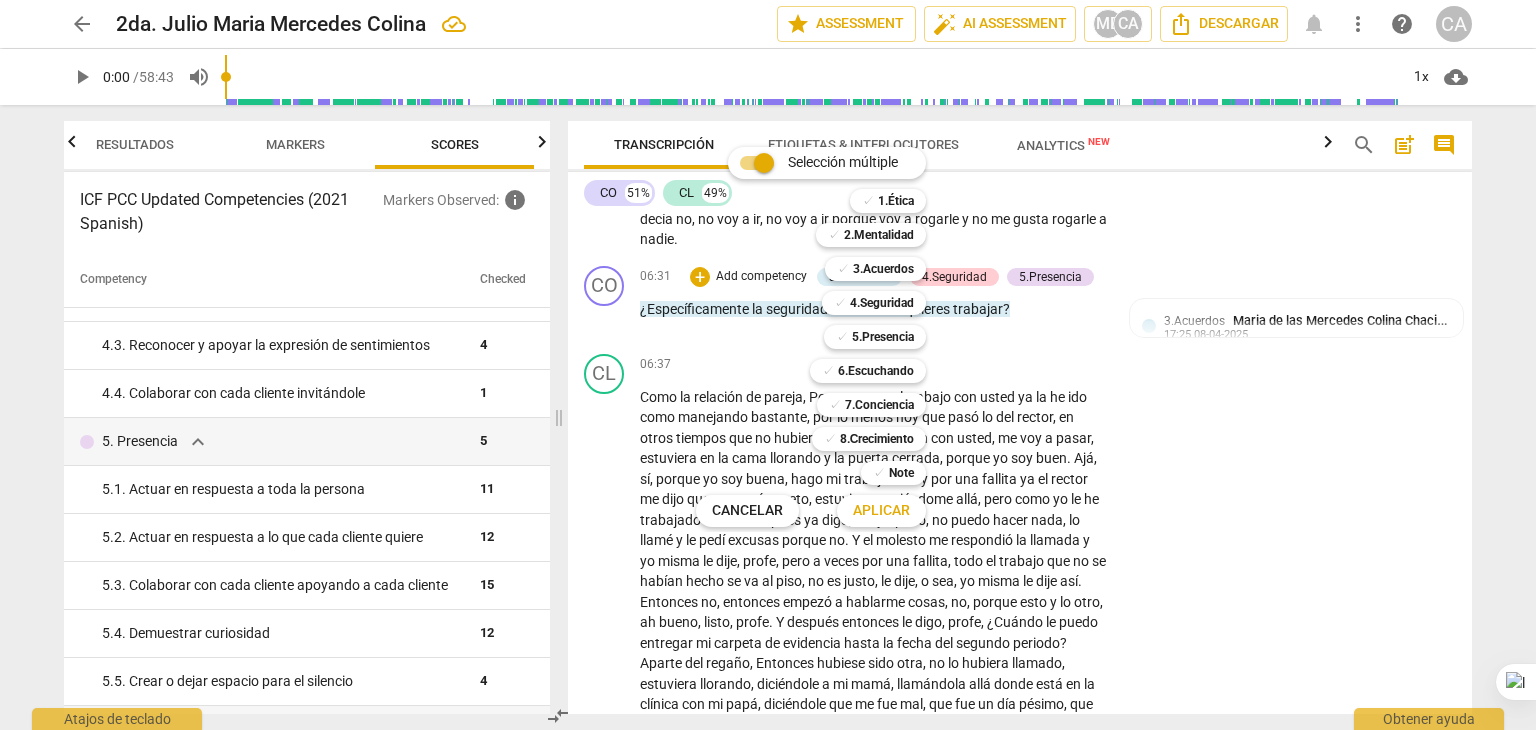 click at bounding box center (768, 365) 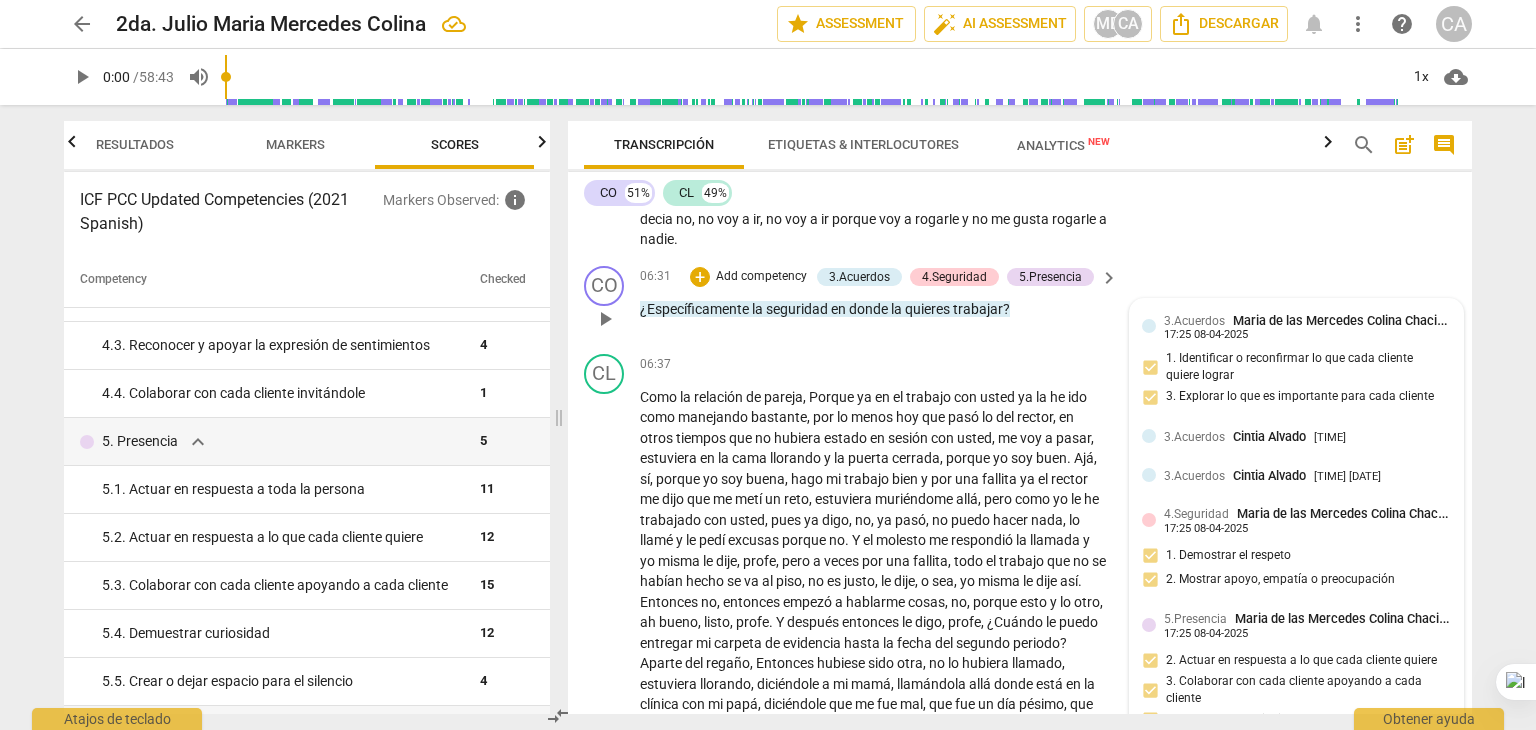 click on "3.Acuerdos [PERSON] [TIME] 1. Identificar o reconfirmar lo que cada cliente quiere lograr 3. Explorar lo que es importante para cada cliente 3.Acuerdos [PERSON] [TIME] 3.Acuerdos [PERSON] [TIME] 4.Seguridad [PERSON] [TIME] 1. Demostrar el respeto 2. Mostrar apoyo, empatía o preocupación 5.Presencia [PERSON] [TIME] 2. Actuar en respuesta a lo que cada cliente quiere 3. Colaborar con cada cliente apoyando a cada cliente 4. Demostrar curiosidad 5. Crear o dejar espacio para el silencio" at bounding box center [1296, 538] 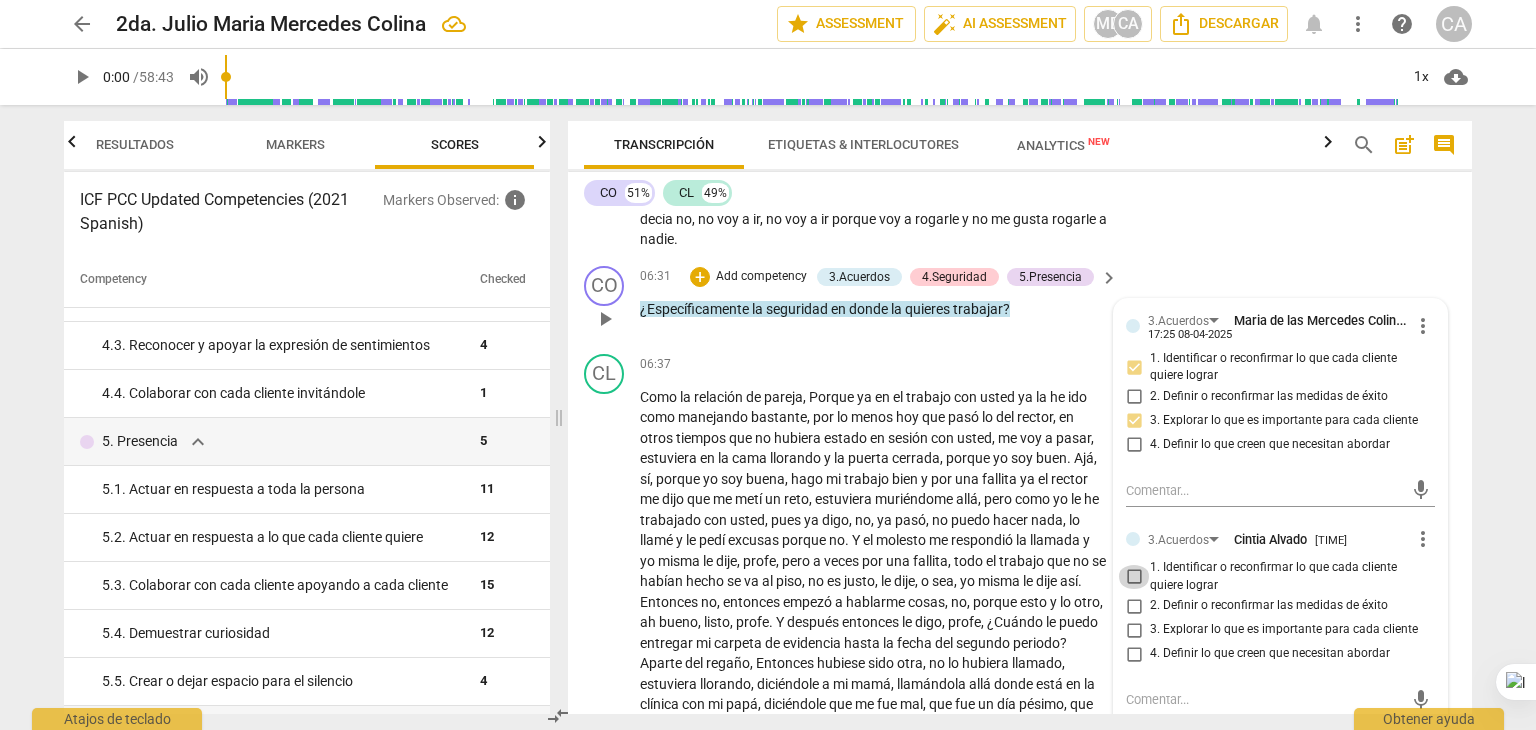 click on "1. Identificar o reconfirmar lo que cada cliente quiere lograr" at bounding box center (1134, 577) 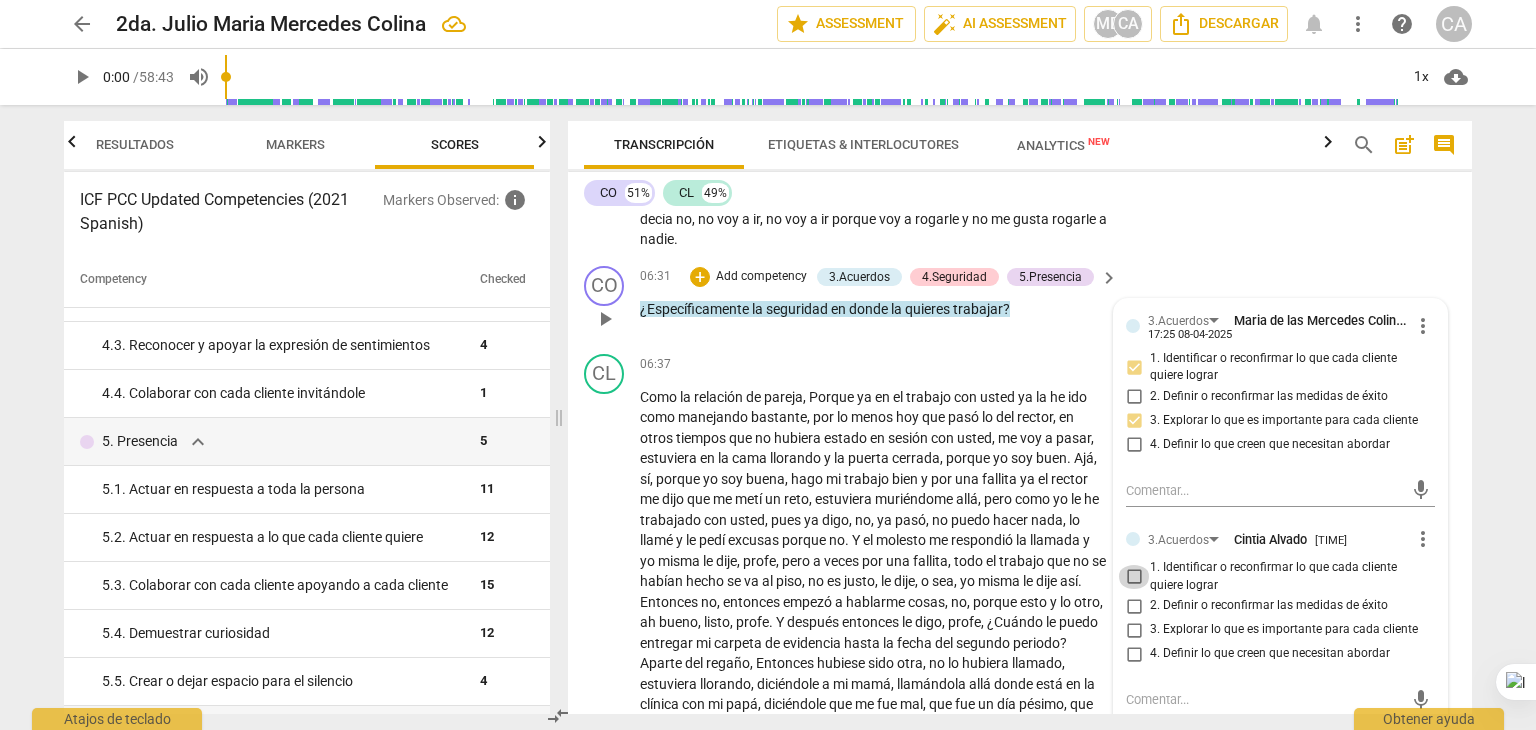 checkbox on "true" 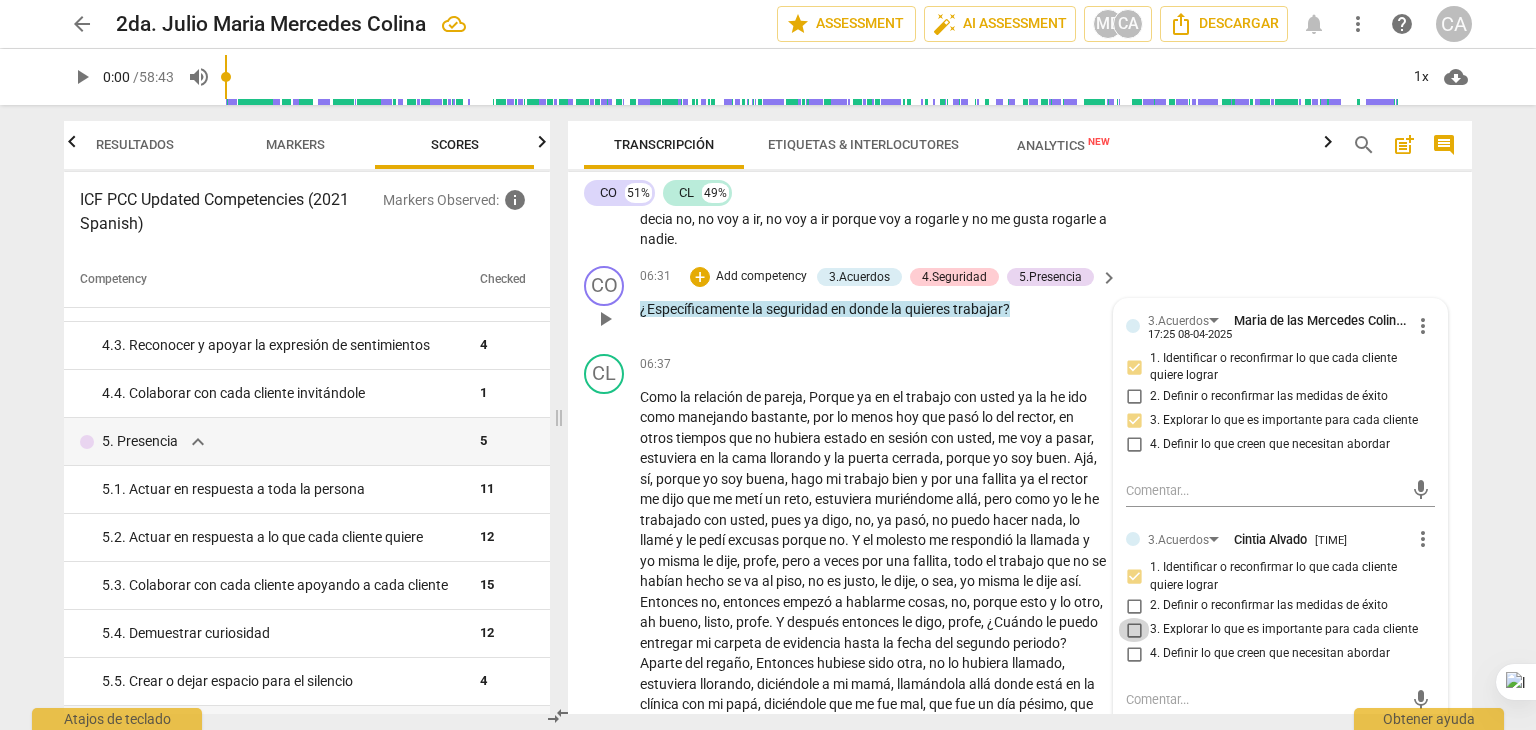 click on "3. Explorar lo que es importante para cada cliente" at bounding box center [1134, 630] 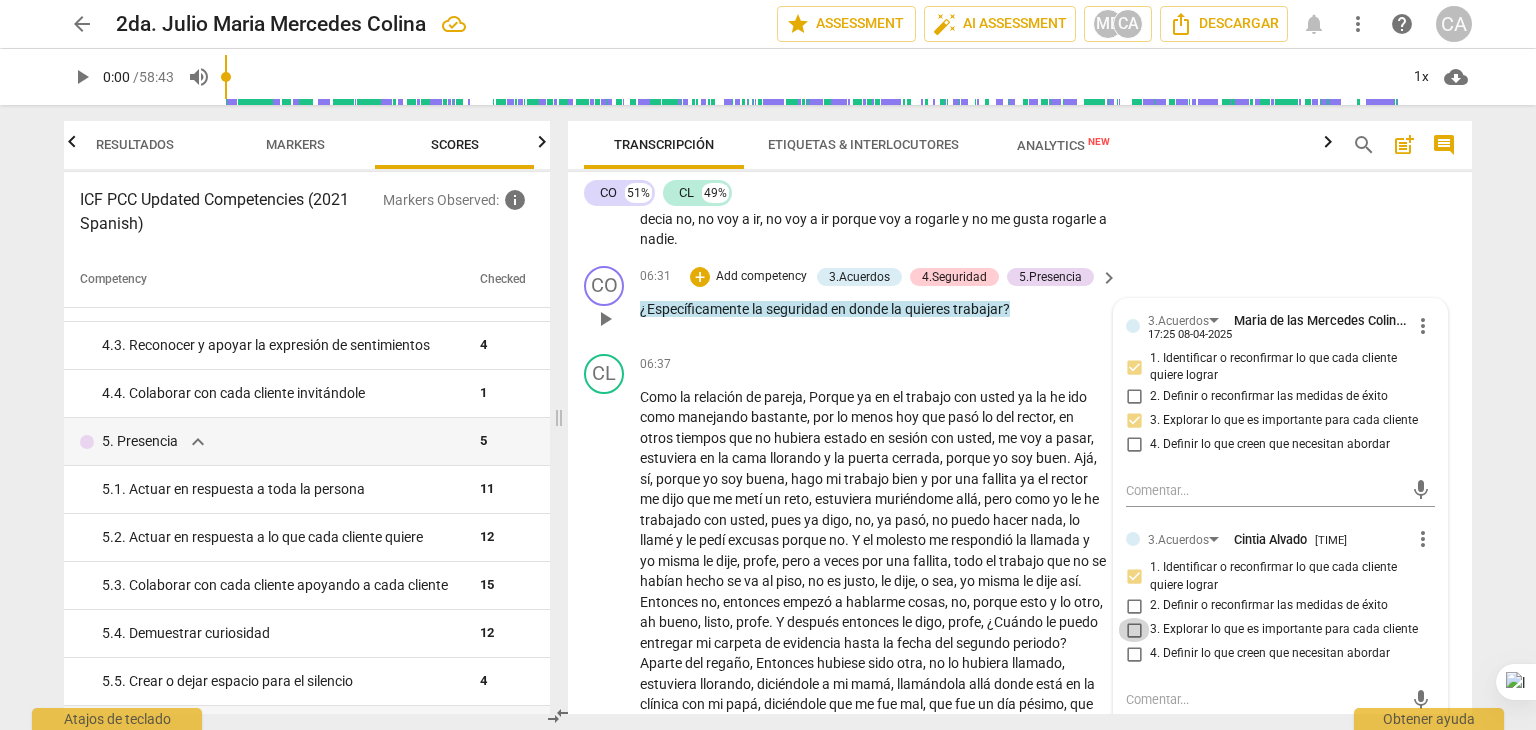 checkbox on "true" 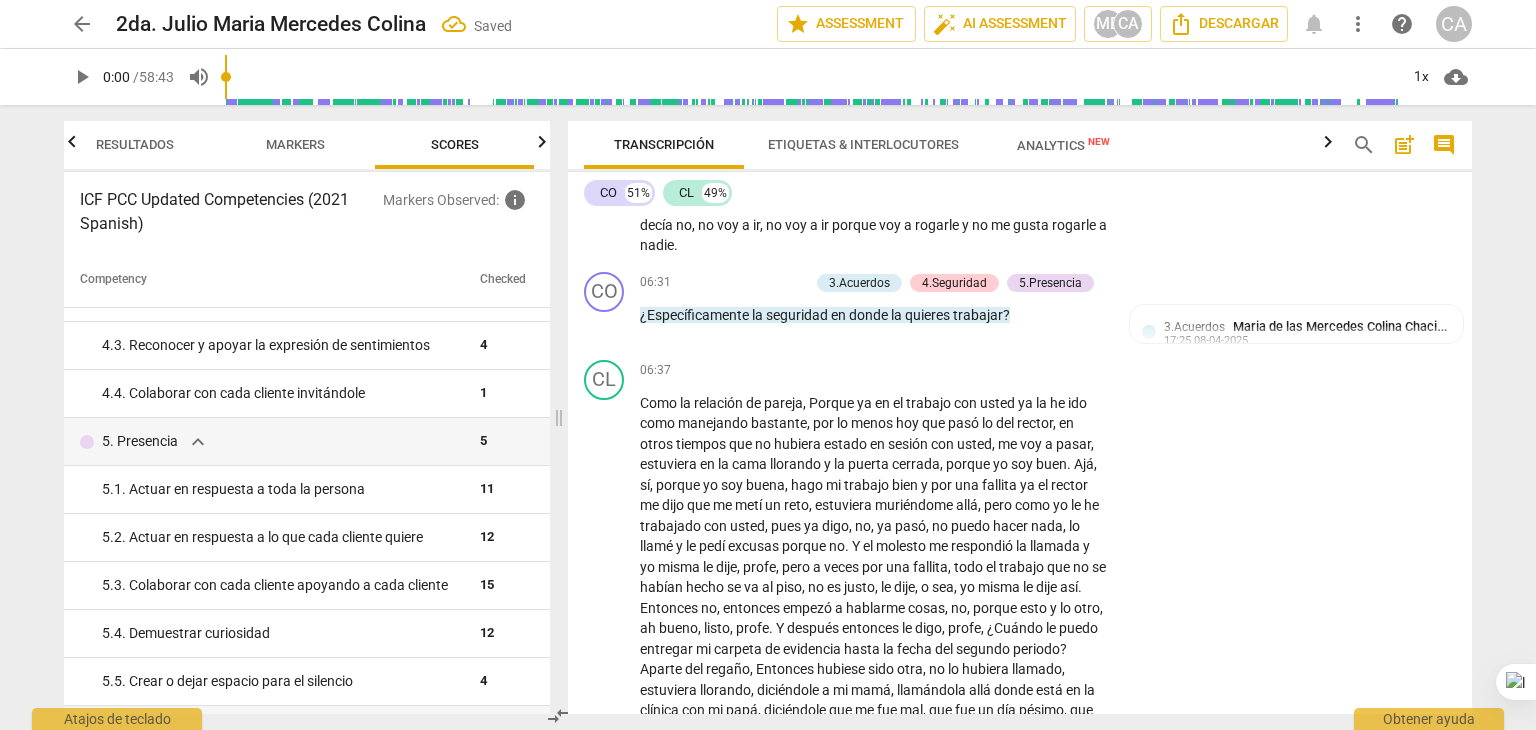 scroll, scrollTop: 1950, scrollLeft: 0, axis: vertical 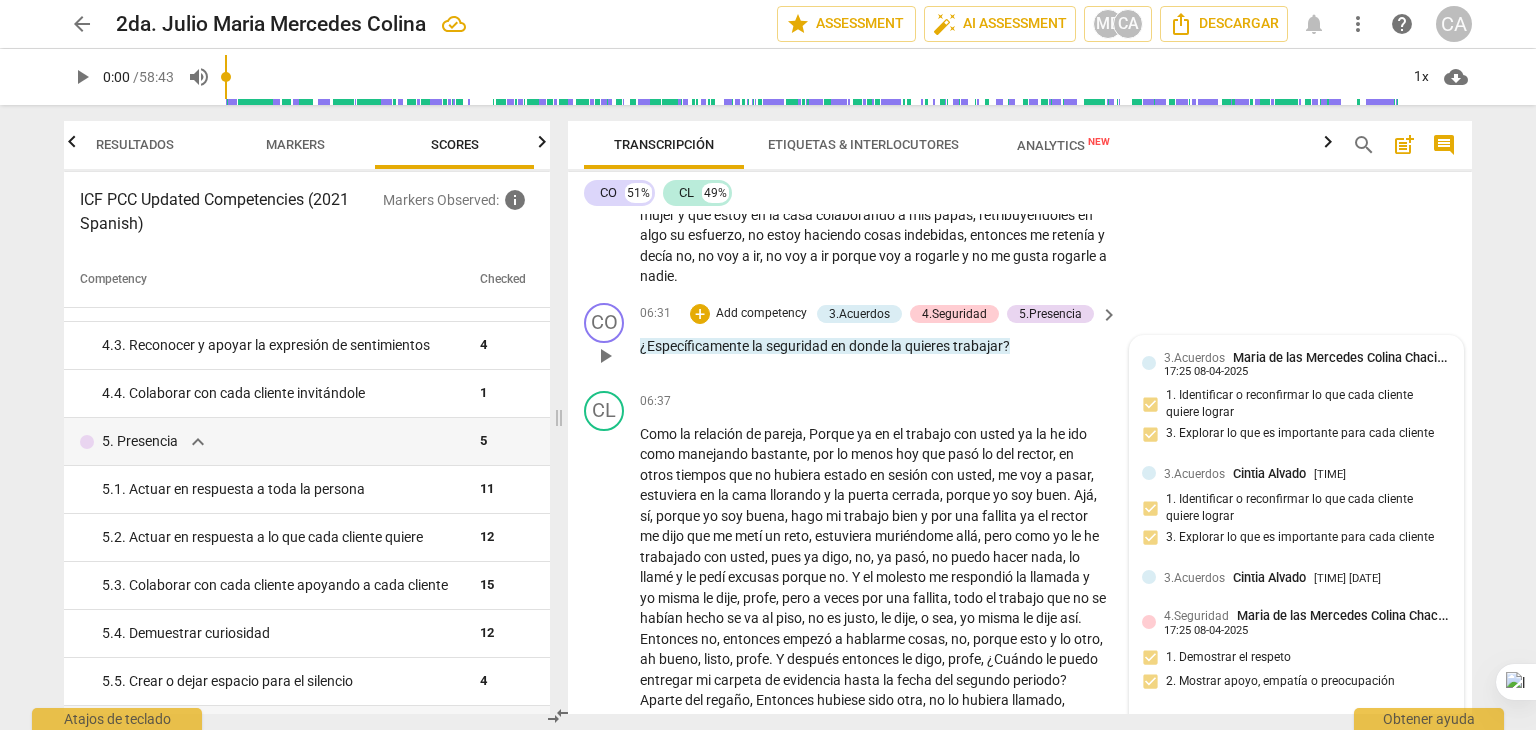 click on "3.Acuerdos [FIRST] [LAST] [TIME] [DATE]" at bounding box center (1307, 363) 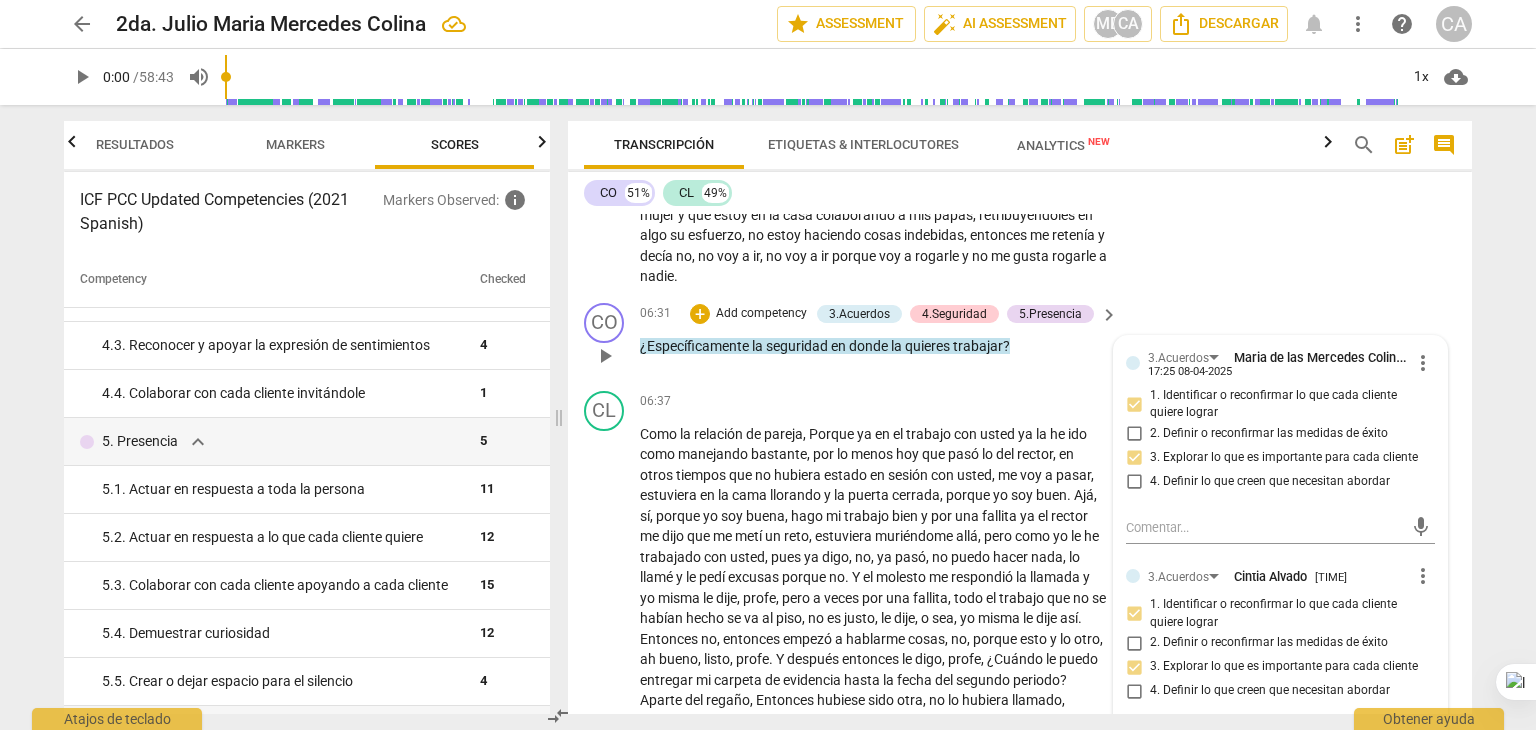 click on "3.Acuerdos [FIRST] [LAST] [TIME] [DATE]" at bounding box center (1279, 363) 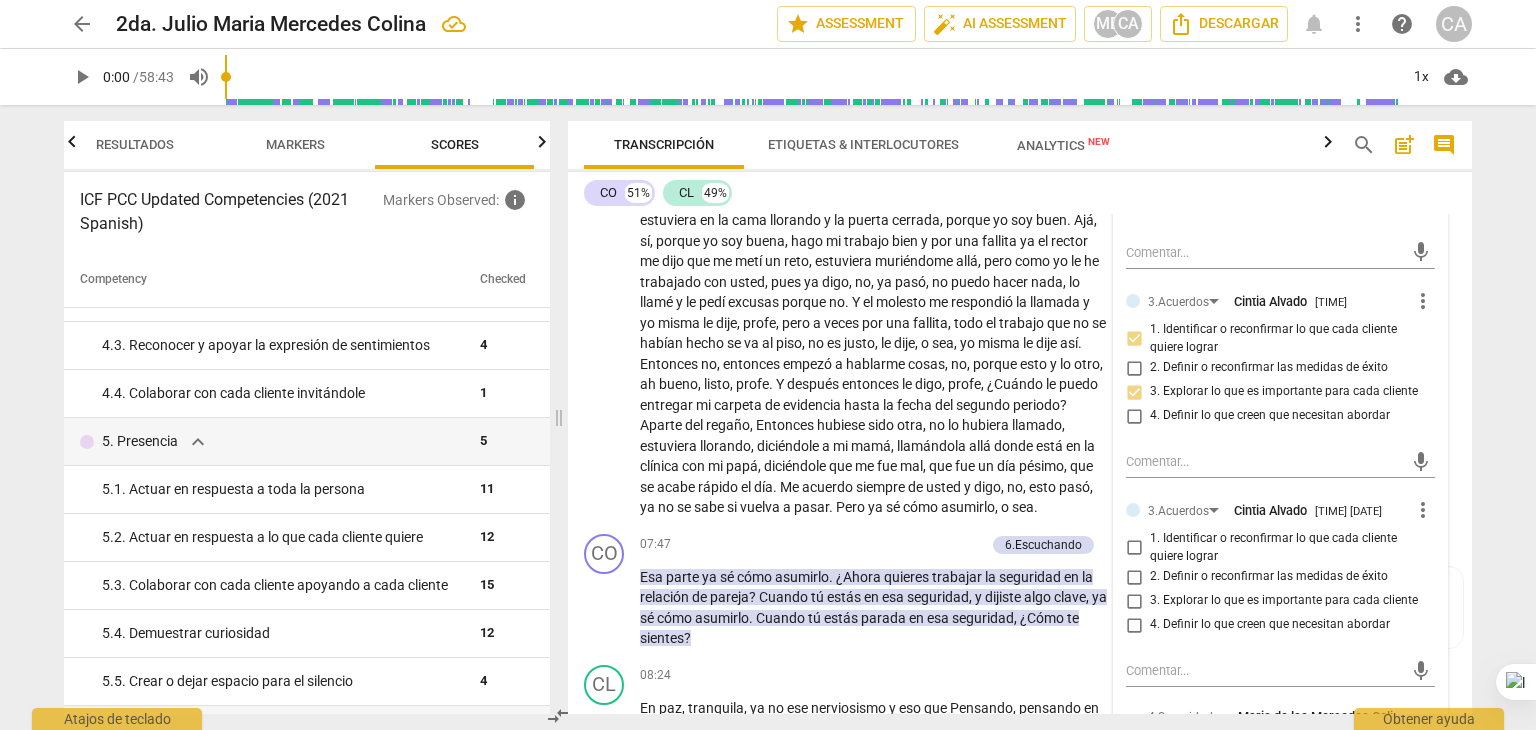 scroll, scrollTop: 2230, scrollLeft: 0, axis: vertical 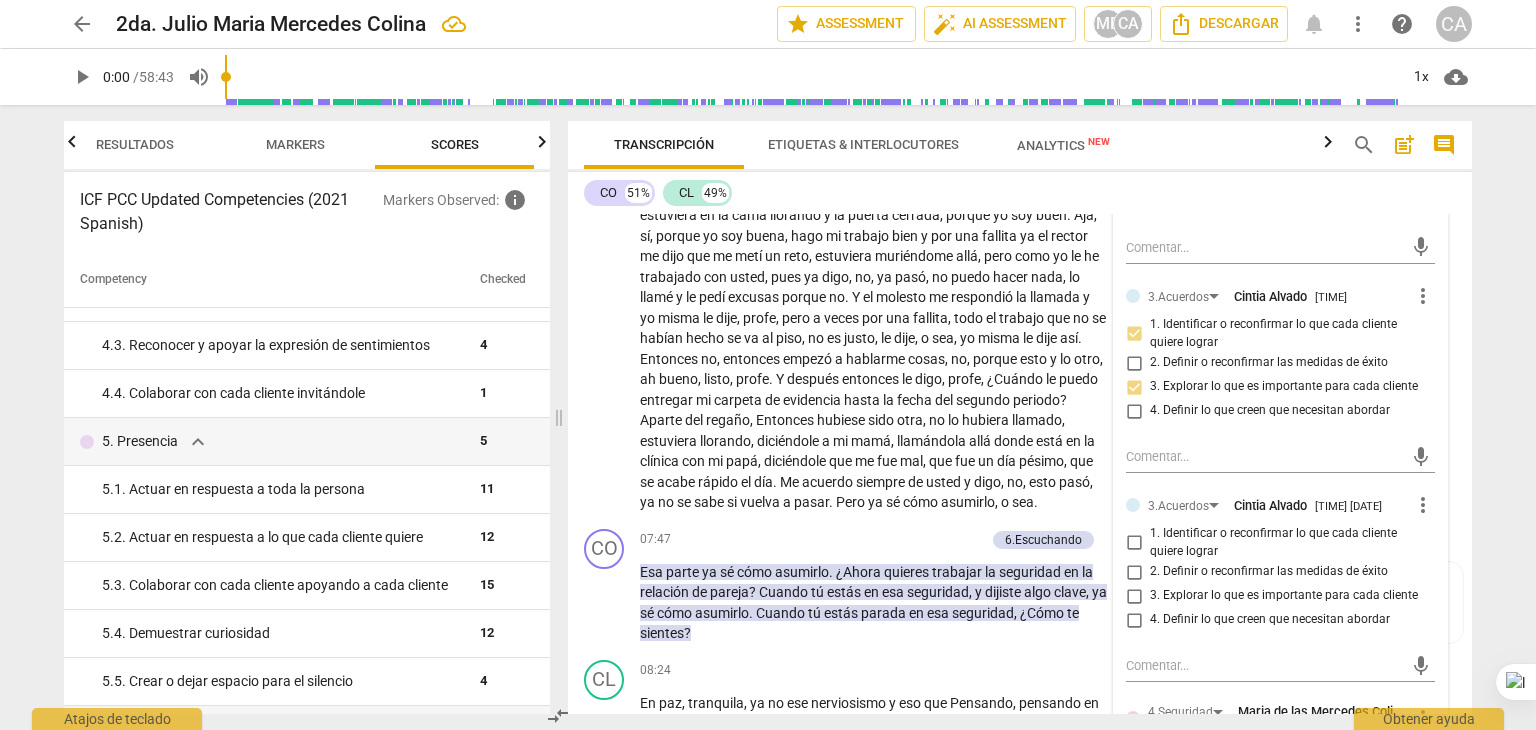 click on "more_vert" at bounding box center (1423, 505) 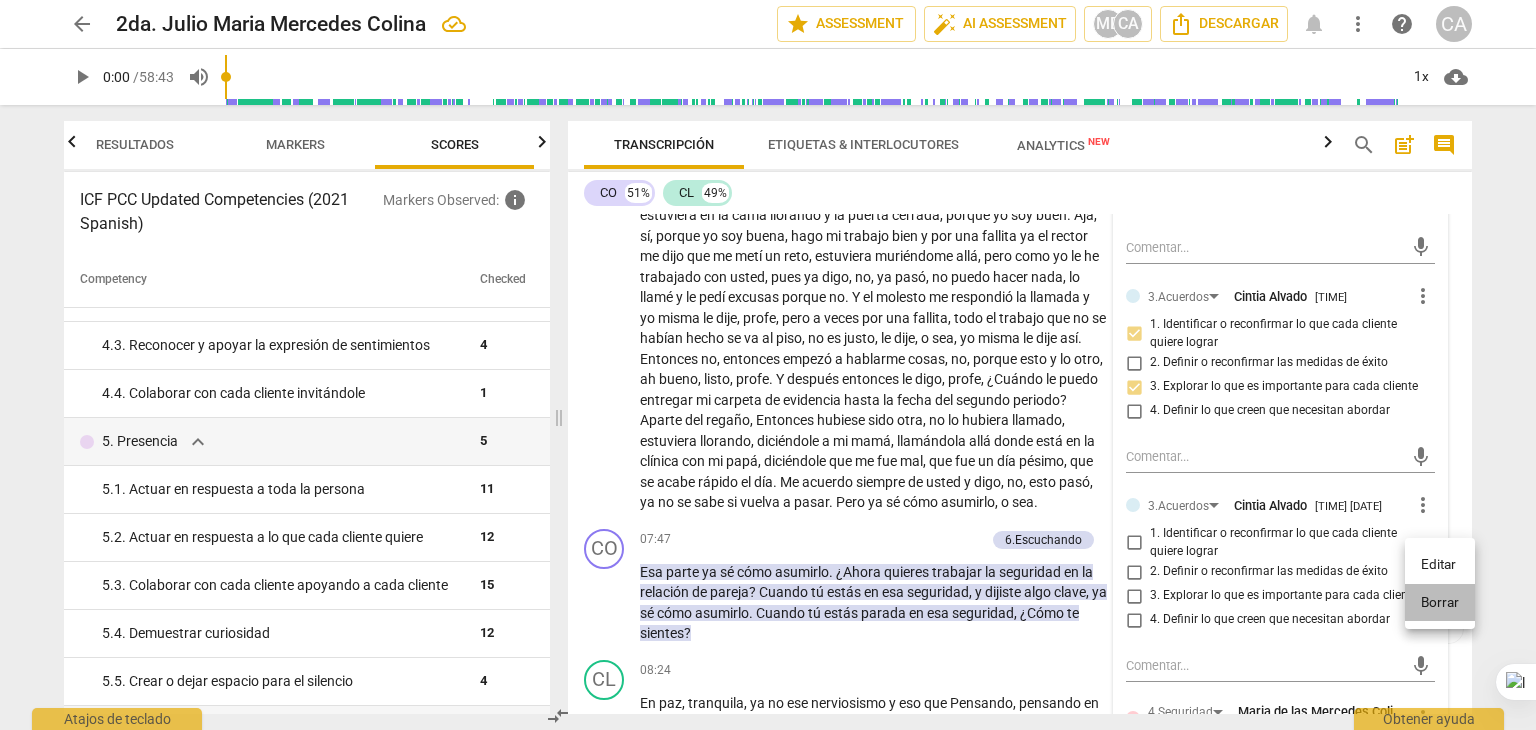 click on "Borrar" at bounding box center [1440, 603] 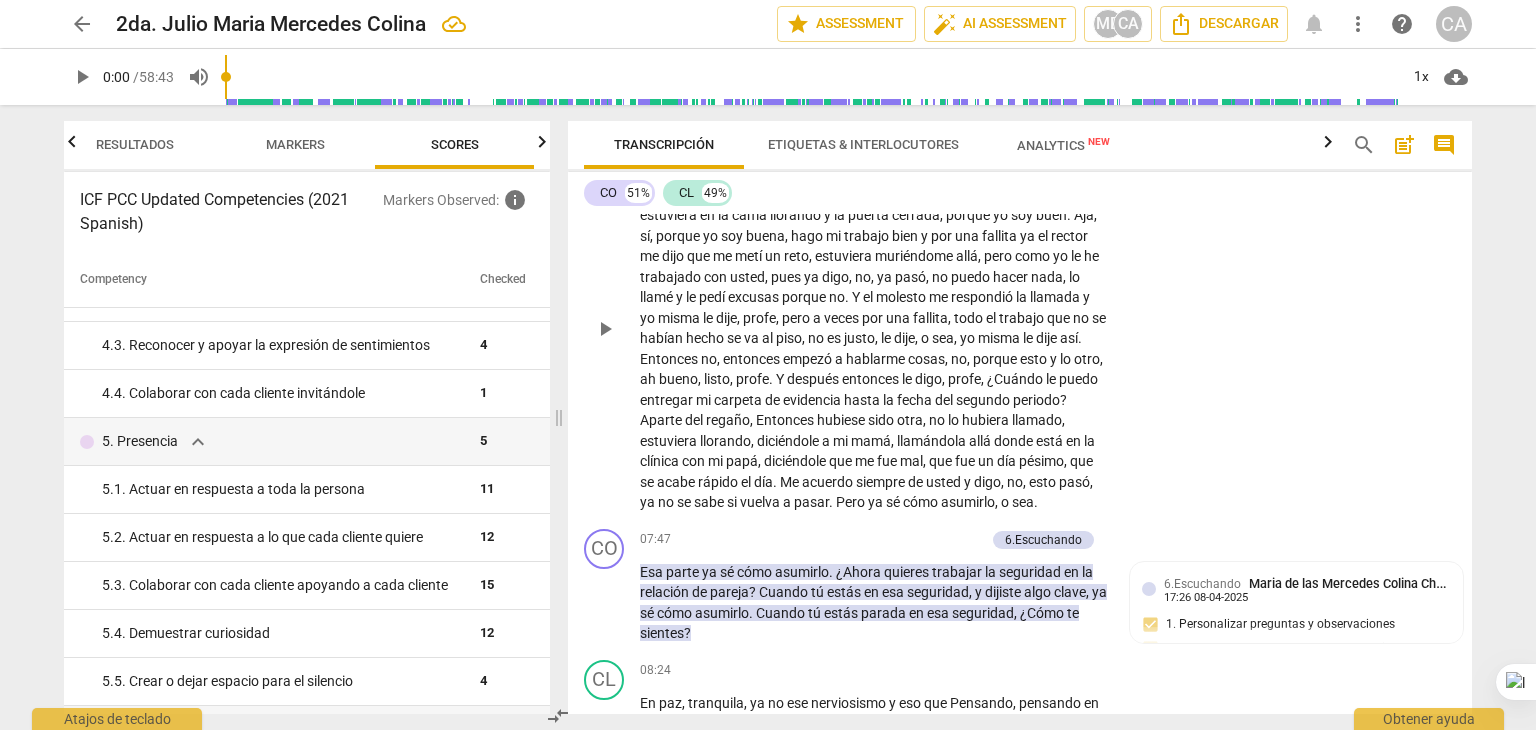 click on "o" at bounding box center (926, 338) 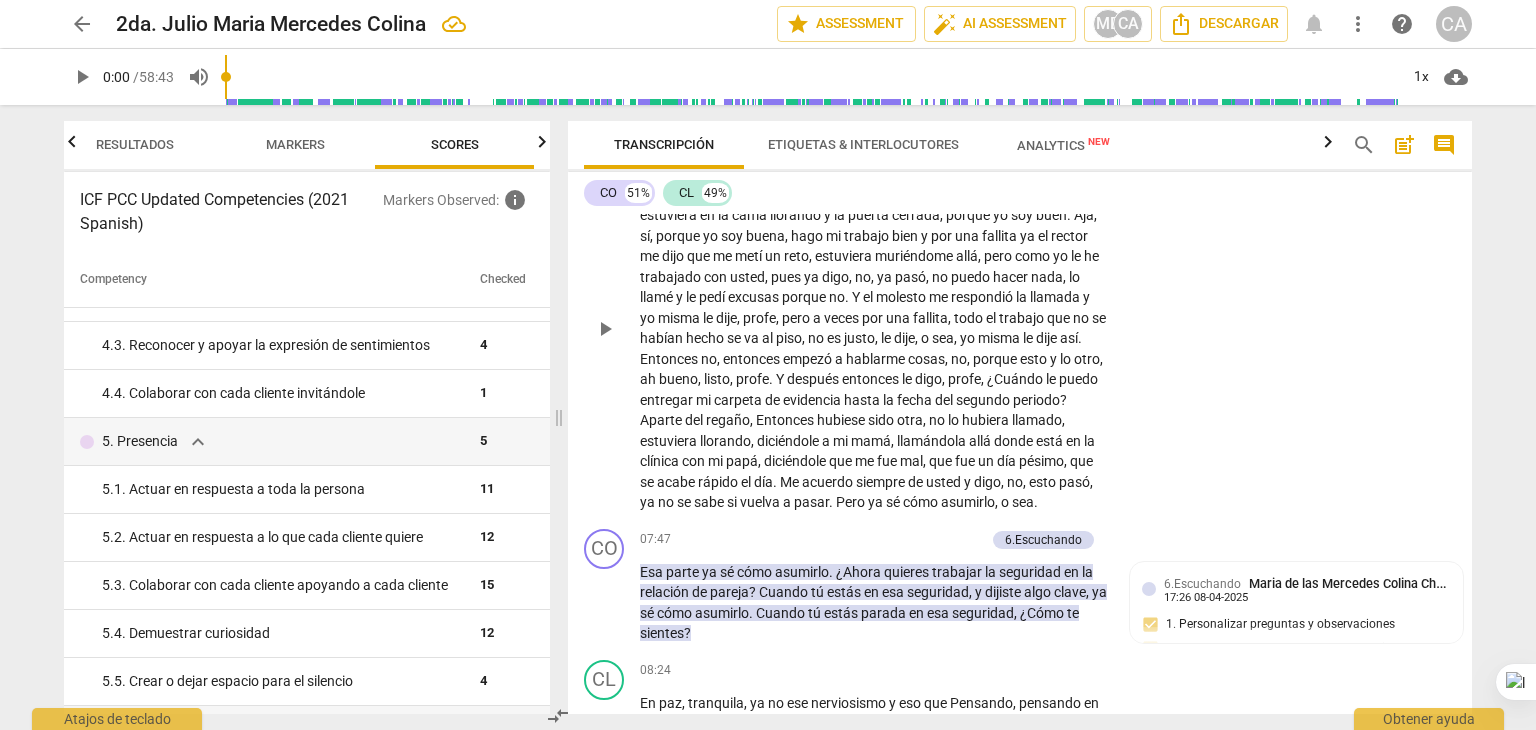 click on "CL play_arrow pause [TIME] + Add competency keyboard_arrow_right Como la relación de pareja , Porque ya en el trabajo con usted ya la he ido como manejando bastante , por lo menos hoy que pasó lo del rector , en otros tiempos que no hubiera estado en sesión con usted , me voy a pasar , estuviera en la cama llorando y la puerta cerrada , porque yo soy buen . Ajá , sí , porque yo soy buena , hago mi trabajo bien y por una fallita ya el rector me dijo que me metí un reto , estuviera muriéndome allá , pero como yo le he trabajado con usted , pues ya digo , no , ya pasó , no puedo hacer nada , lo llamé y le pedí excusas porque no . Y el molesto me respondió la llamada y yo misma le dije , profe , pero a veces por una fallita , todo el trabajo que" at bounding box center [1020, 312] 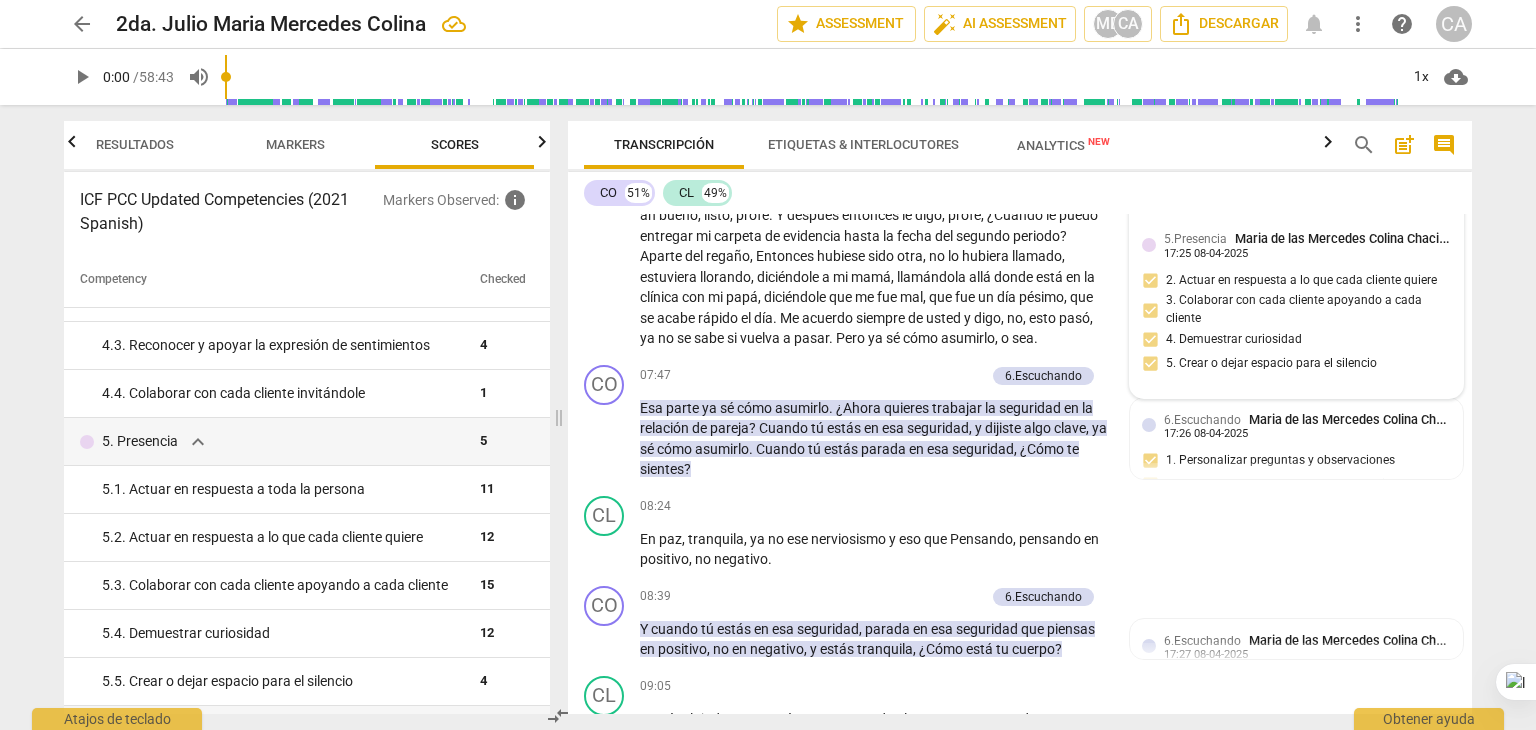 scroll, scrollTop: 2430, scrollLeft: 0, axis: vertical 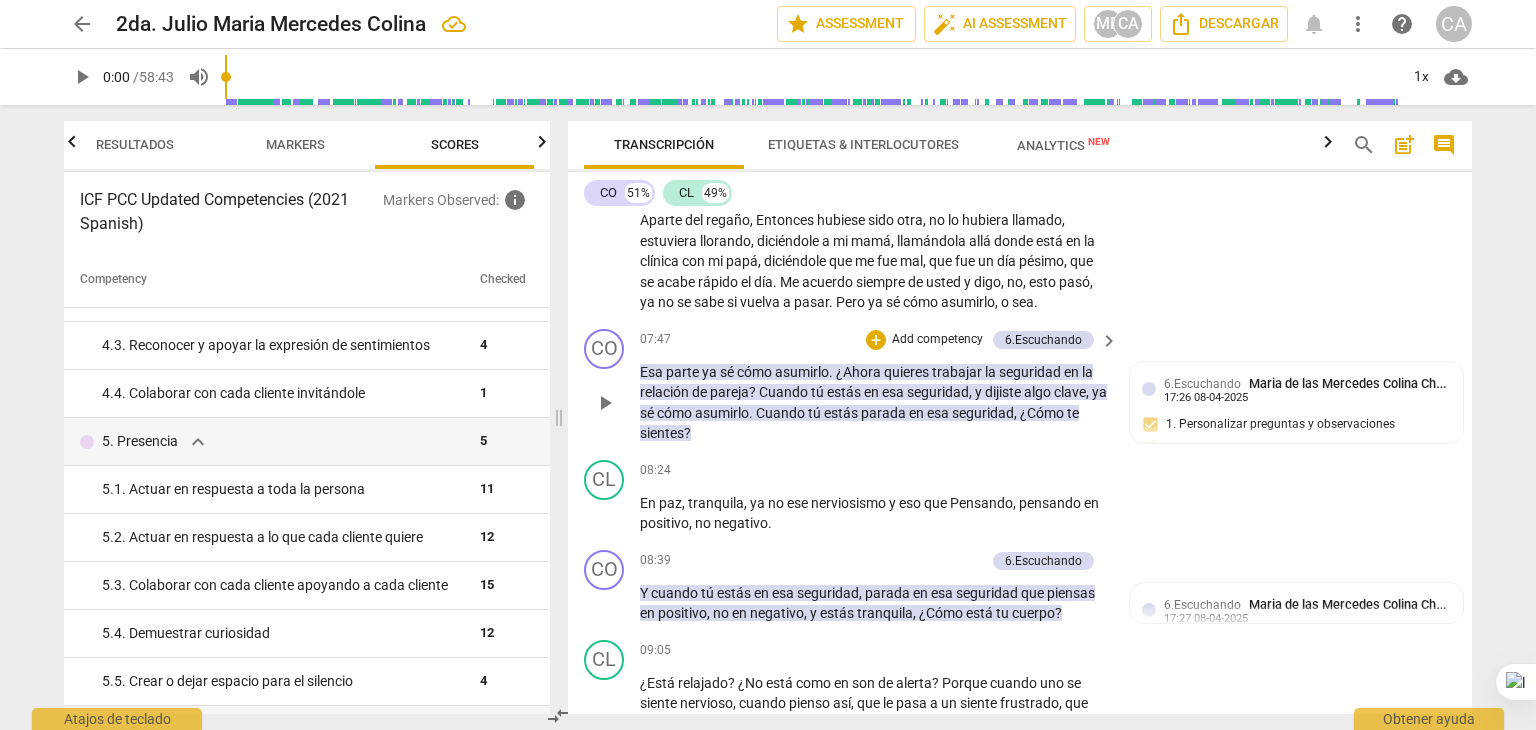 click on "Add competency" at bounding box center (937, 340) 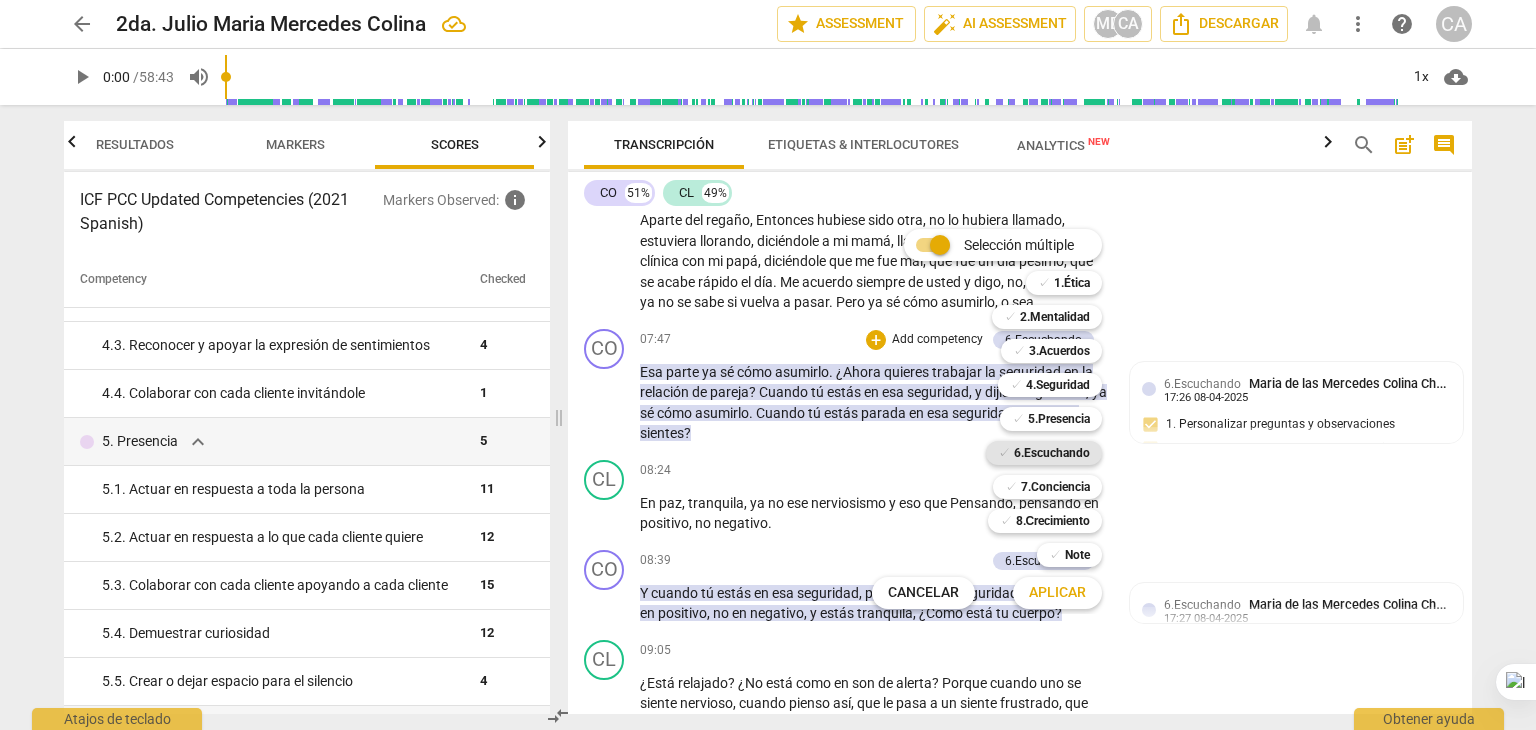 click on "6.Escuchando" at bounding box center (1052, 453) 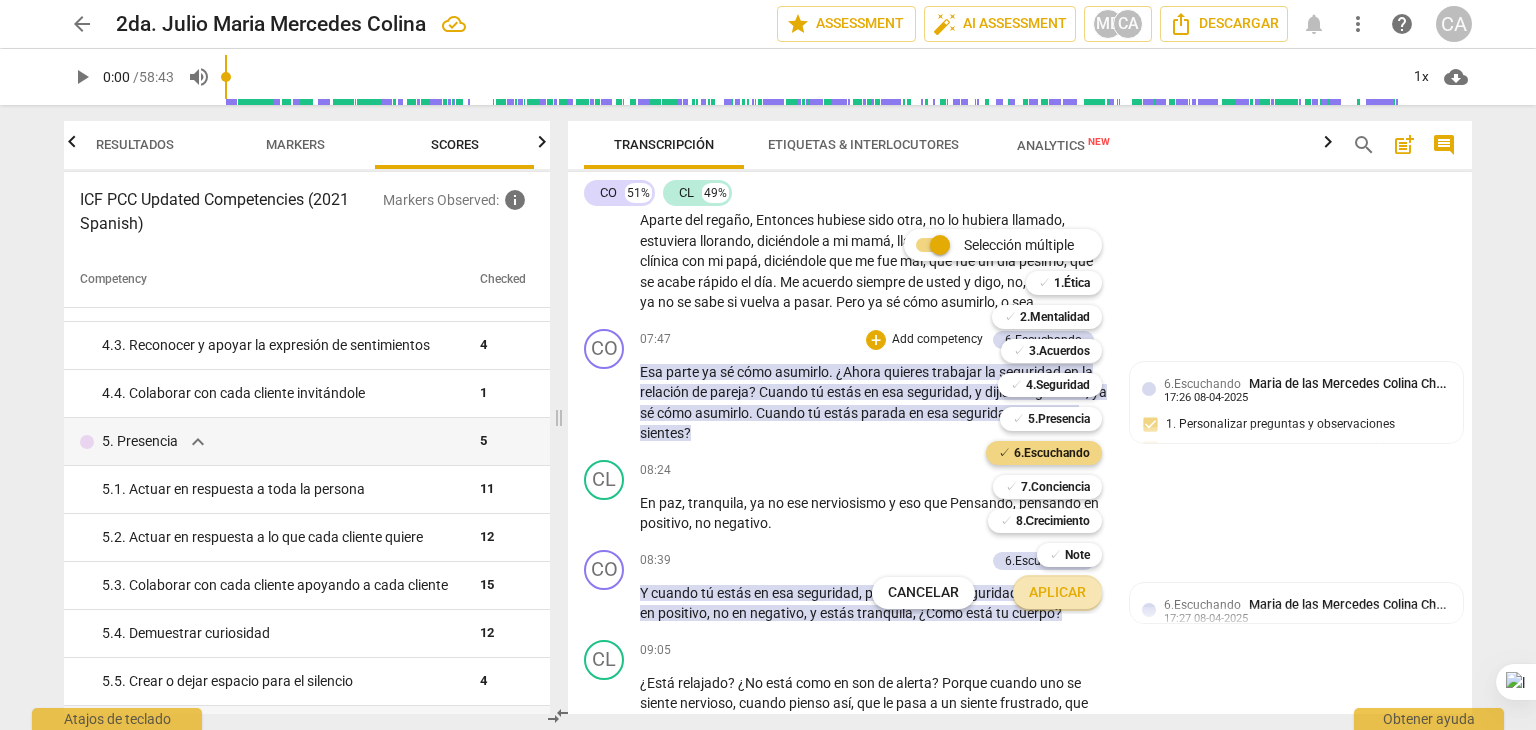 click on "Aplicar" at bounding box center (1057, 593) 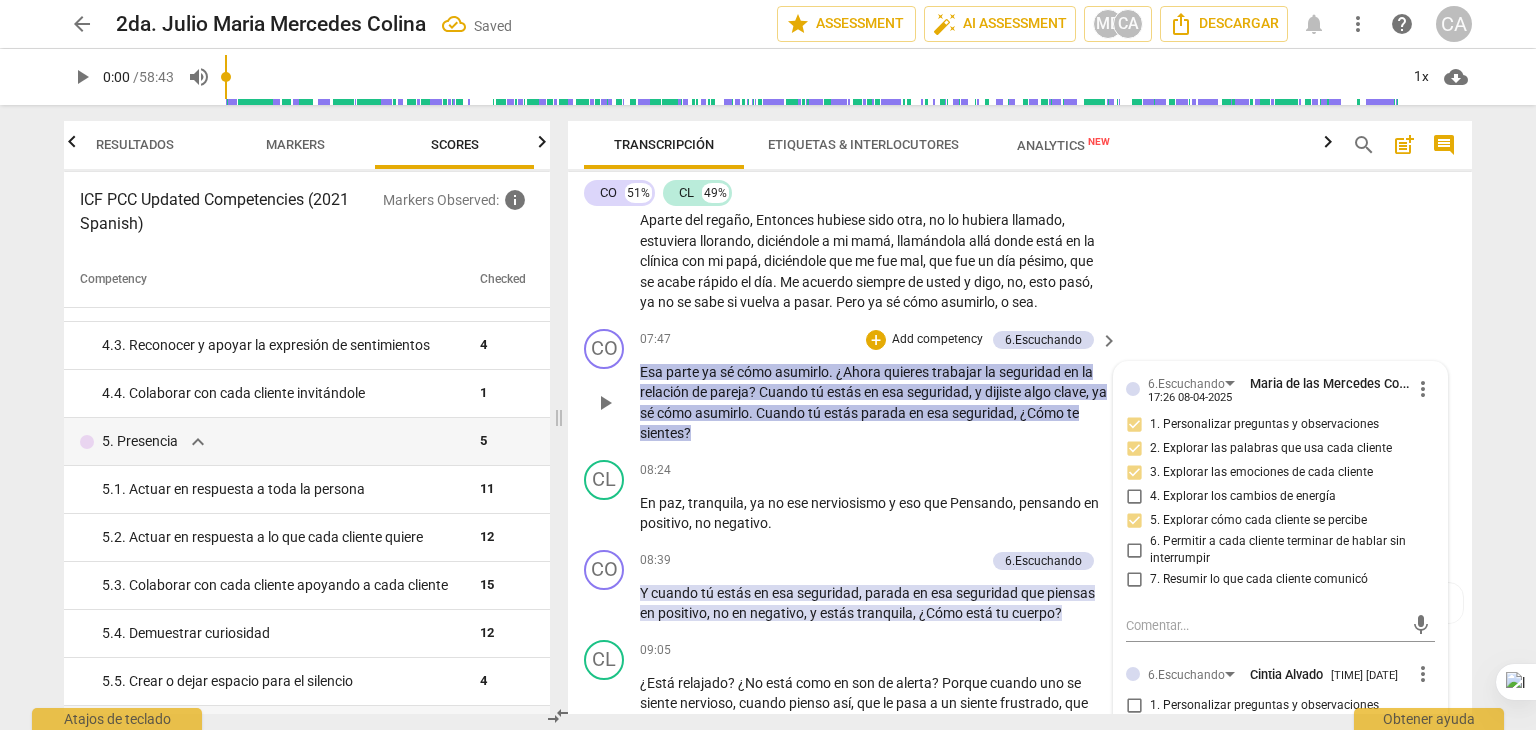 click on "3. Explorar las emociones de cada cliente" at bounding box center (1272, 473) 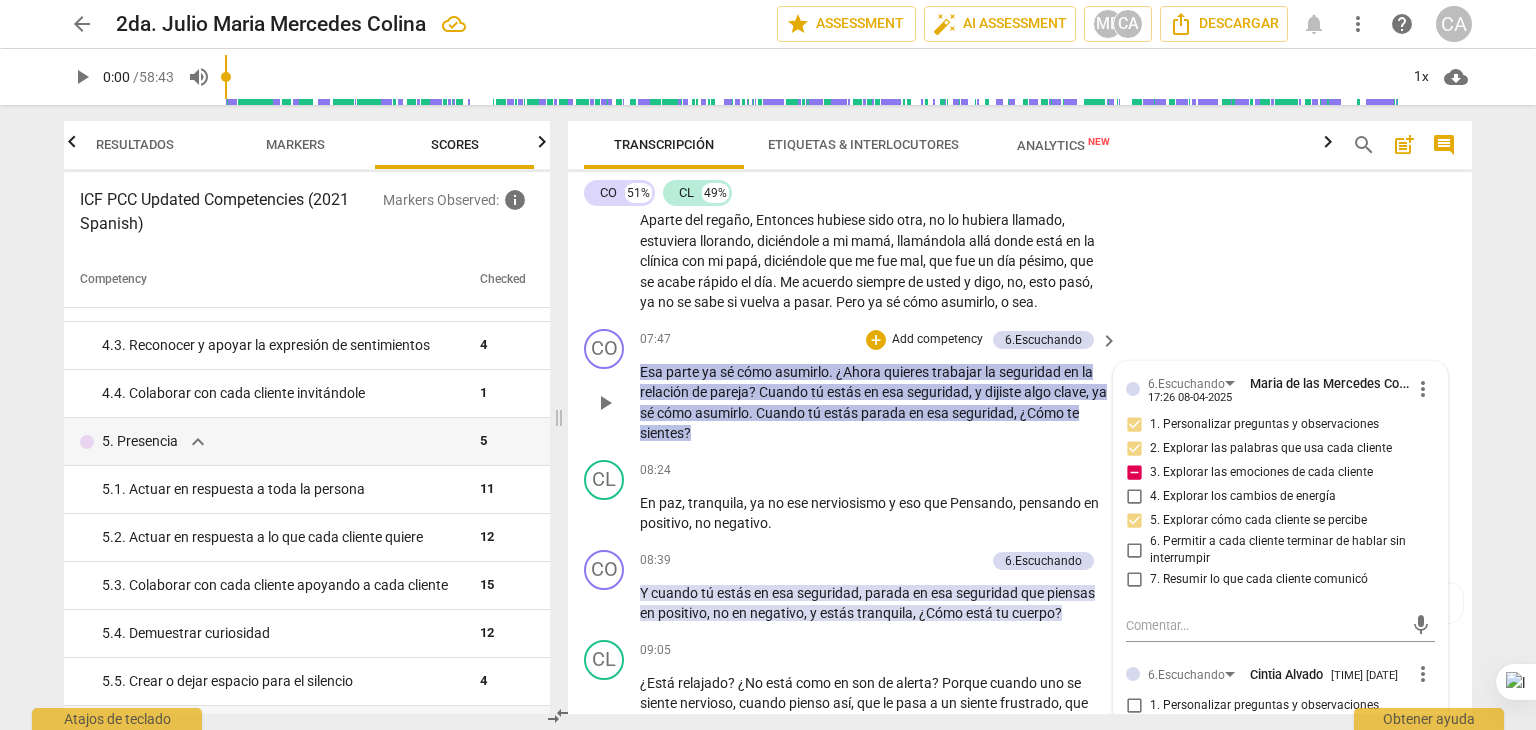 click on "3. Explorar las emociones de cada cliente" at bounding box center [1272, 473] 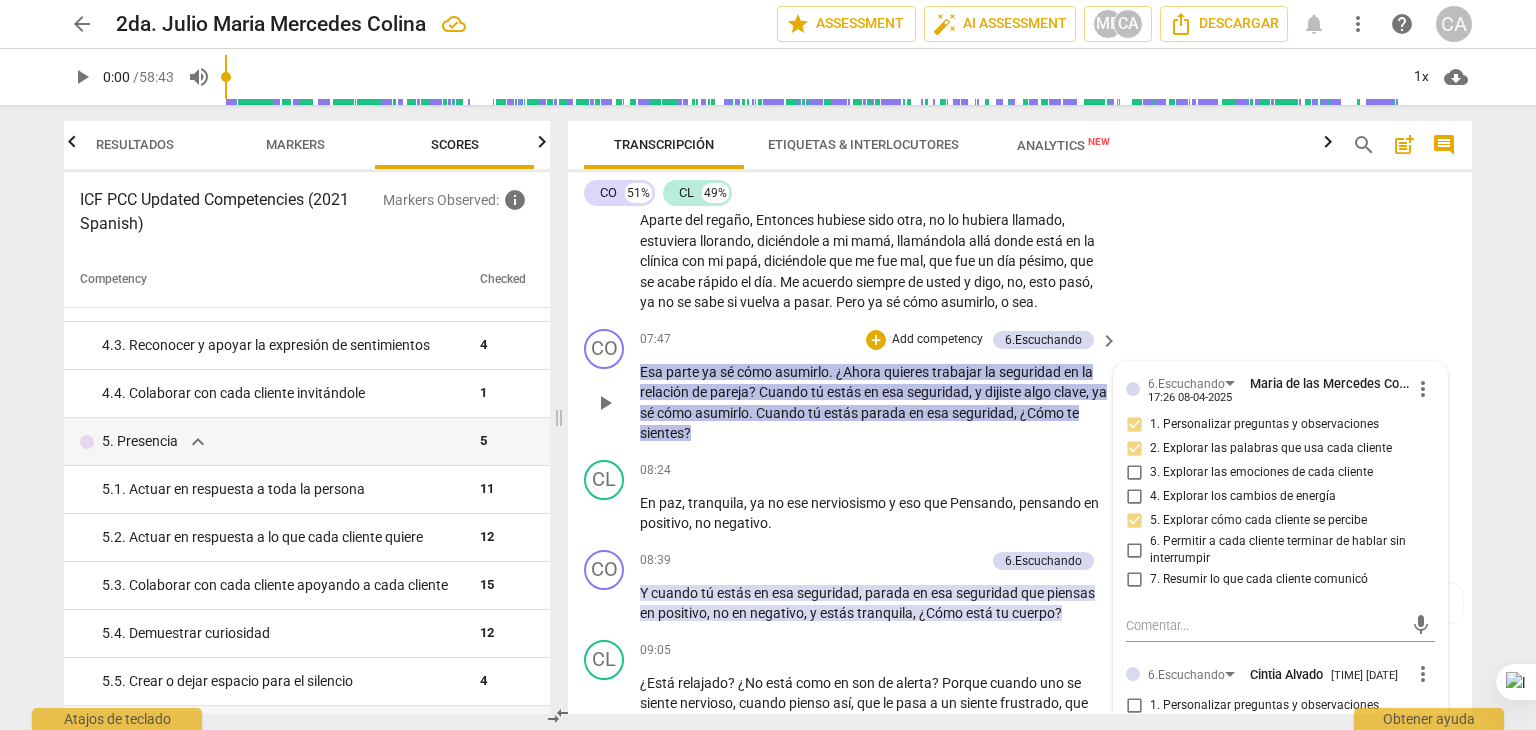 click on "3. Explorar las emociones de cada cliente" at bounding box center (1272, 473) 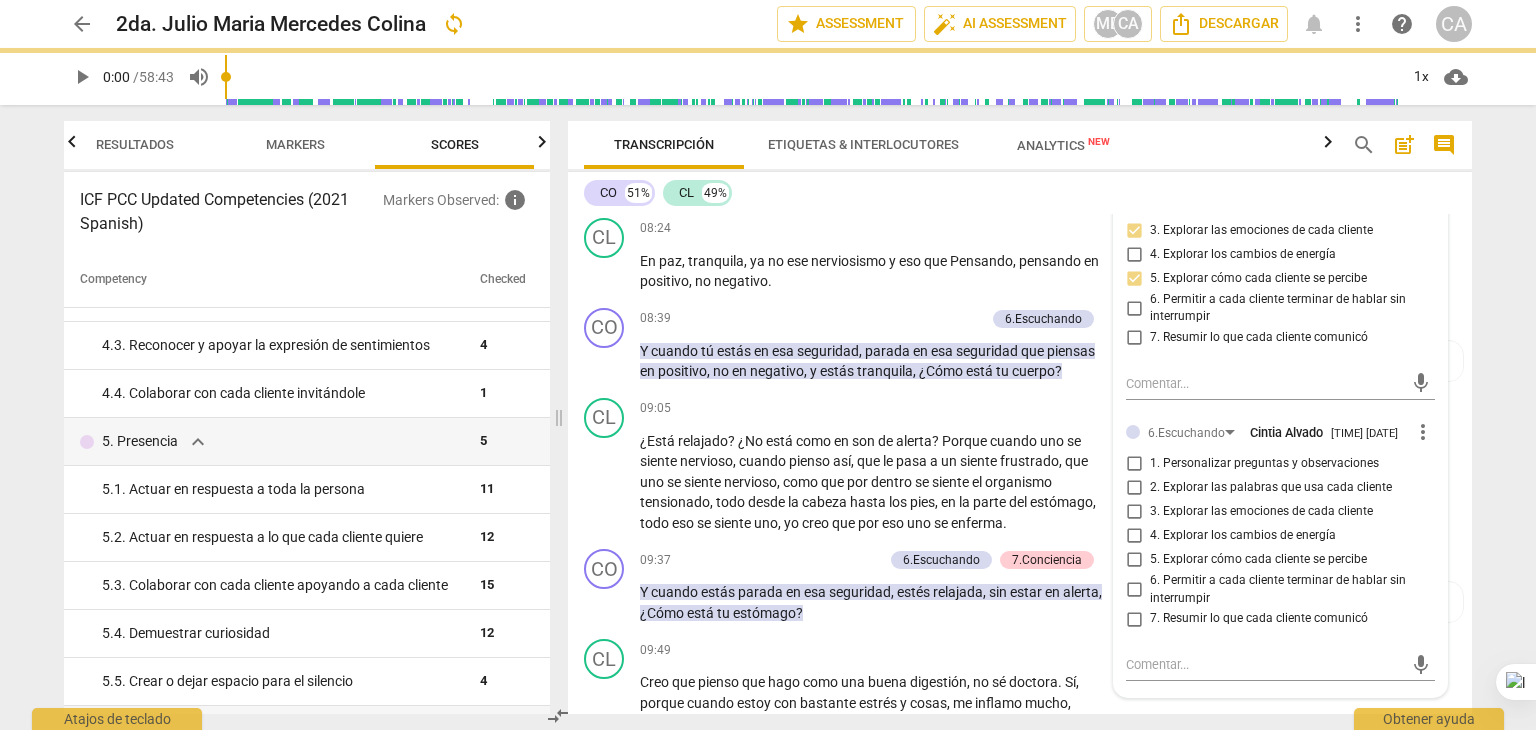 scroll, scrollTop: 2710, scrollLeft: 0, axis: vertical 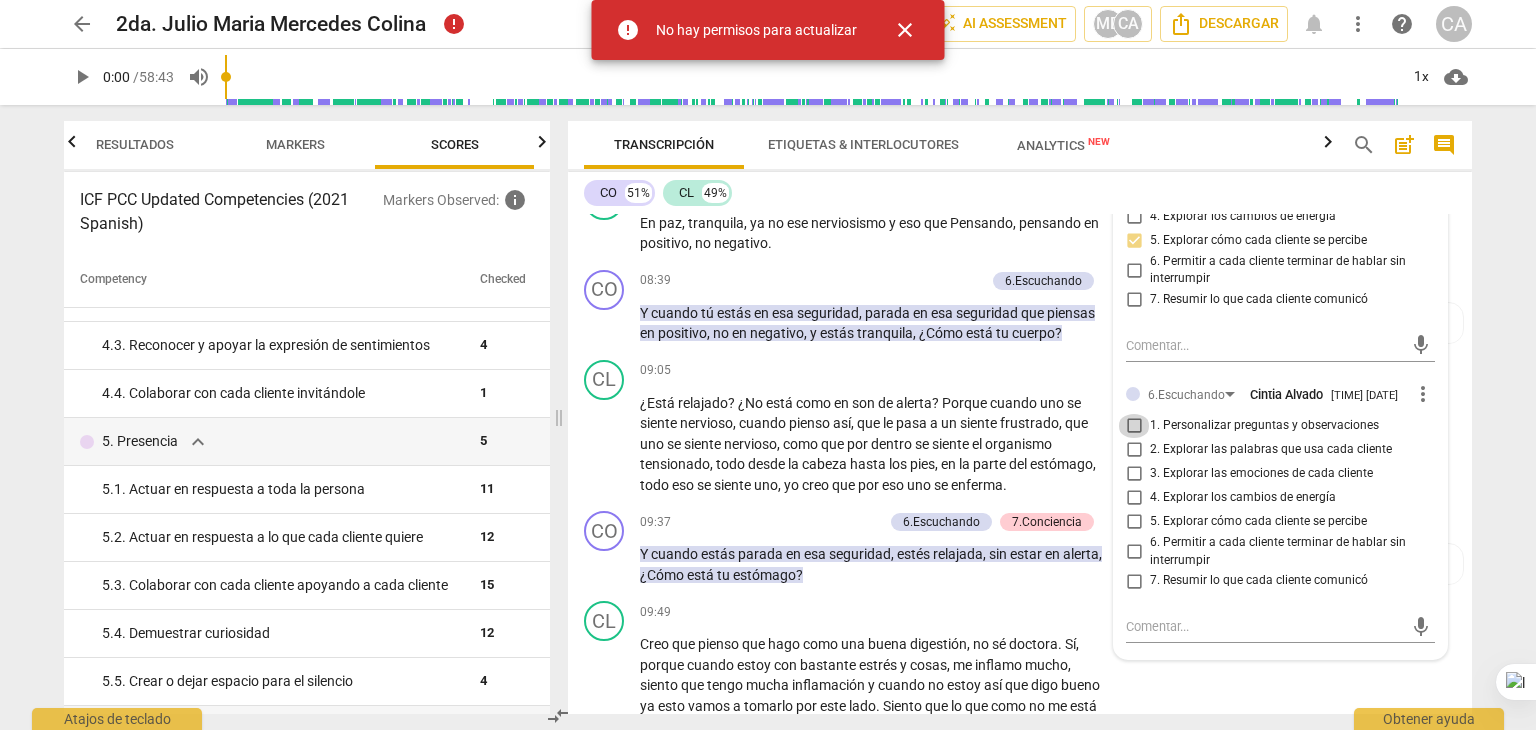 click on "1. Personalizar preguntas y observaciones" at bounding box center (1134, 426) 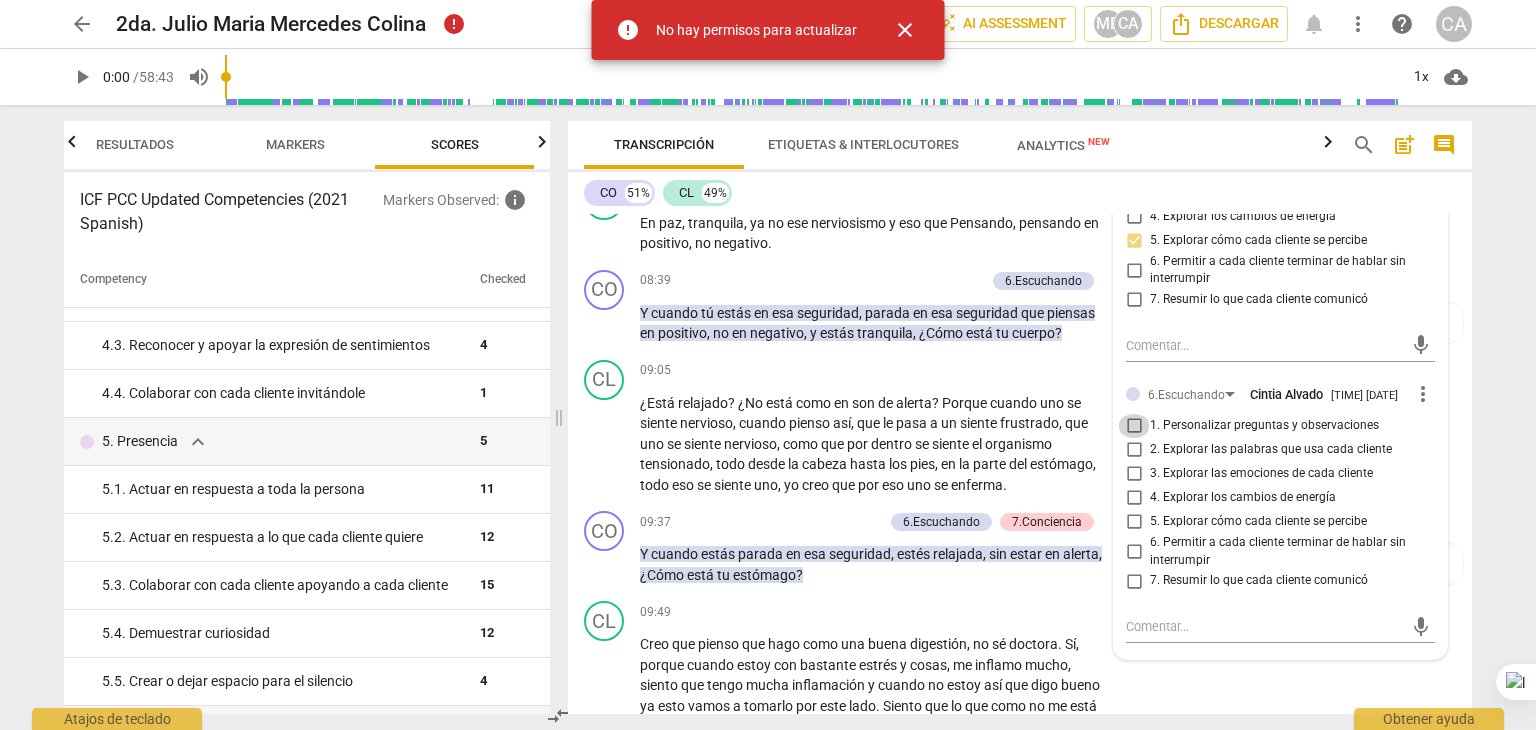checkbox on "true" 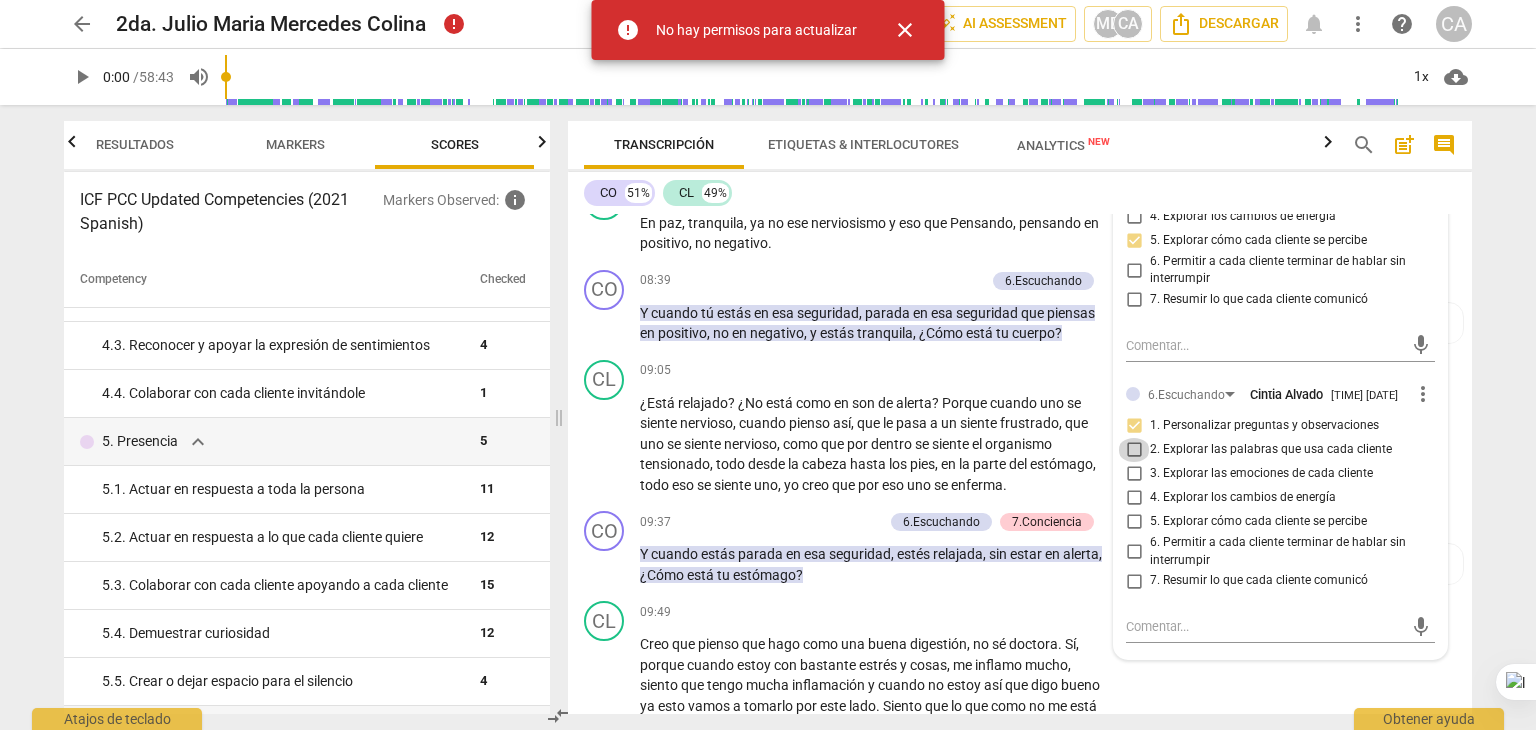 click on "2. Explorar las palabras que usa cada cliente" at bounding box center (1134, 450) 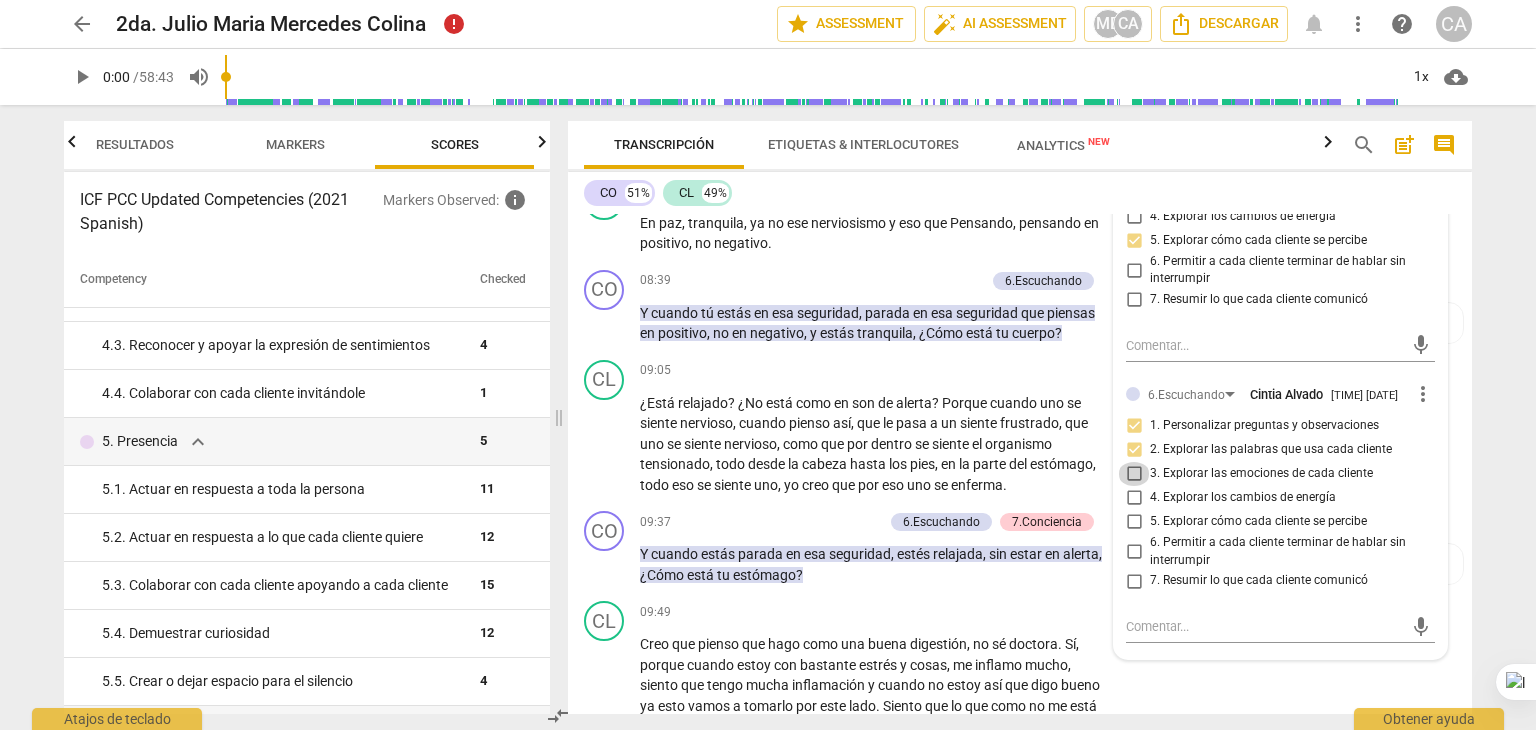 click on "3. Explorar las emociones de cada cliente" at bounding box center (1134, 474) 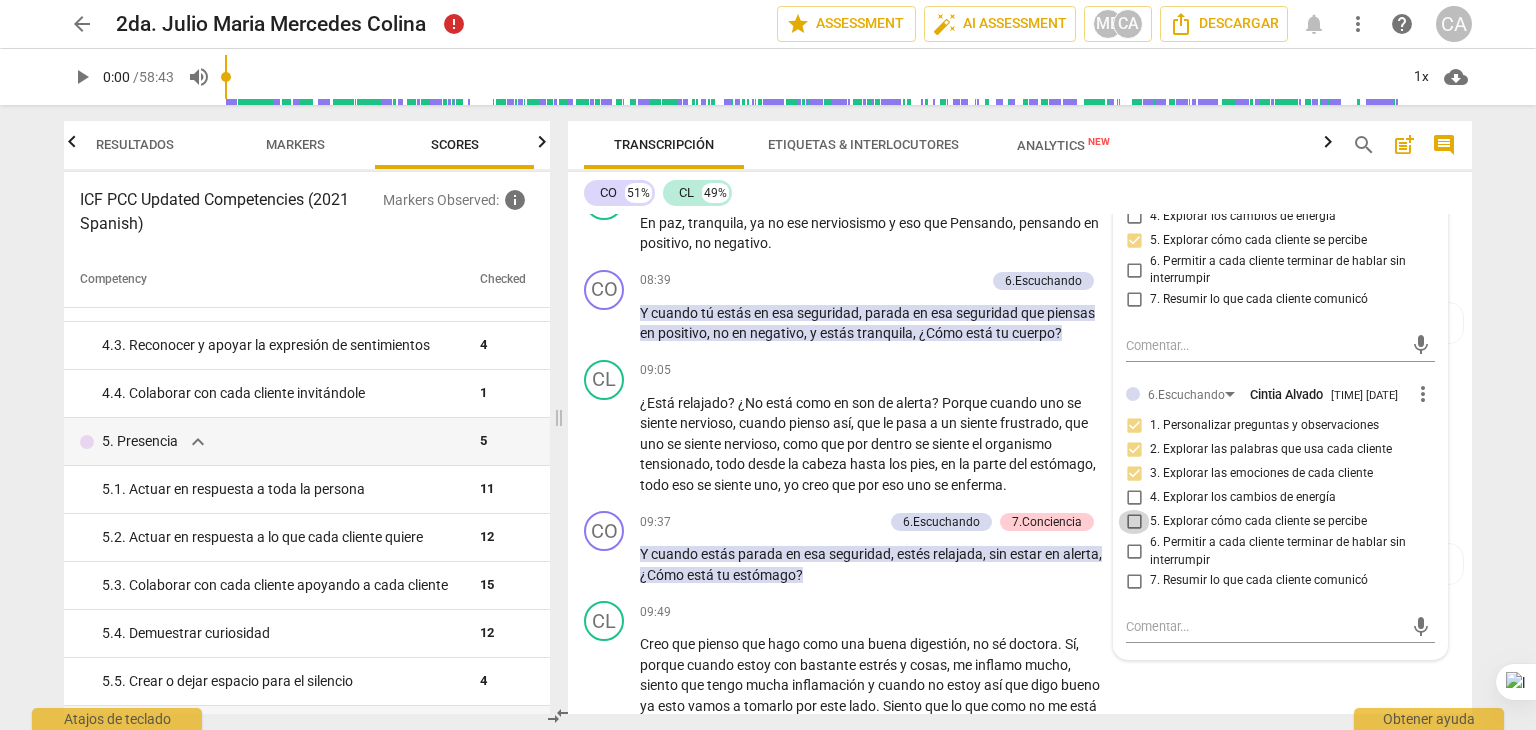 click on "5. Explorar cómo cada cliente se percibe" at bounding box center (1134, 522) 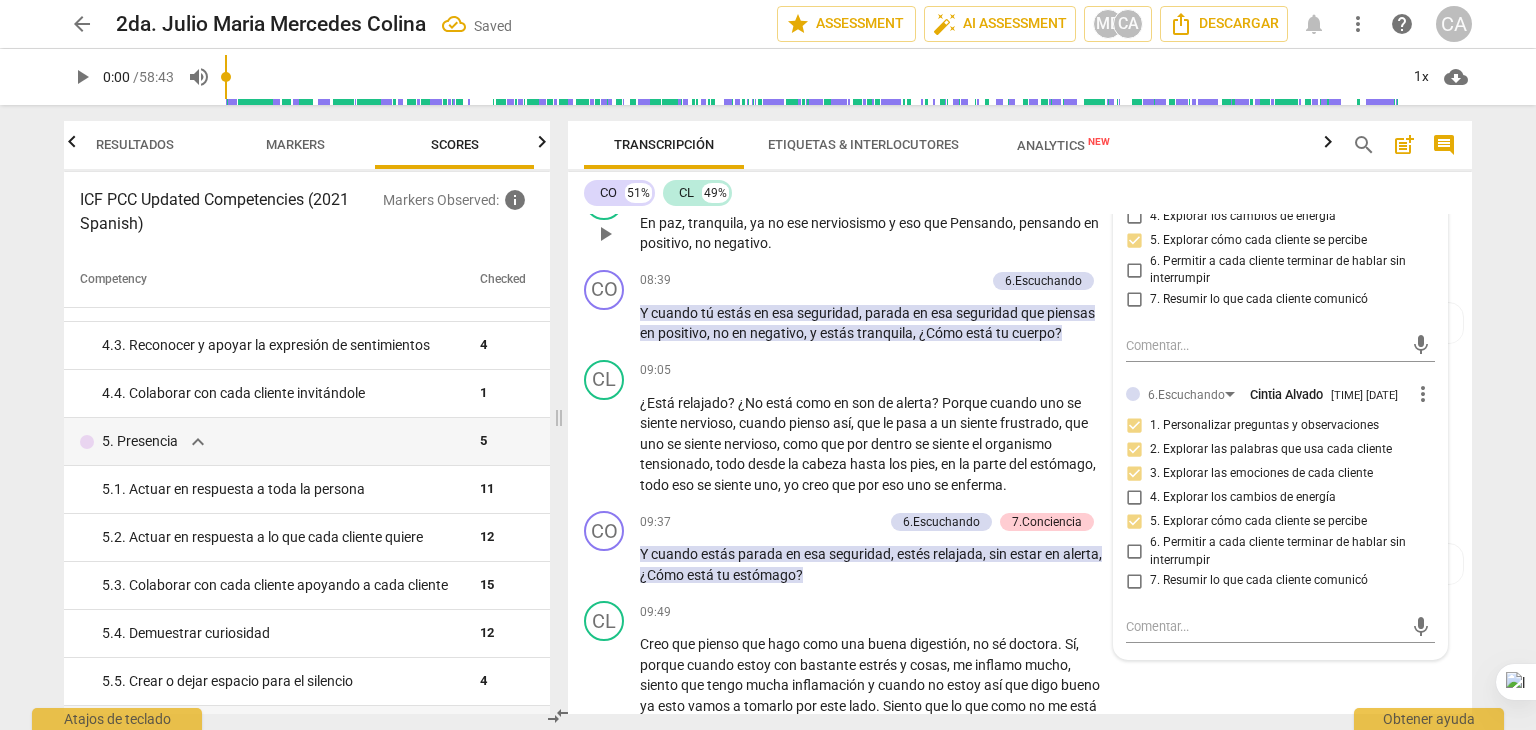 click on "08:24 + Add competency keyboard_arrow_right" at bounding box center (880, 191) 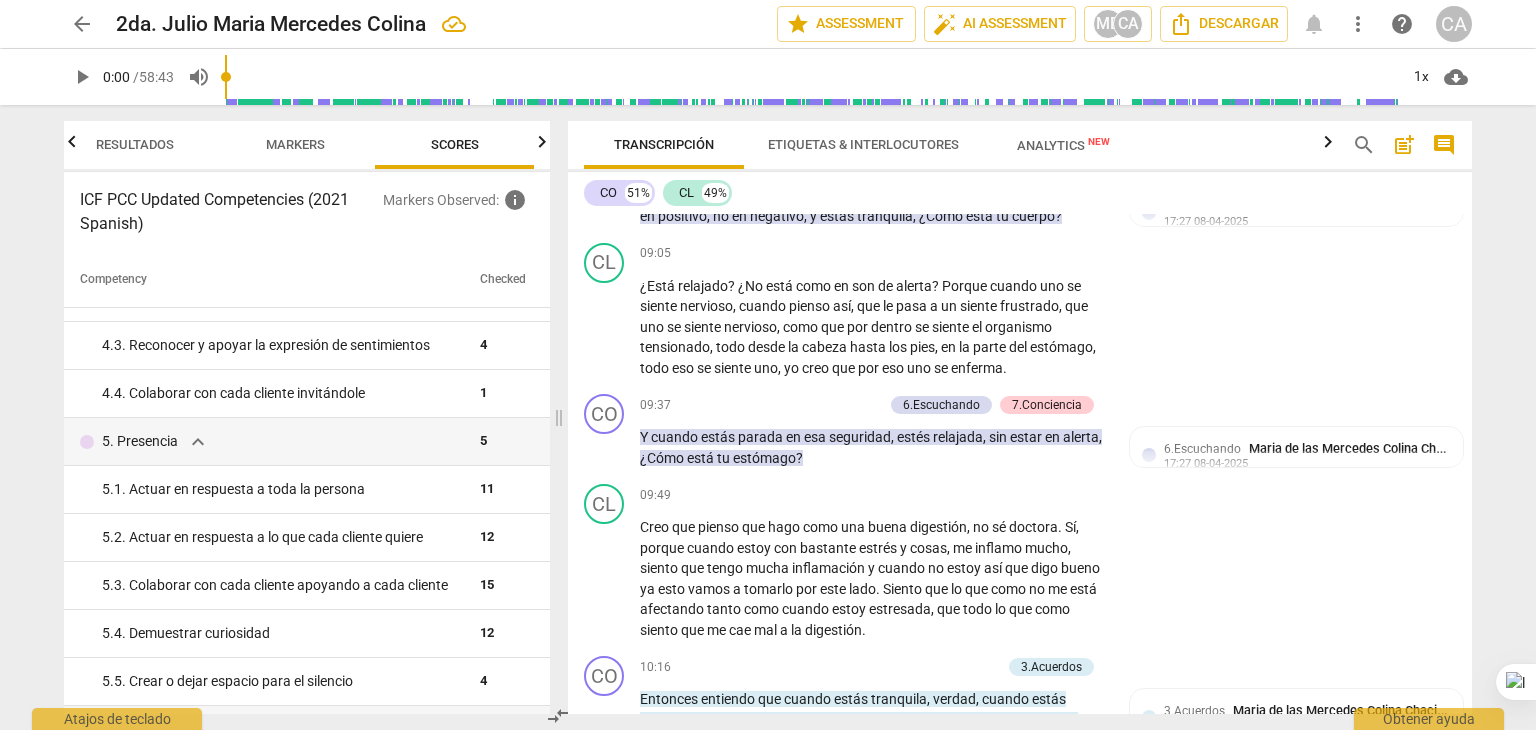 scroll, scrollTop: 2830, scrollLeft: 0, axis: vertical 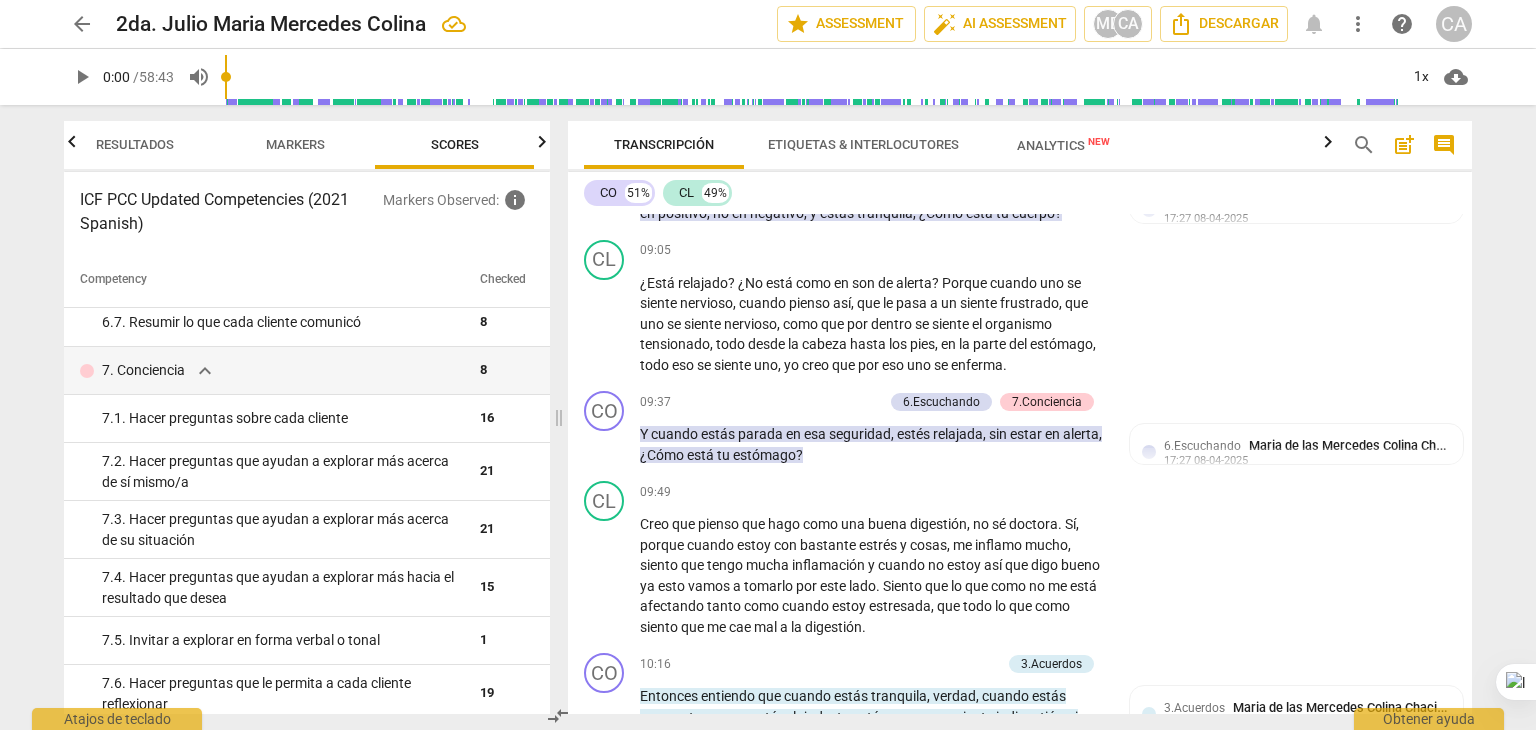 click on "Add competency" at bounding box center [937, 161] 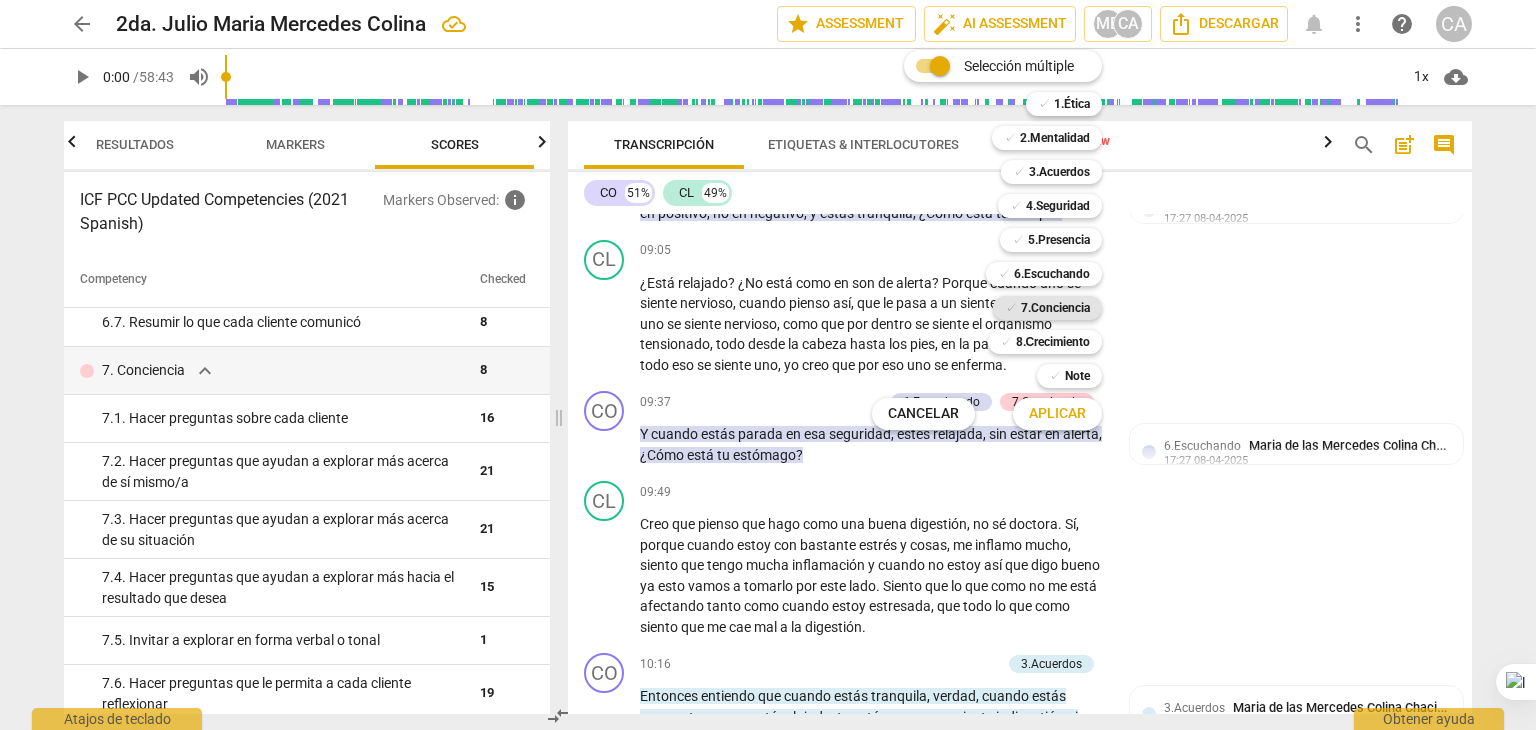 click on "7.Conciencia" at bounding box center (1055, 308) 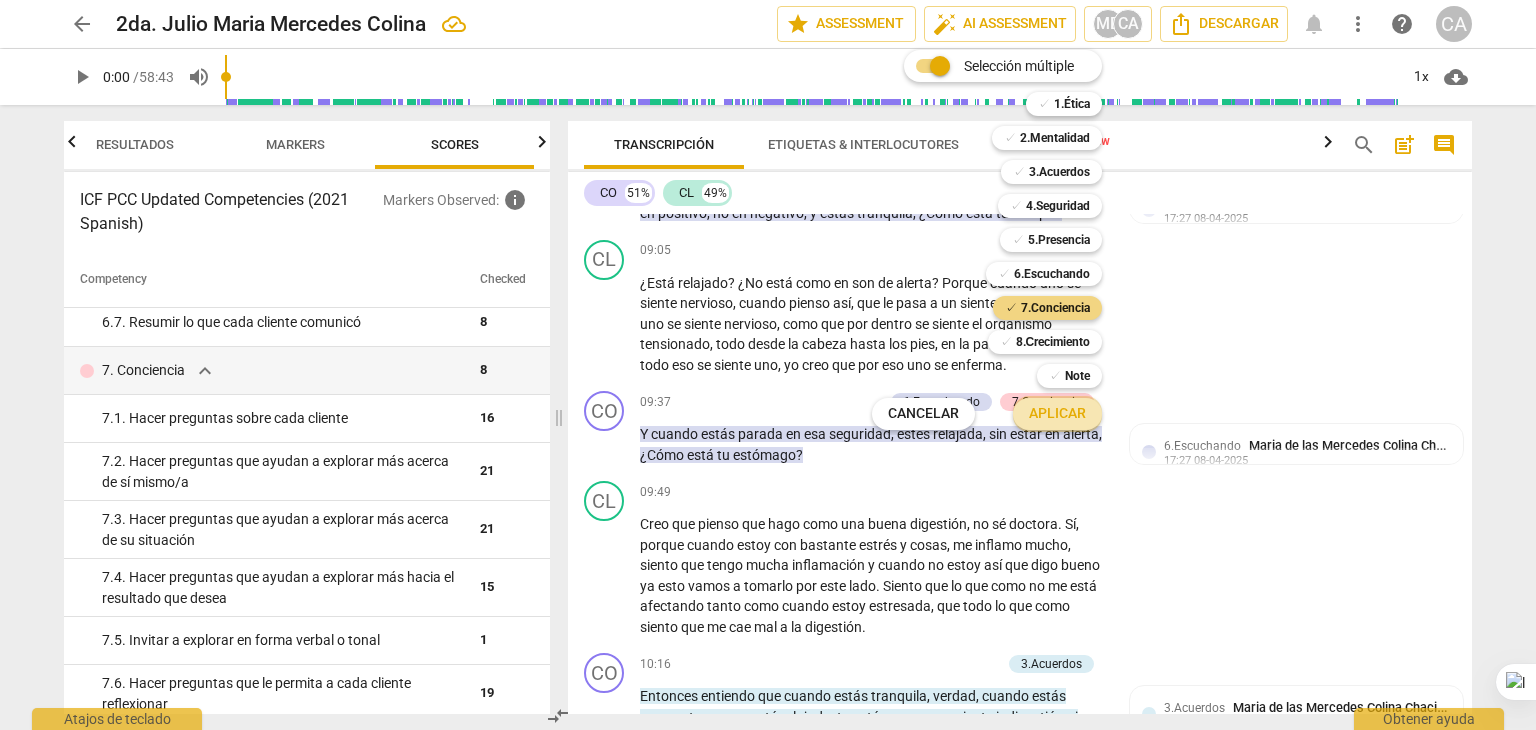 click on "Aplicar" at bounding box center (1057, 414) 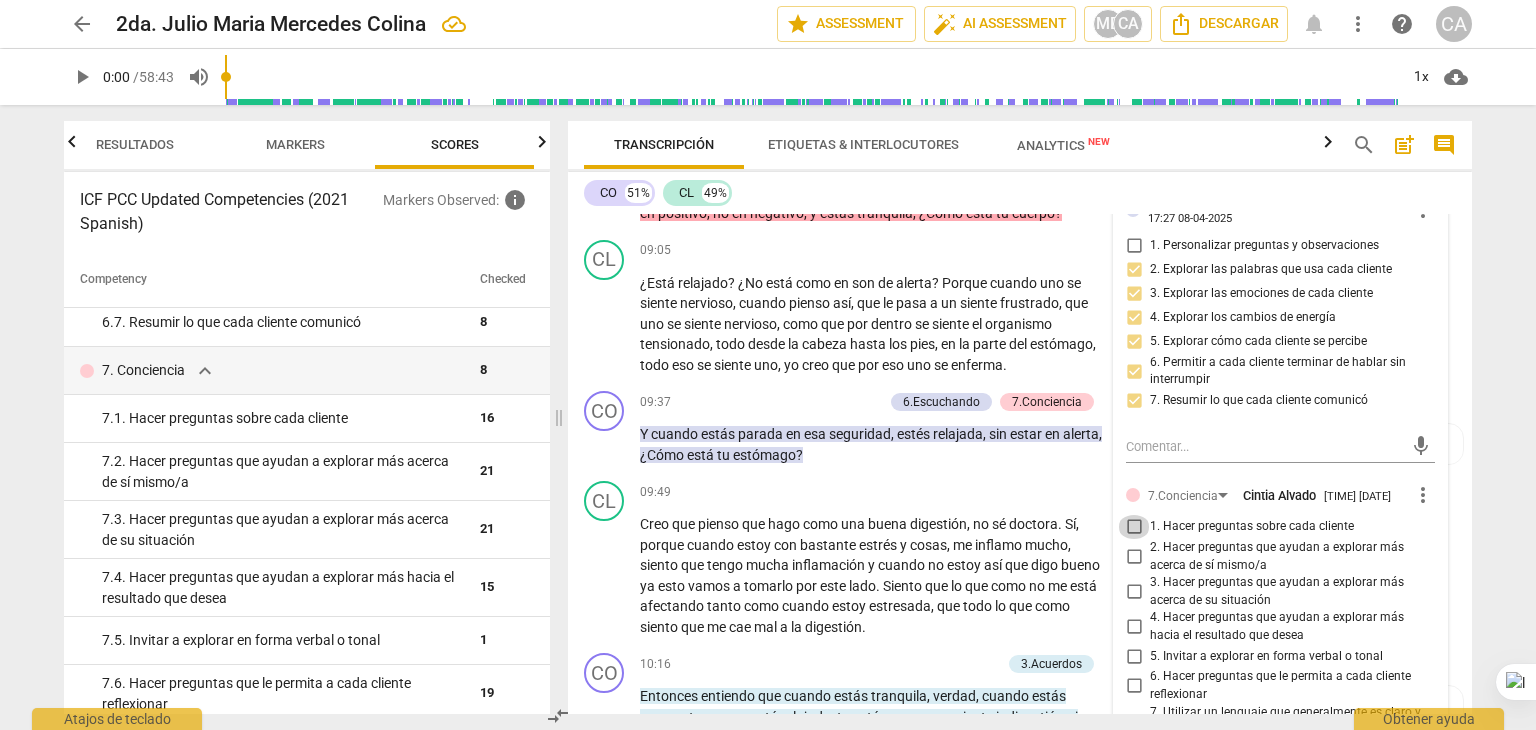 click on "1. Hacer preguntas sobre cada cliente" at bounding box center (1134, 527) 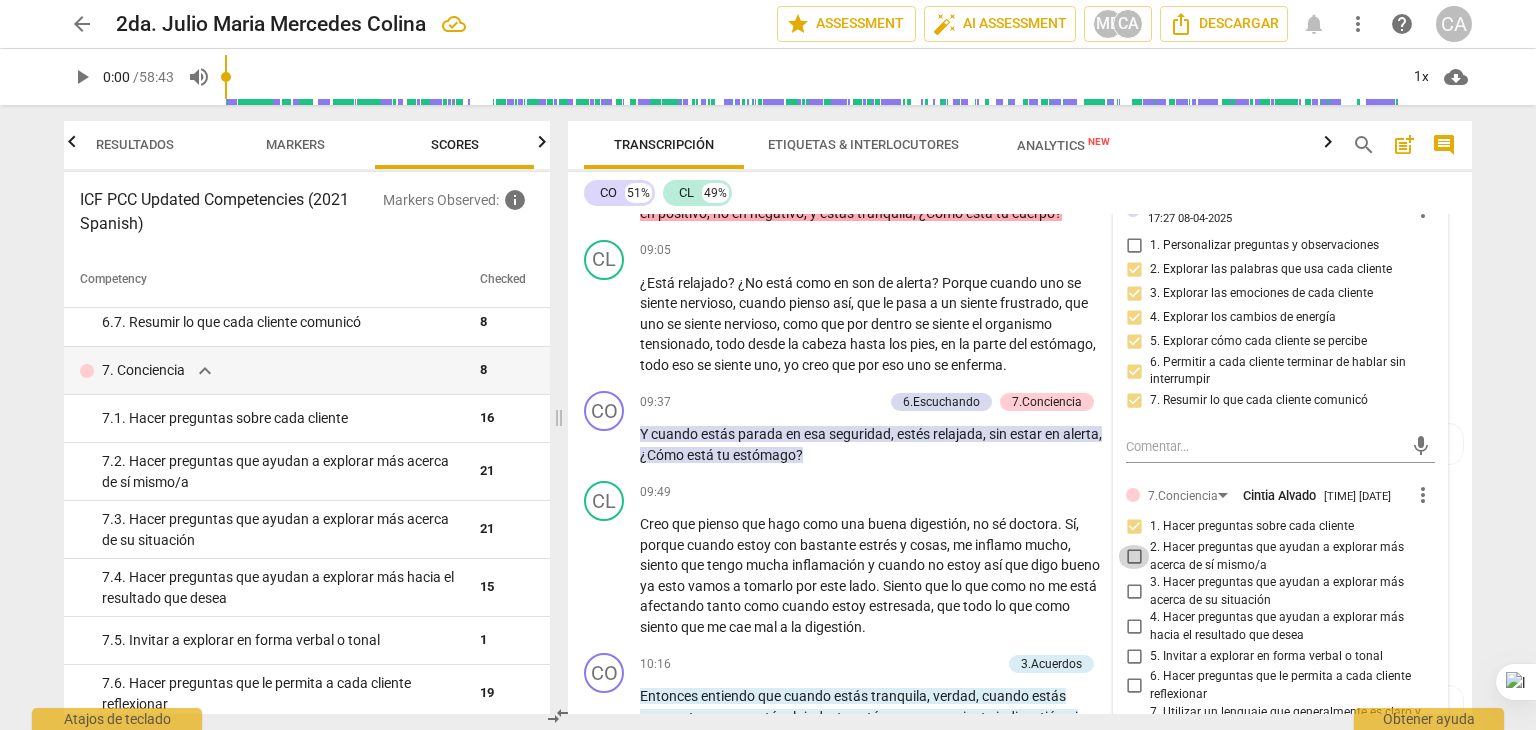 click on "2. Hacer preguntas que ayudan a explorar más acerca de sí mismo/a" at bounding box center (1134, 557) 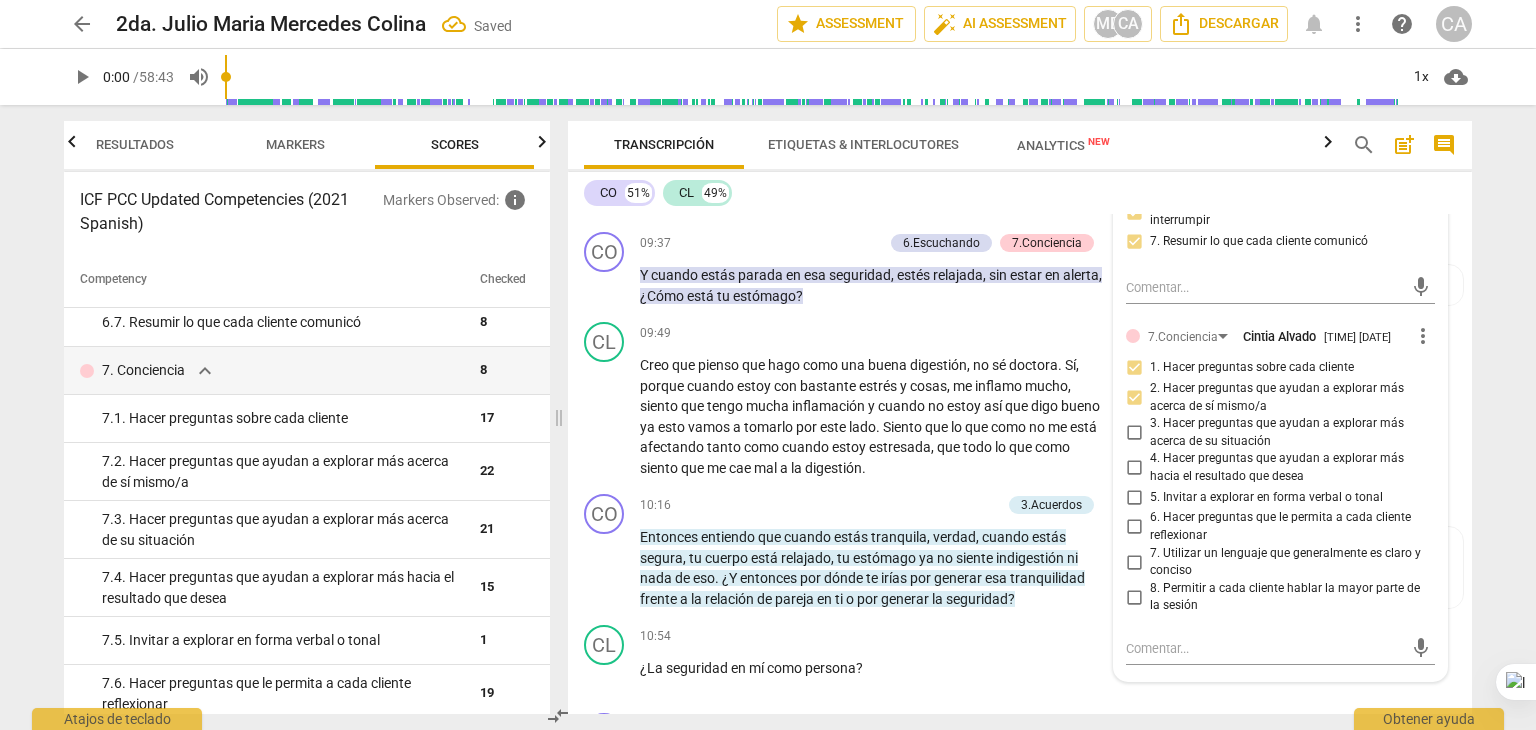 scroll, scrollTop: 2990, scrollLeft: 0, axis: vertical 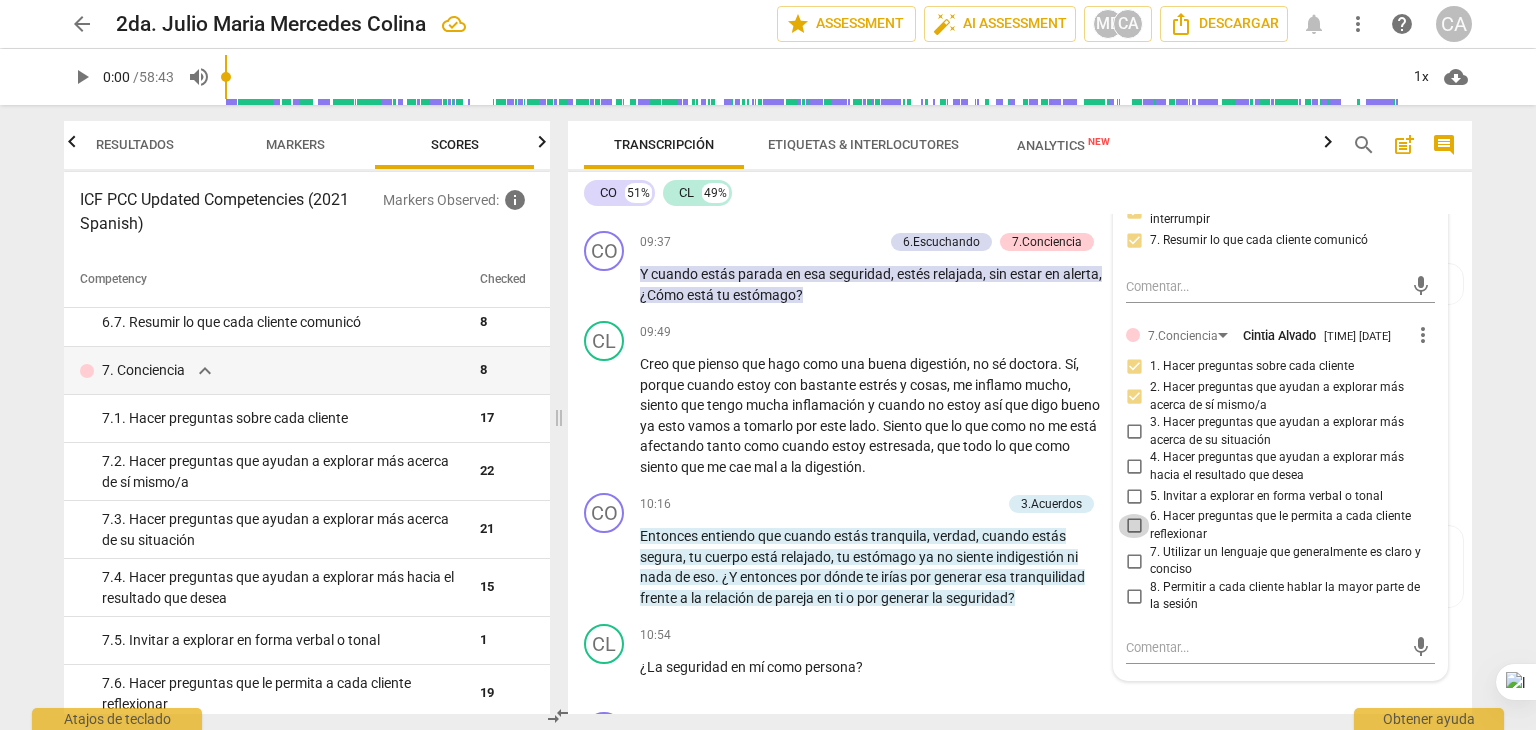 click on "6. Hacer preguntas que le permita a cada cliente reflexionar" at bounding box center [1134, 526] 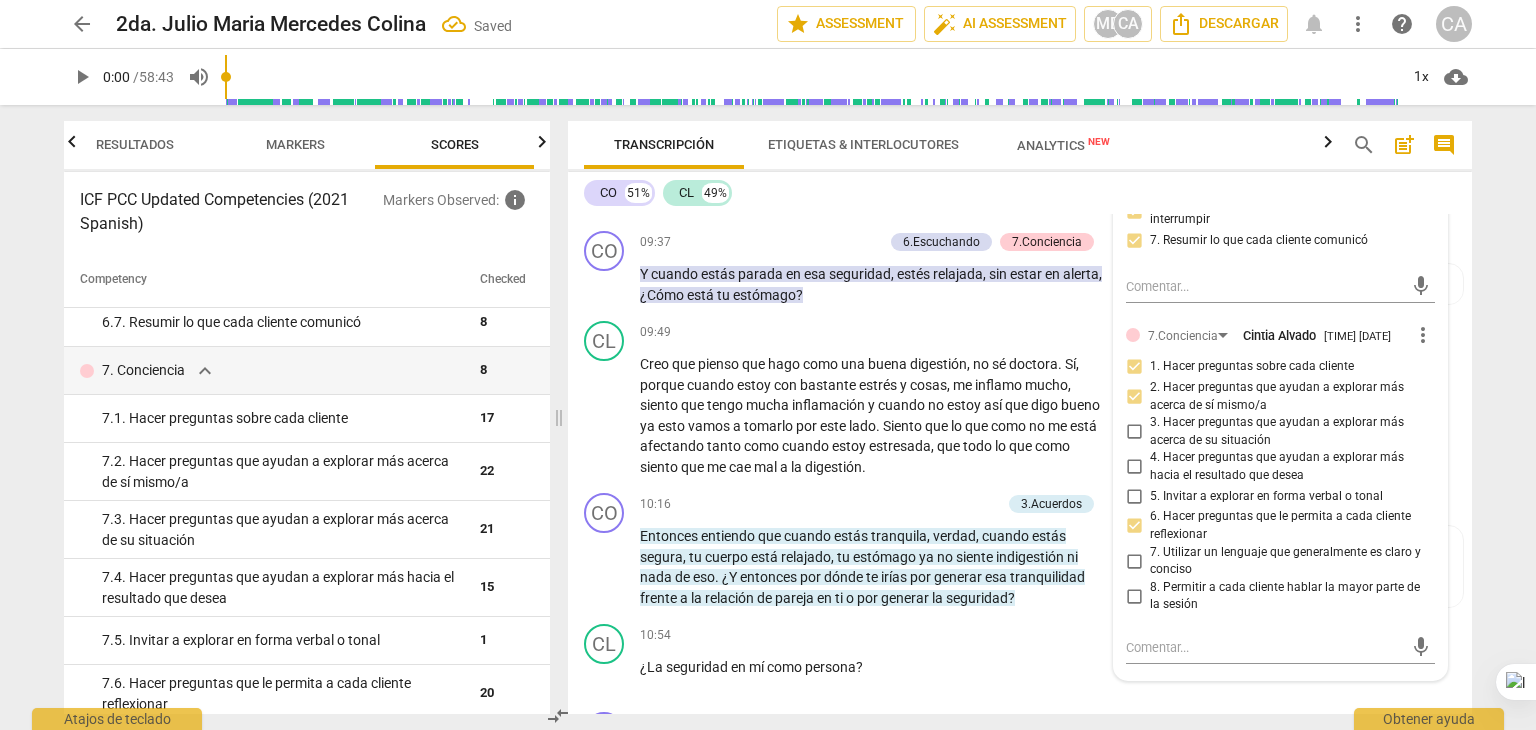 click on "como" at bounding box center [802, 164] 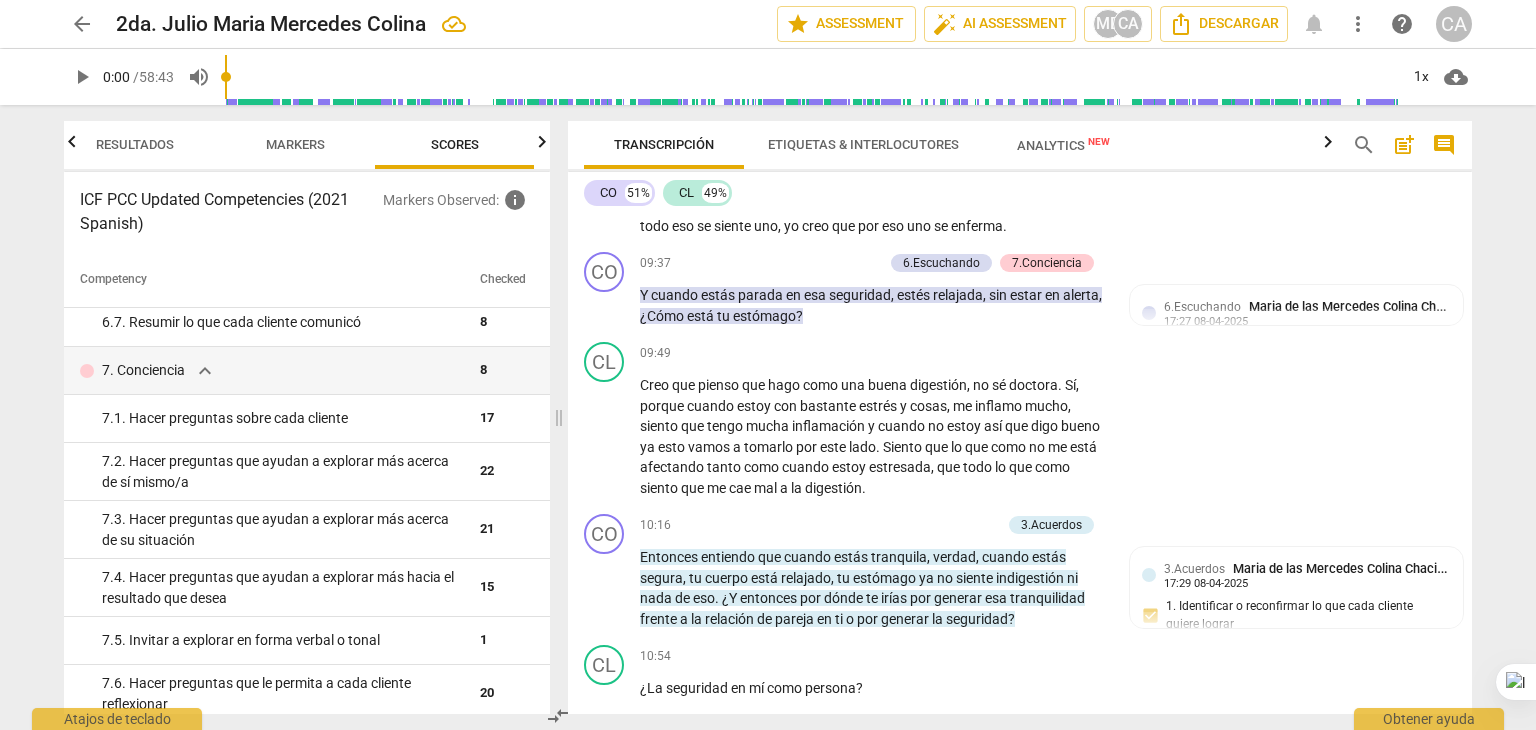 scroll, scrollTop: 2638, scrollLeft: 0, axis: vertical 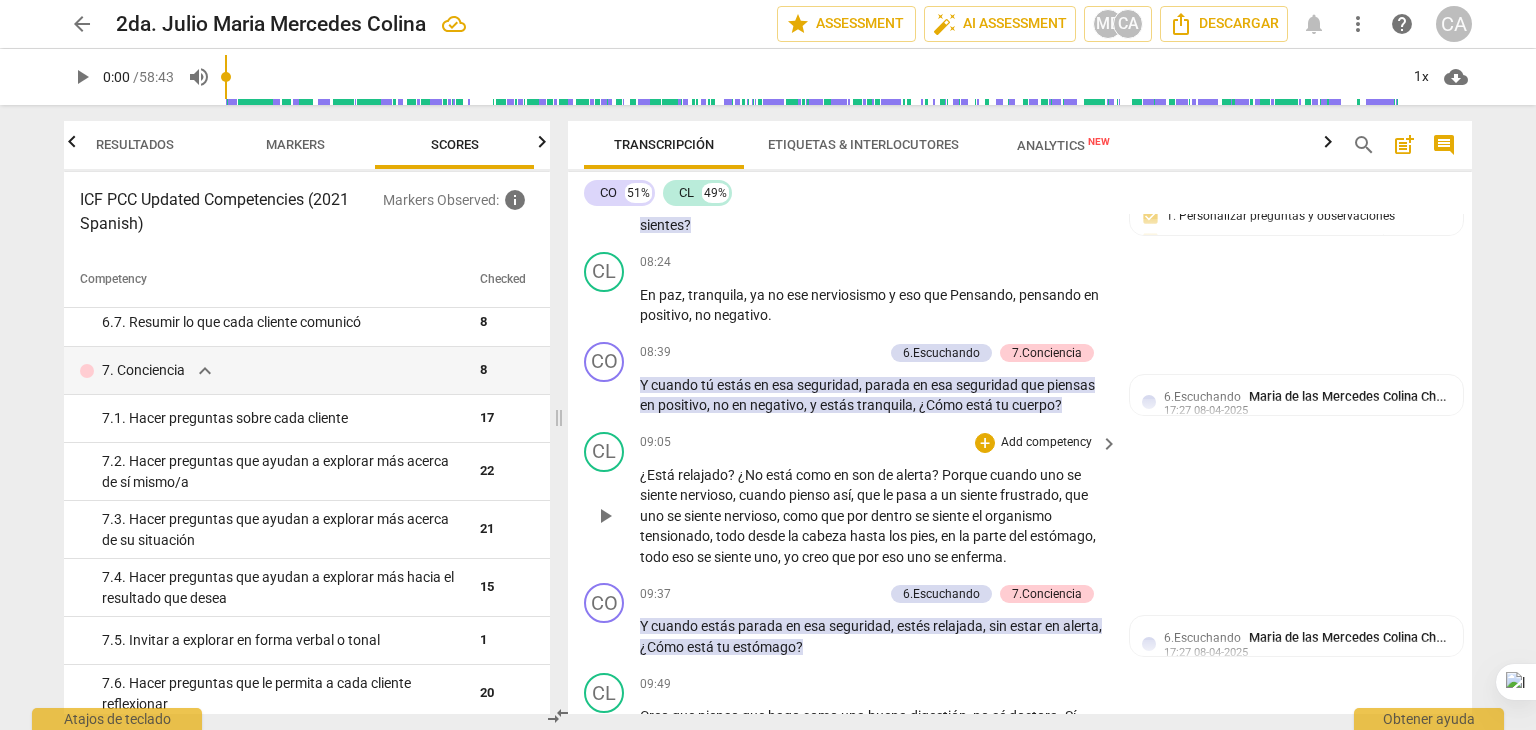 click on "CO play_arrow pause [TIME] + Add competency 6.Escuchando keyboard_arrow_right Esa parte ya sé cómo asumirlo . ¿Ahora quieres trabajar la seguridad en la relación de pareja ? Cuando tú estás en esa seguridad , y dijiste algo clave , ya sé cómo asumirlo . Cuando tú estás parada en esa seguridad , ¿Cómo te sientes ? 6.Escuchando [PERSON] [TIME] 1. Personalizar preguntas y observaciones 2. Explorar las palabras que usa cada cliente 3. Explorar las emociones de cada cliente 5. Explorar cómo cada cliente se percibe 6.Escuchando [PERSON] [TIME] 1. Personalizar preguntas y observaciones 2. Explorar las palabras que usa cada cliente 3. Explorar las emociones de cada cliente 5. Explorar cómo cada cliente se percibe" at bounding box center [1020, 178] 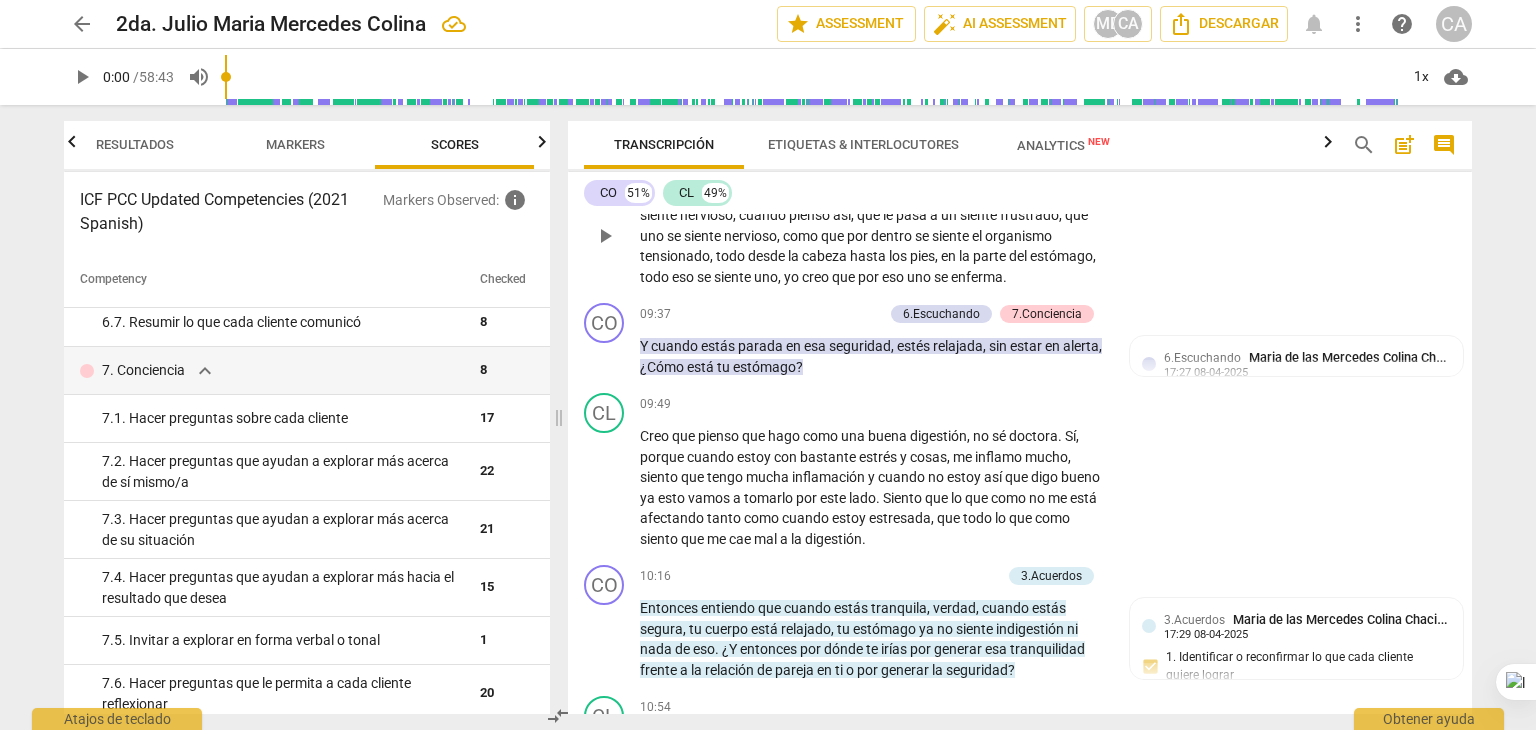 scroll, scrollTop: 2958, scrollLeft: 0, axis: vertical 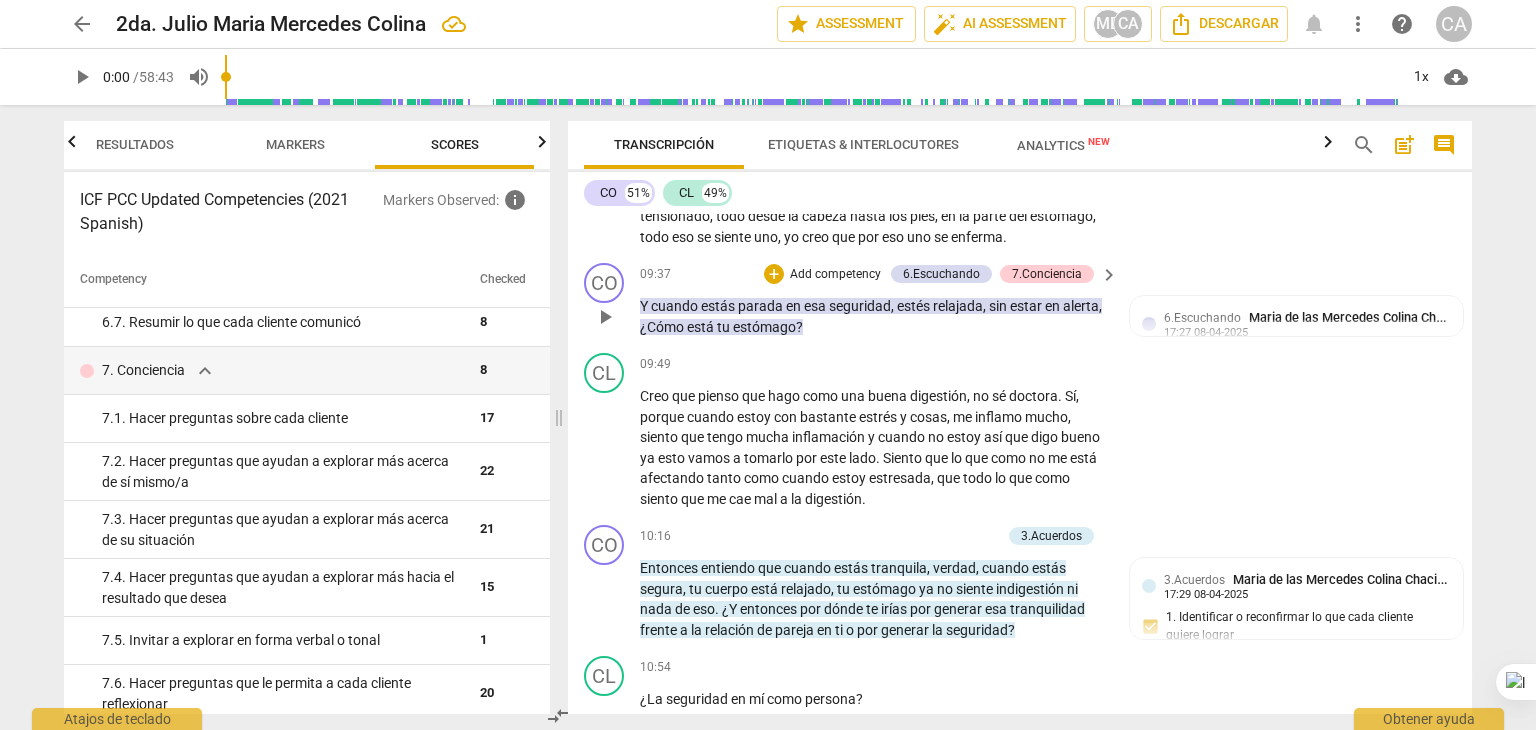 click on "Add competency" at bounding box center [835, 275] 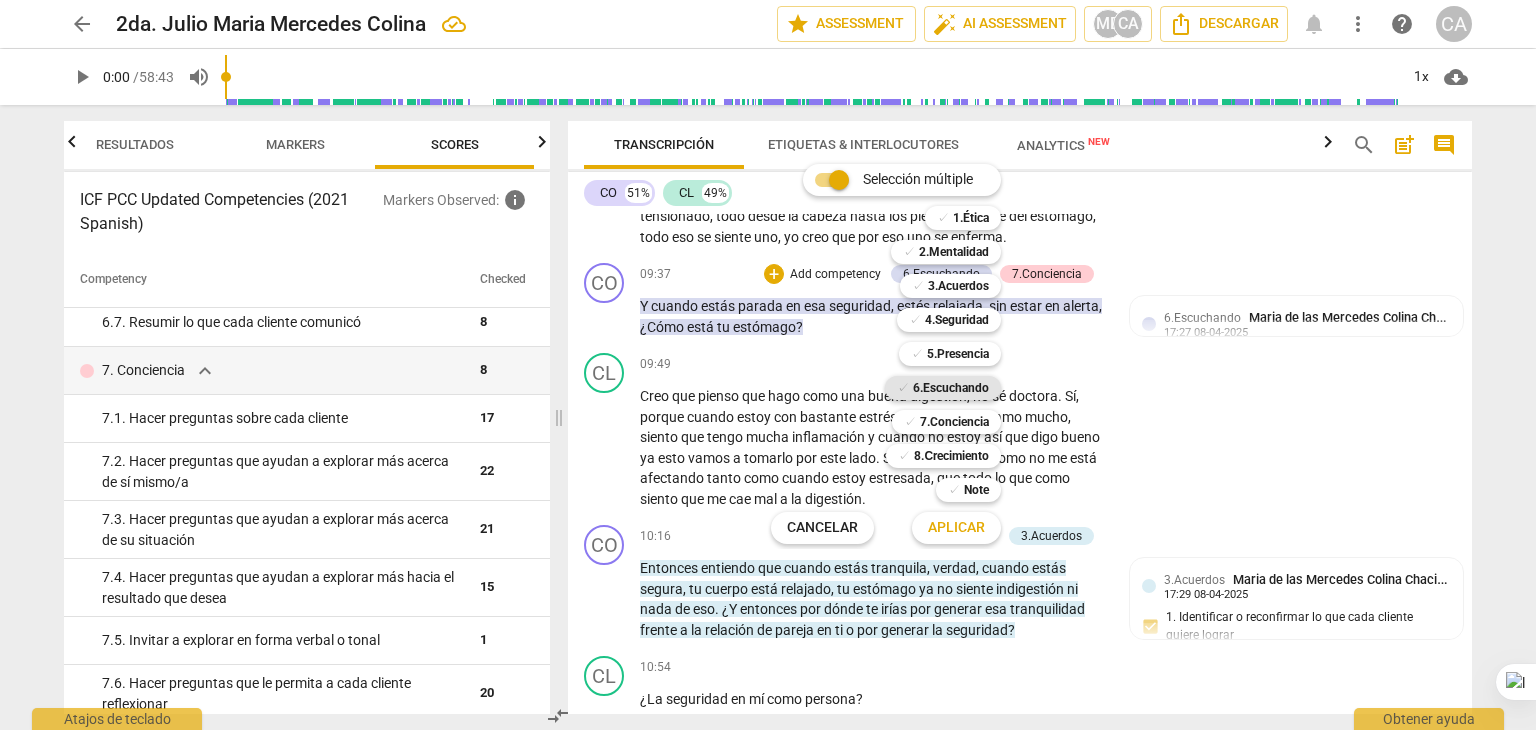 click on "6.Escuchando" at bounding box center (951, 388) 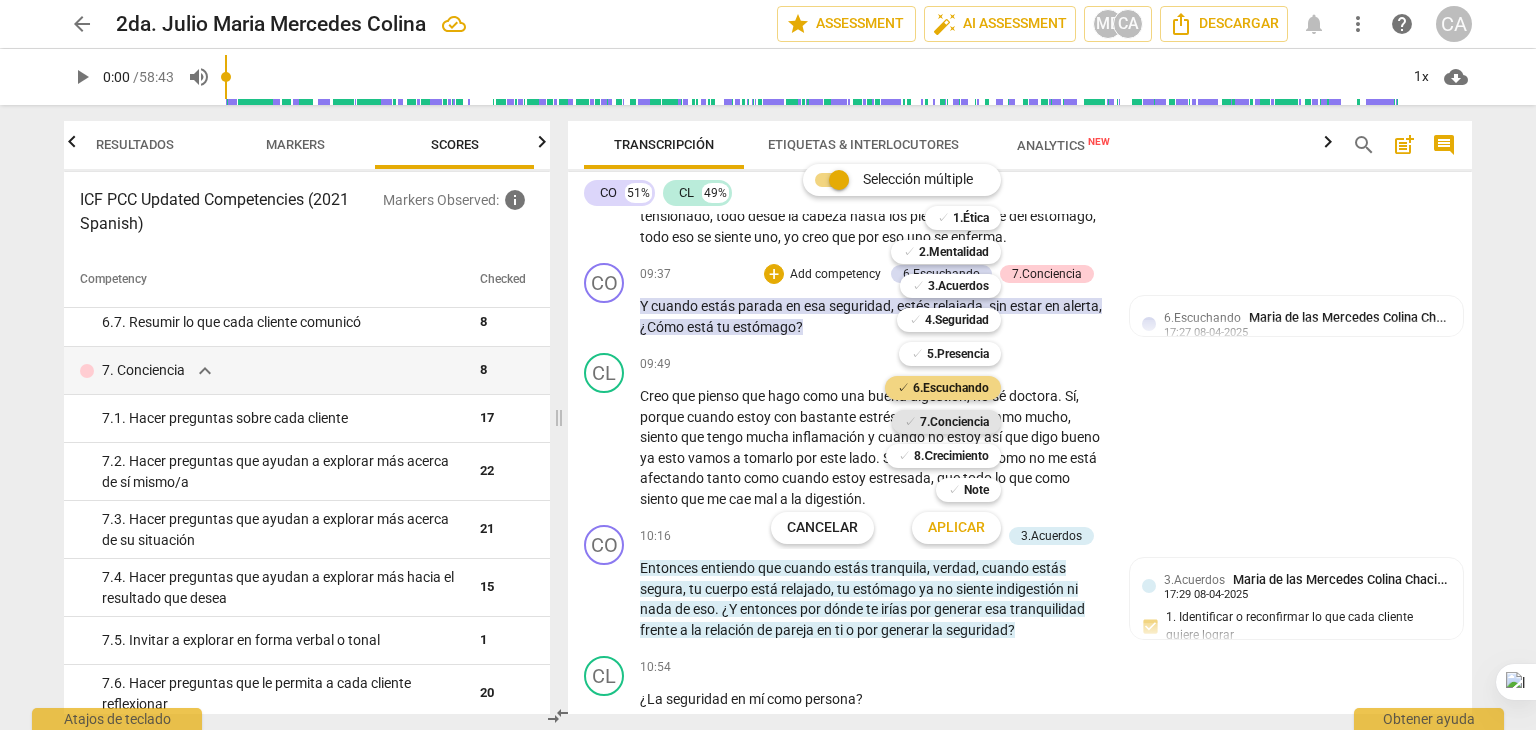 click on "7.Conciencia" at bounding box center (954, 422) 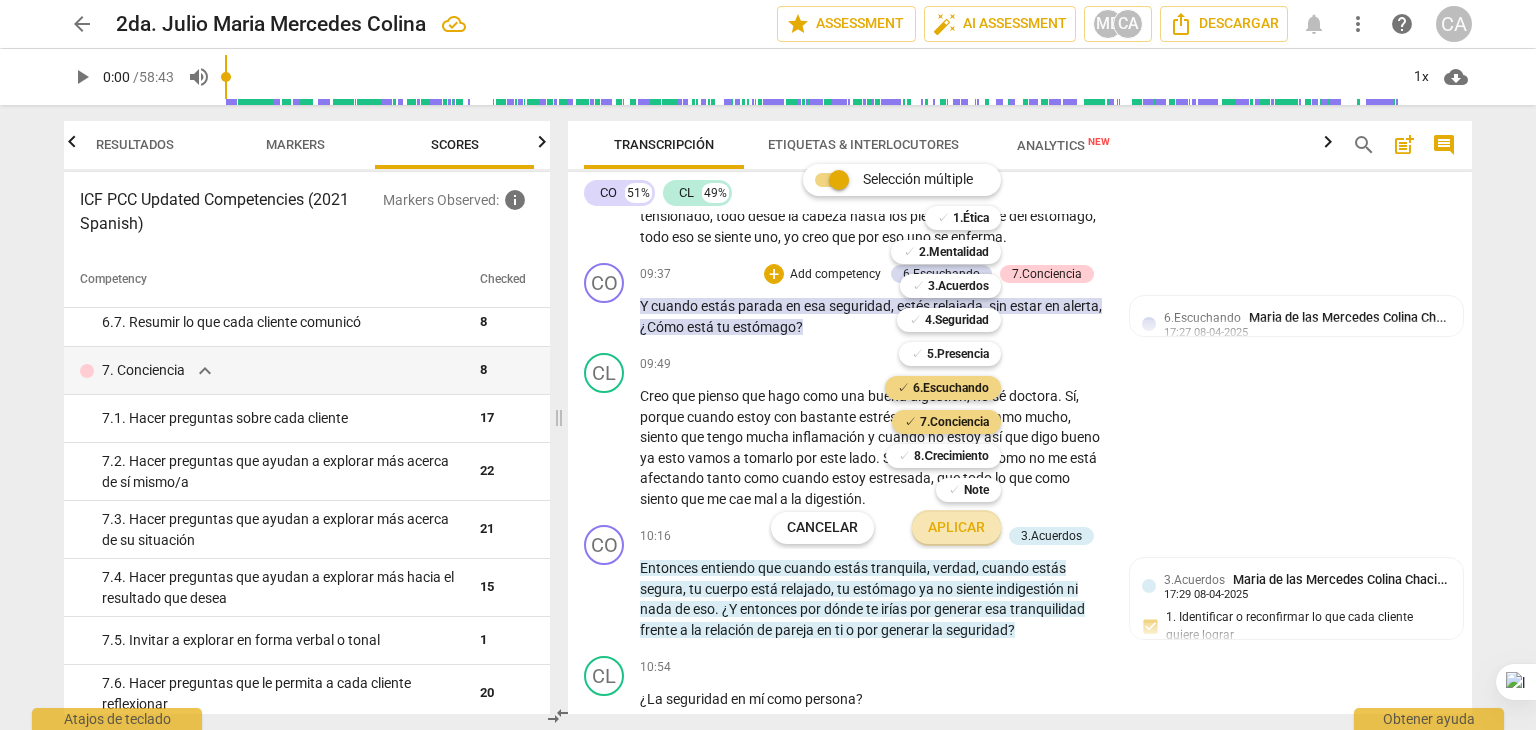 click on "Aplicar" at bounding box center (956, 528) 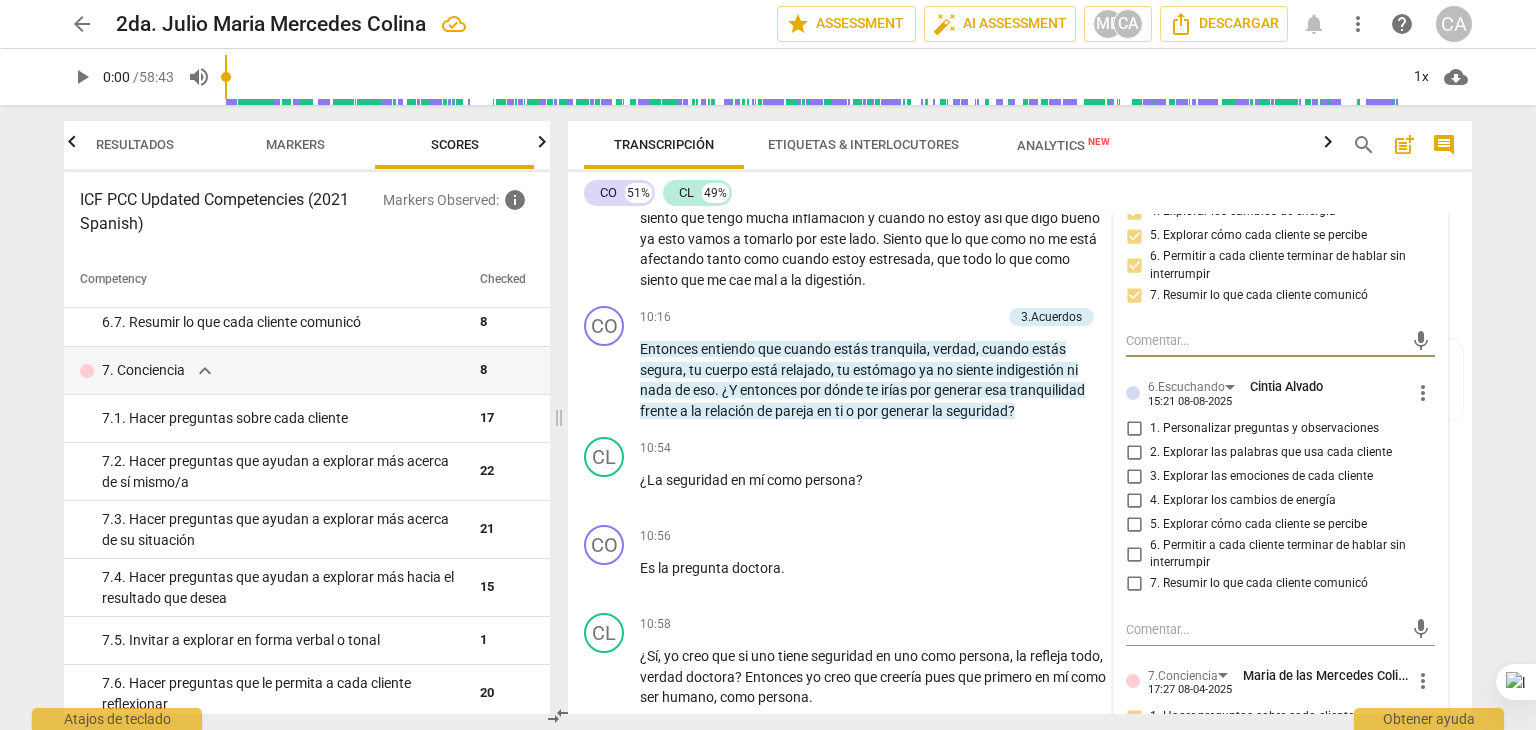 scroll, scrollTop: 3206, scrollLeft: 0, axis: vertical 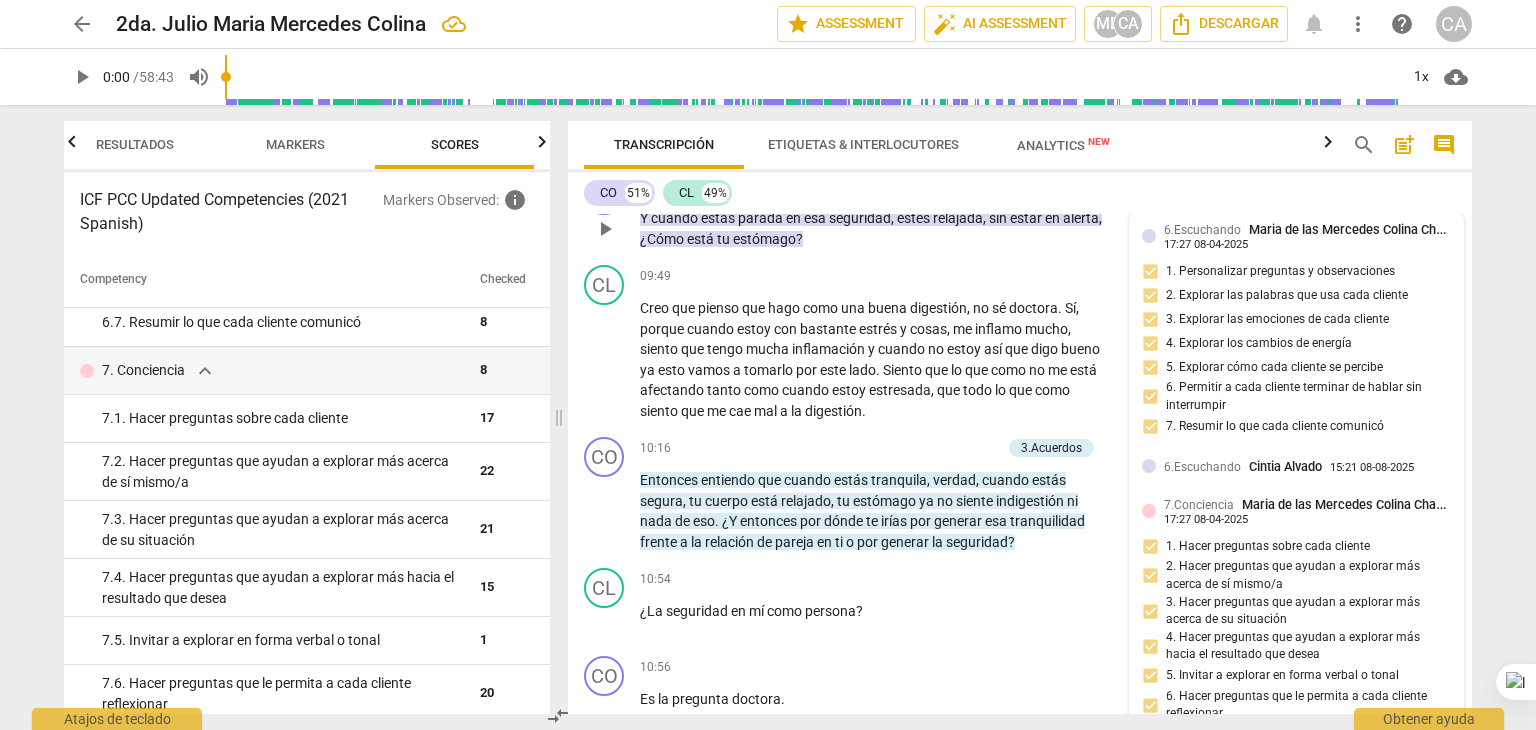 click on "6.Escuchando [PERSON] [TIME] 1. Personalizar preguntas y observaciones 2. Explorar las palabras que usa cada cliente 3. Explorar las emociones de cada cliente 4. Explorar los cambios de energía 5. Explorar cómo cada cliente se percibe 6. Permitir a cada cliente terminar de hablar sin interrumpir 7. Resumir lo que cada cliente comunicó 6.Escuchando [PERSON] [TIME] 7.Conciencia [PERSON] [TIME] 1. Hacer preguntas sobre cada cliente 2. Hacer preguntas que ayudan a explorar más acerca de sí mismo/a 3. Hacer preguntas que ayudan a explorar más acerca de su situación 4. Hacer preguntas que ayudan a explorar más hacia el resultado que desea 5. Invitar a explorar en forma verbal o tonal 6. Hacer preguntas que le permita a cada cliente reflexionar 7. Utilizar un lenguaje que generalmente es claro y conciso 8. Permitir a cada cliente hablar la mayor parte de la sesión 7.Conciencia [PERSON] [TIME]" at bounding box center [1296, 531] 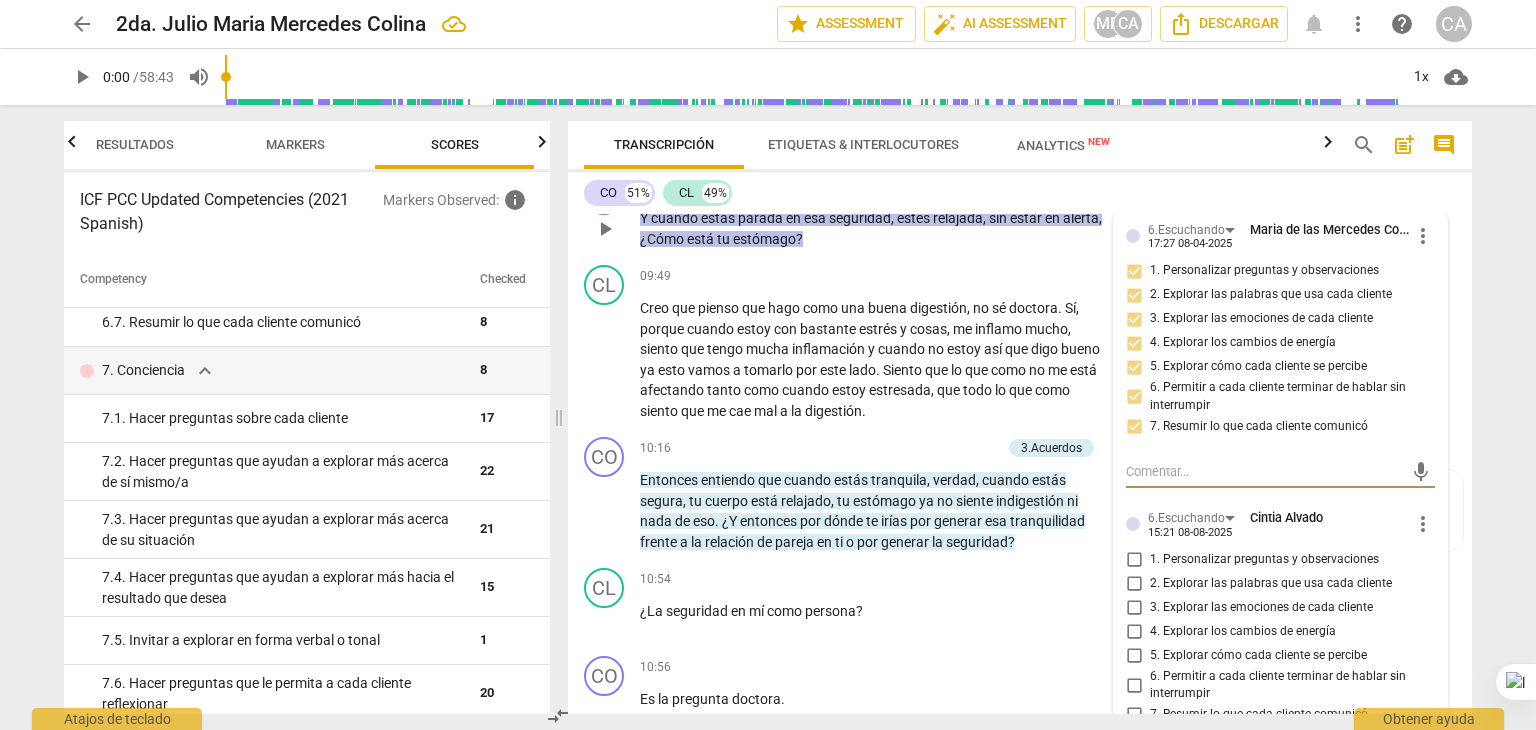 click at bounding box center [1264, 471] 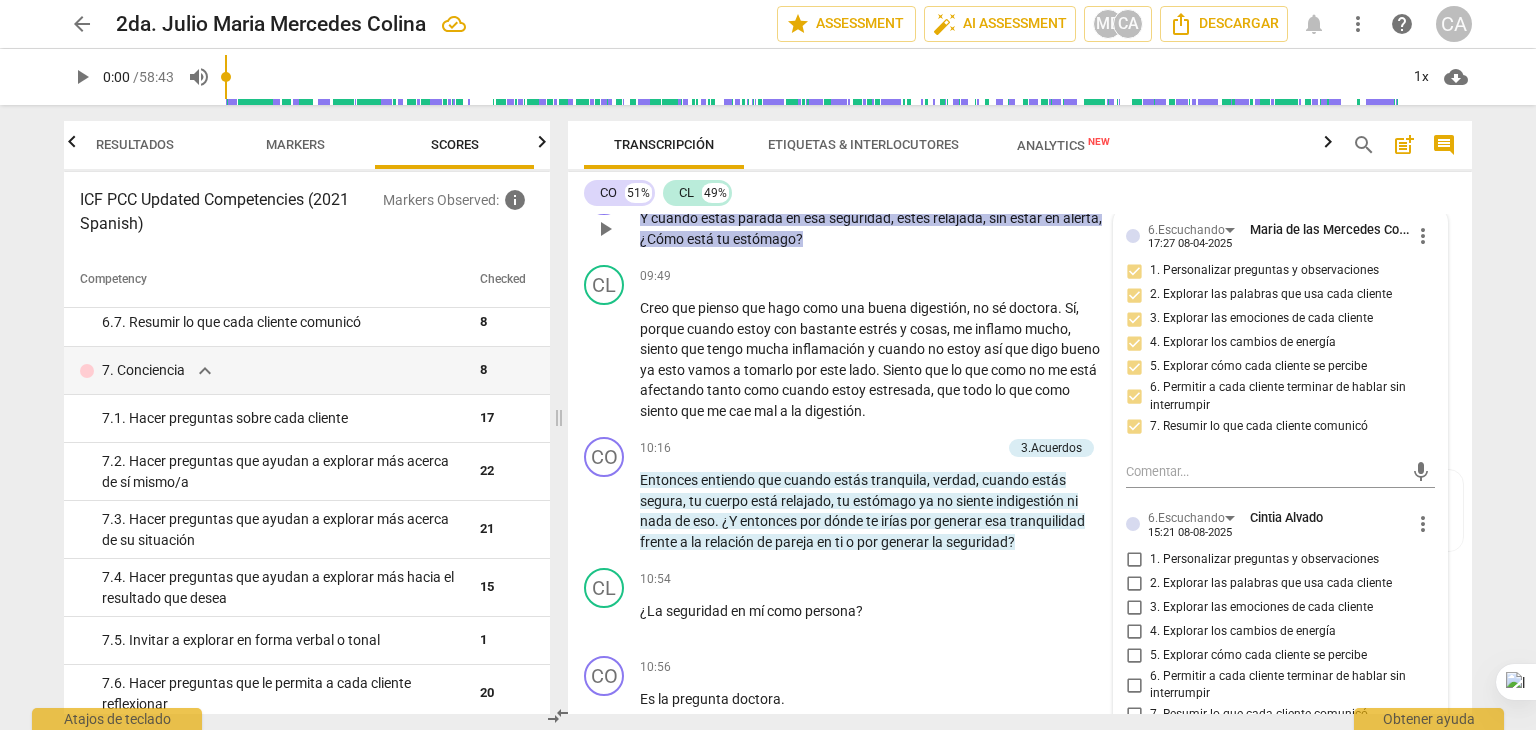 click on "mic" at bounding box center [1280, 470] 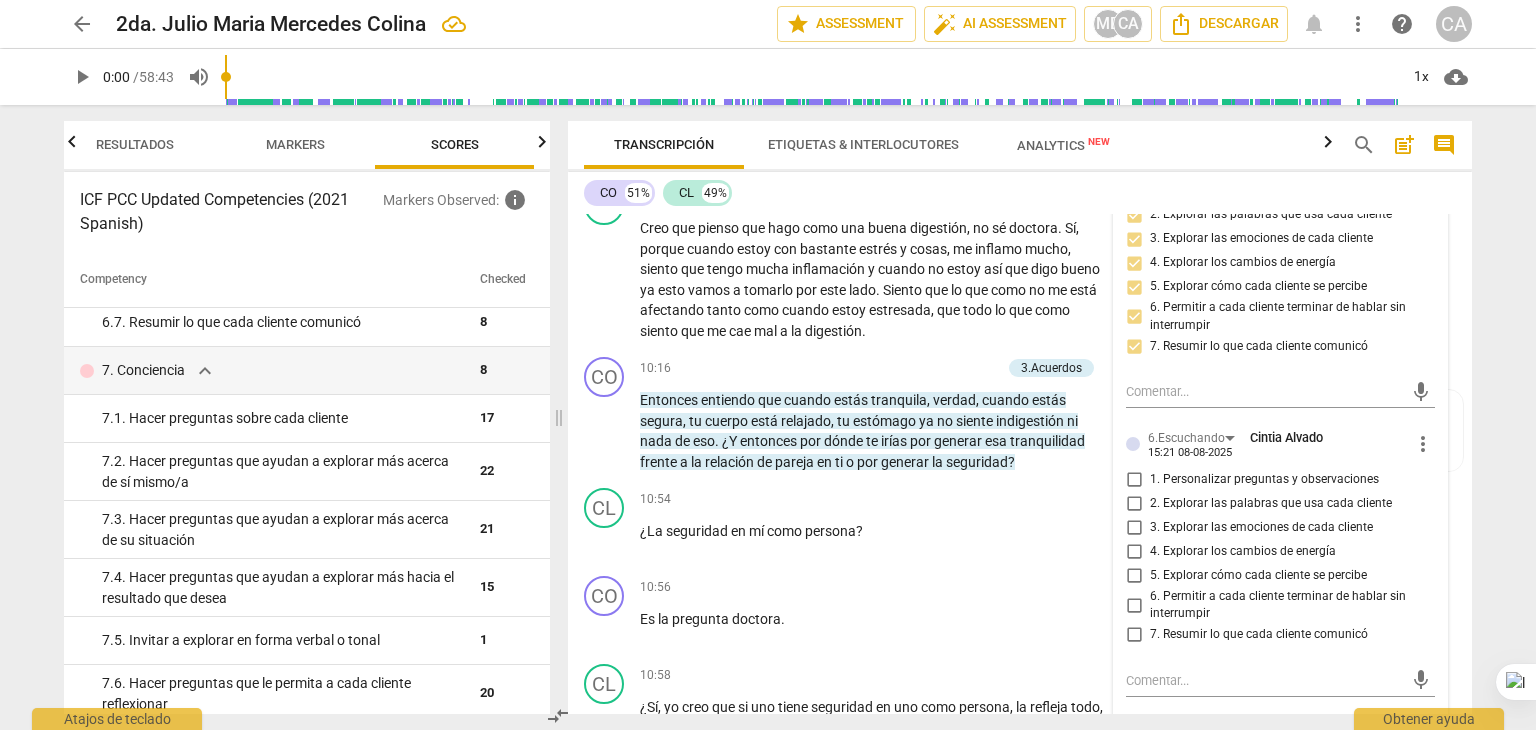 scroll, scrollTop: 3166, scrollLeft: 0, axis: vertical 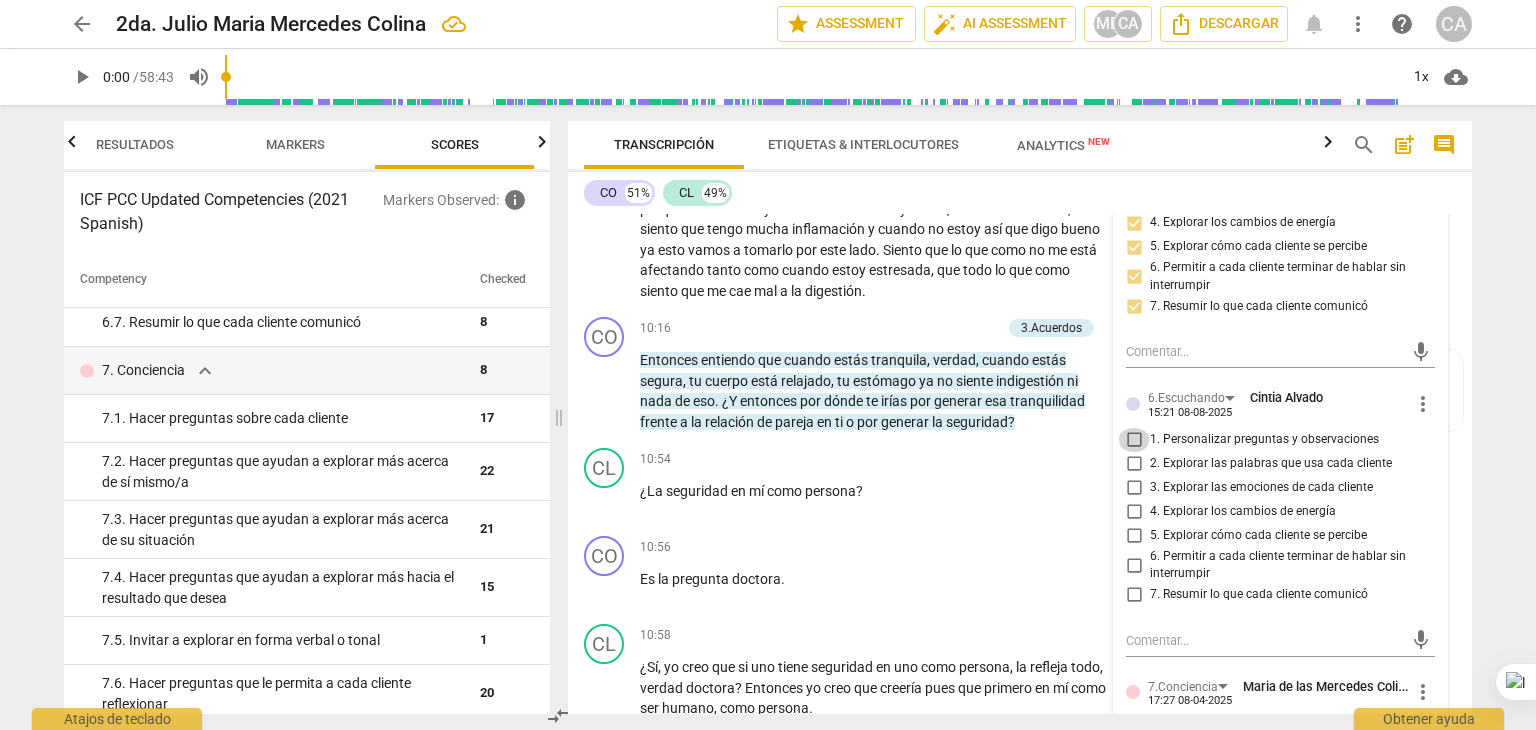 click on "1. Personalizar preguntas y observaciones" at bounding box center [1134, 440] 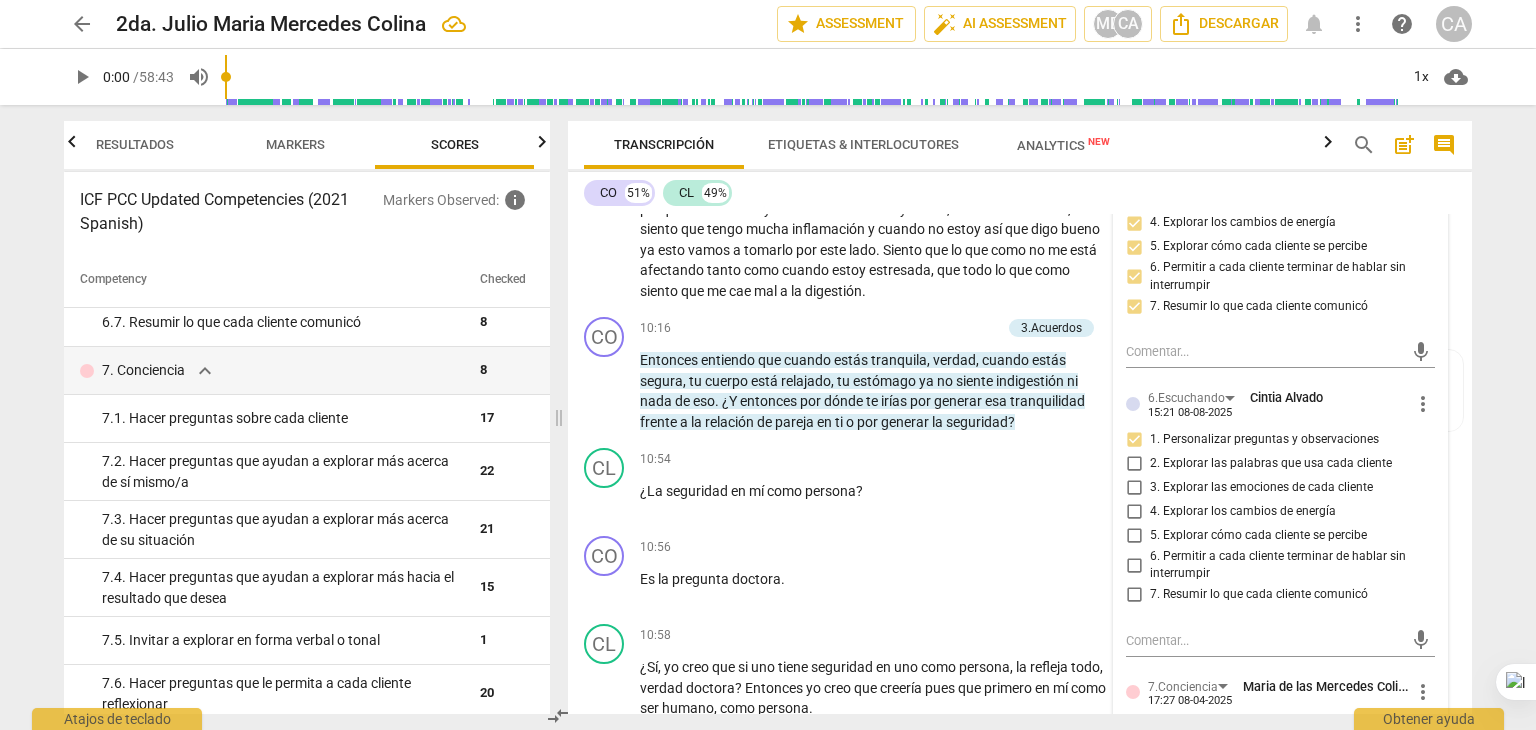 click on "2. Explorar las palabras que usa cada cliente" at bounding box center (1134, 464) 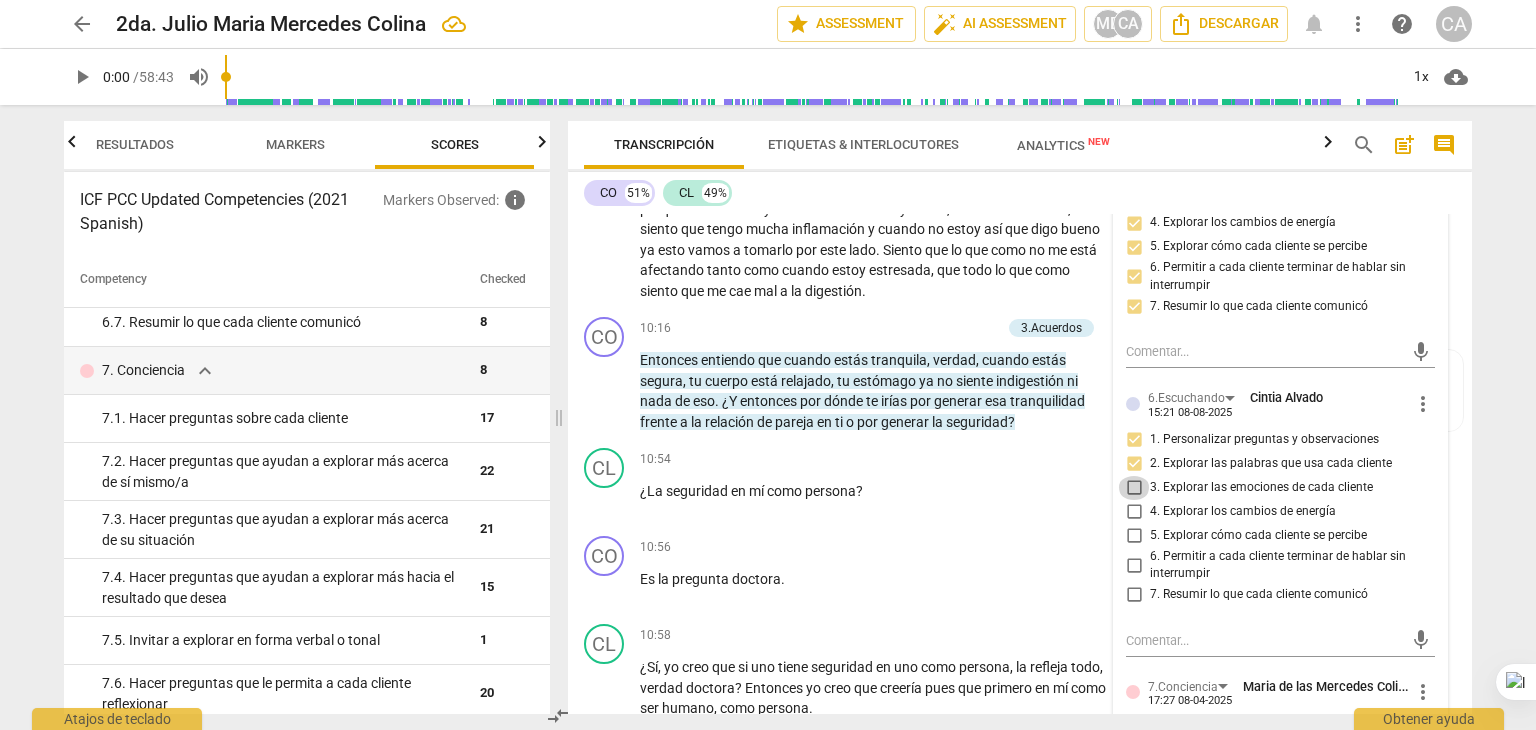 click on "3. Explorar las emociones de cada cliente" at bounding box center (1134, 488) 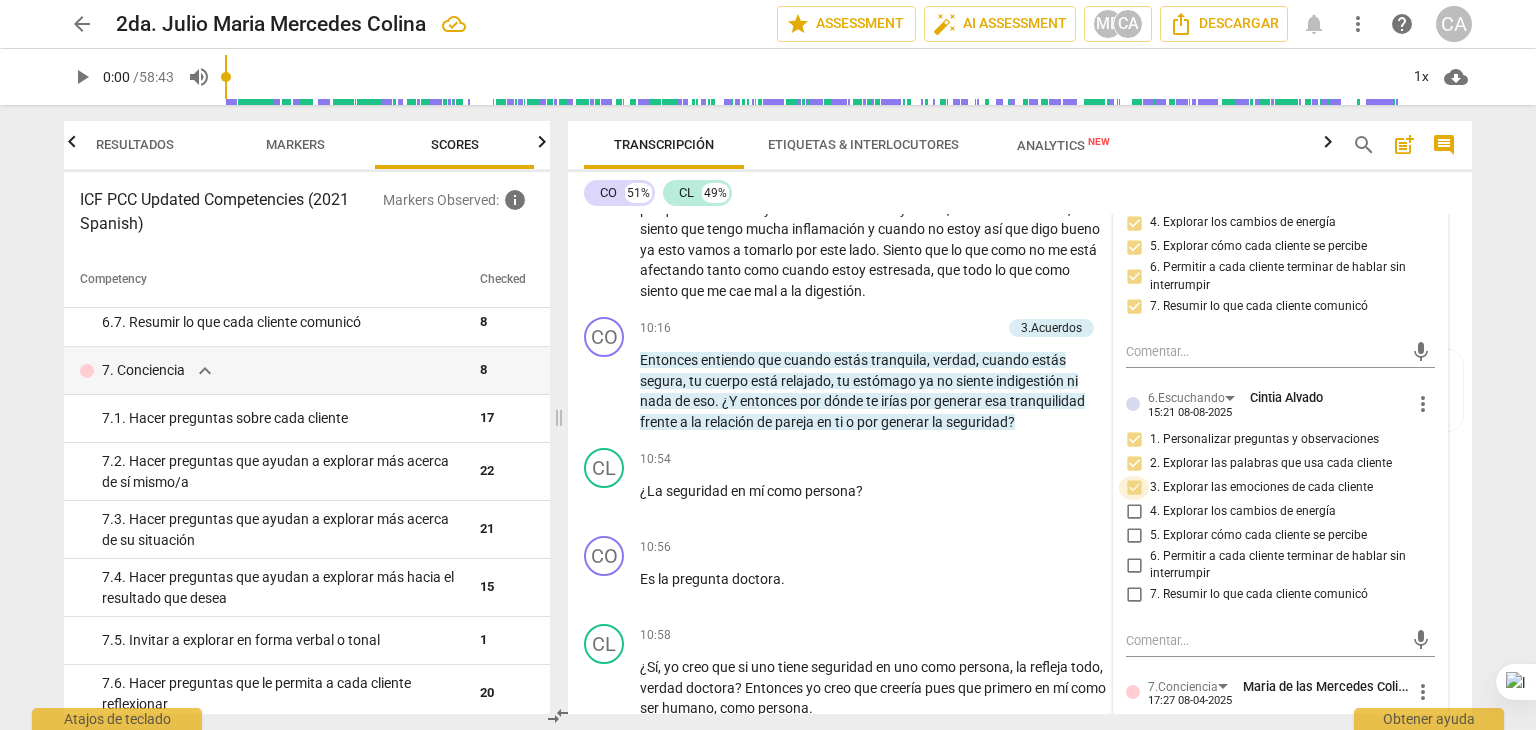 click on "3. Explorar las emociones de cada cliente" at bounding box center [1134, 488] 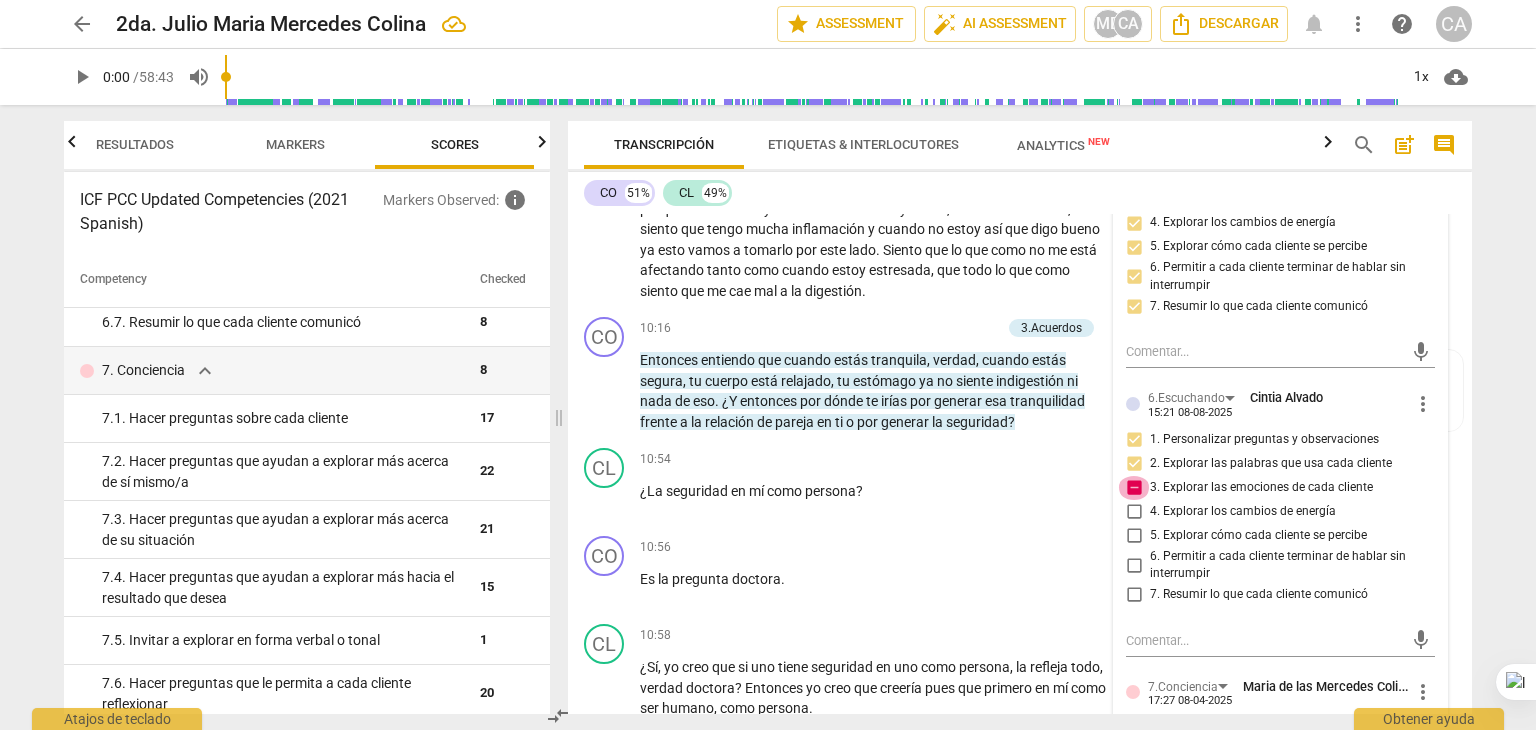 click on "3. Explorar las emociones de cada cliente" at bounding box center [1134, 488] 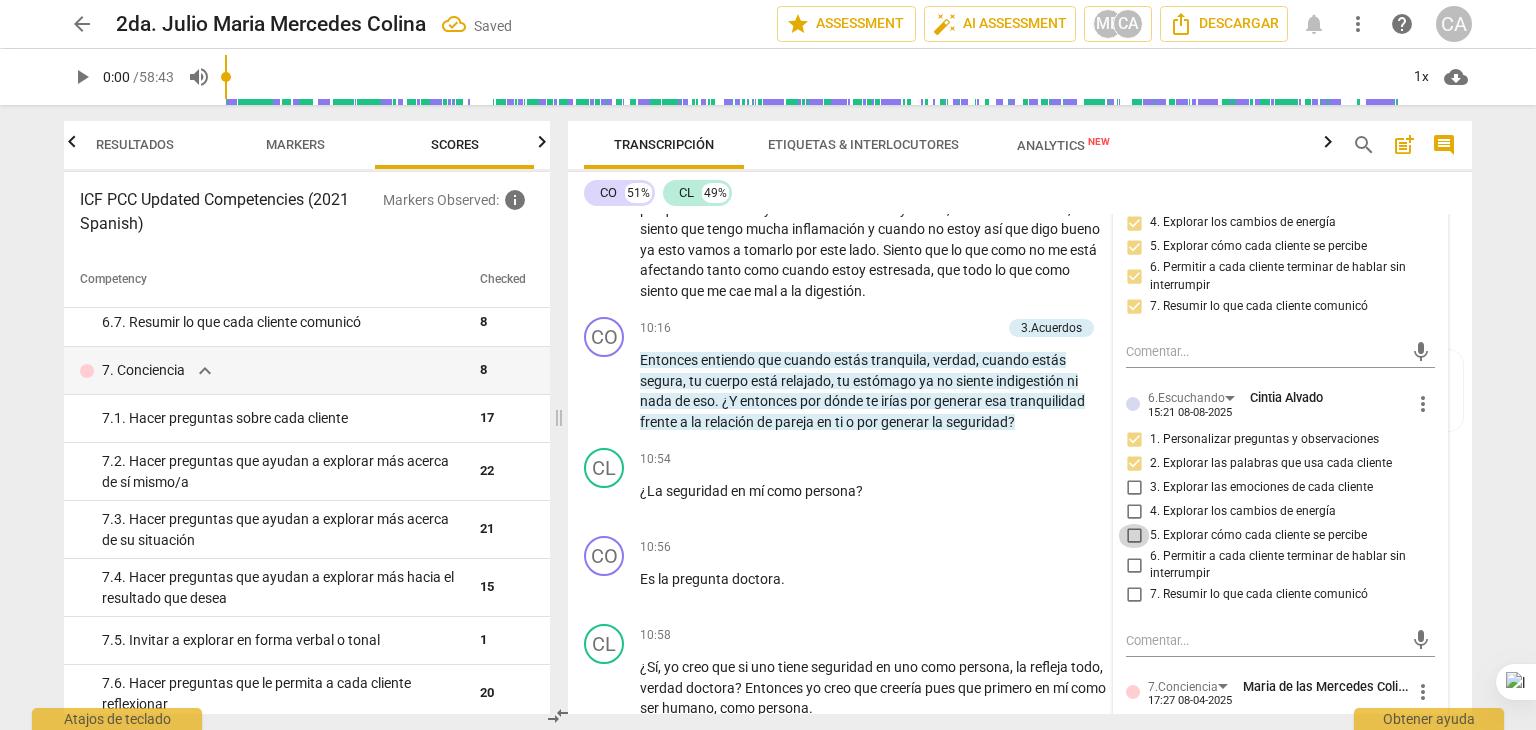 click on "5. Explorar cómo cada cliente se percibe" at bounding box center [1134, 536] 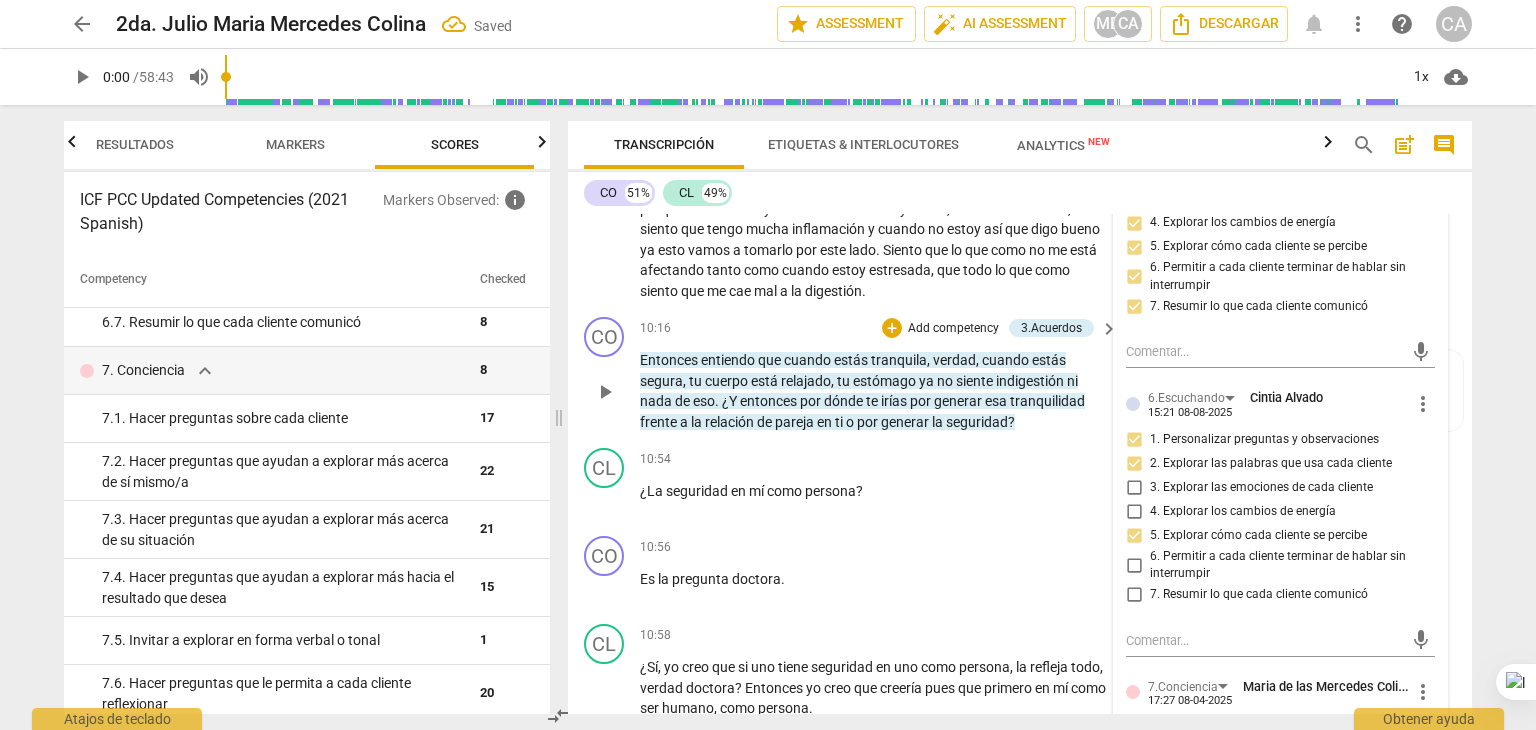 click on "está" at bounding box center [766, 381] 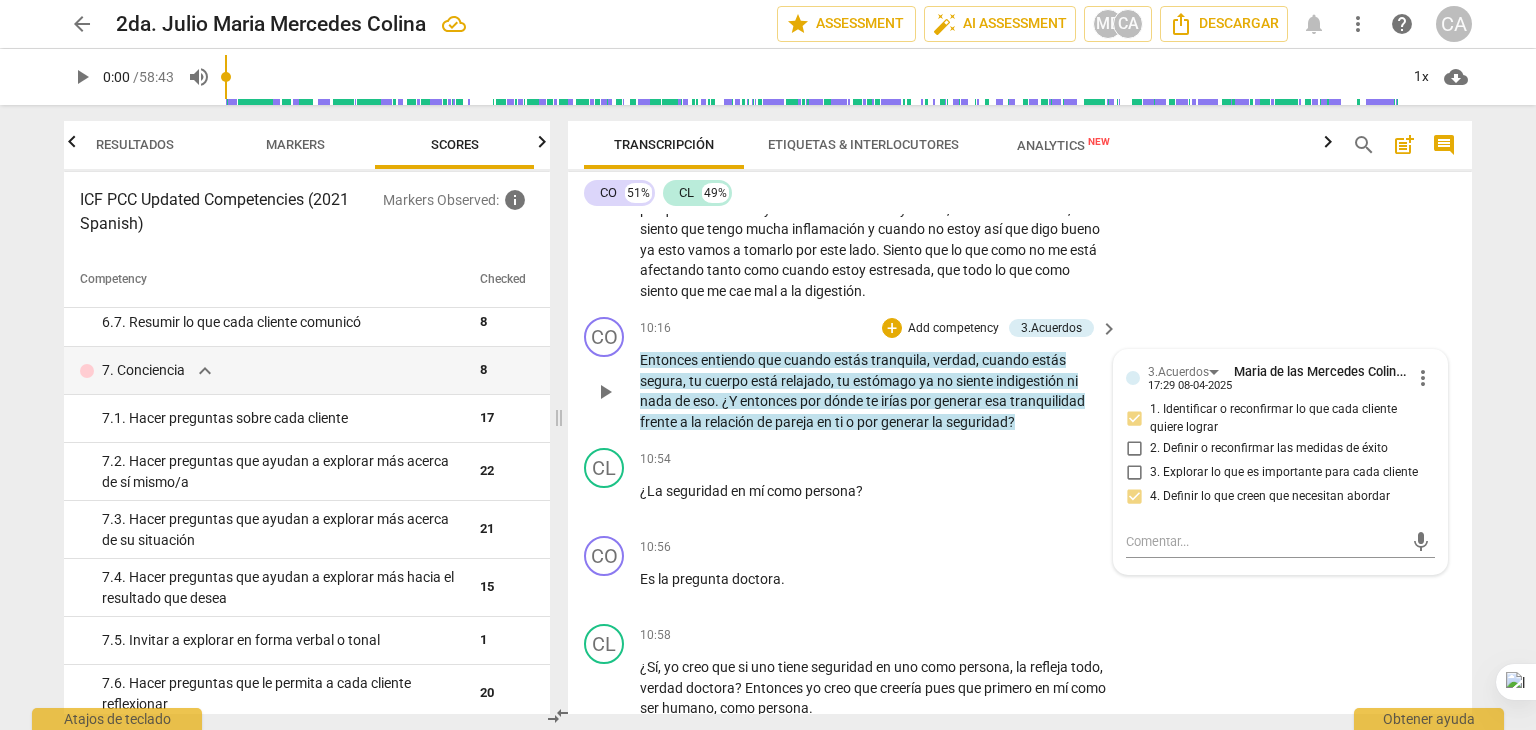 click on "Add competency" at bounding box center [953, 329] 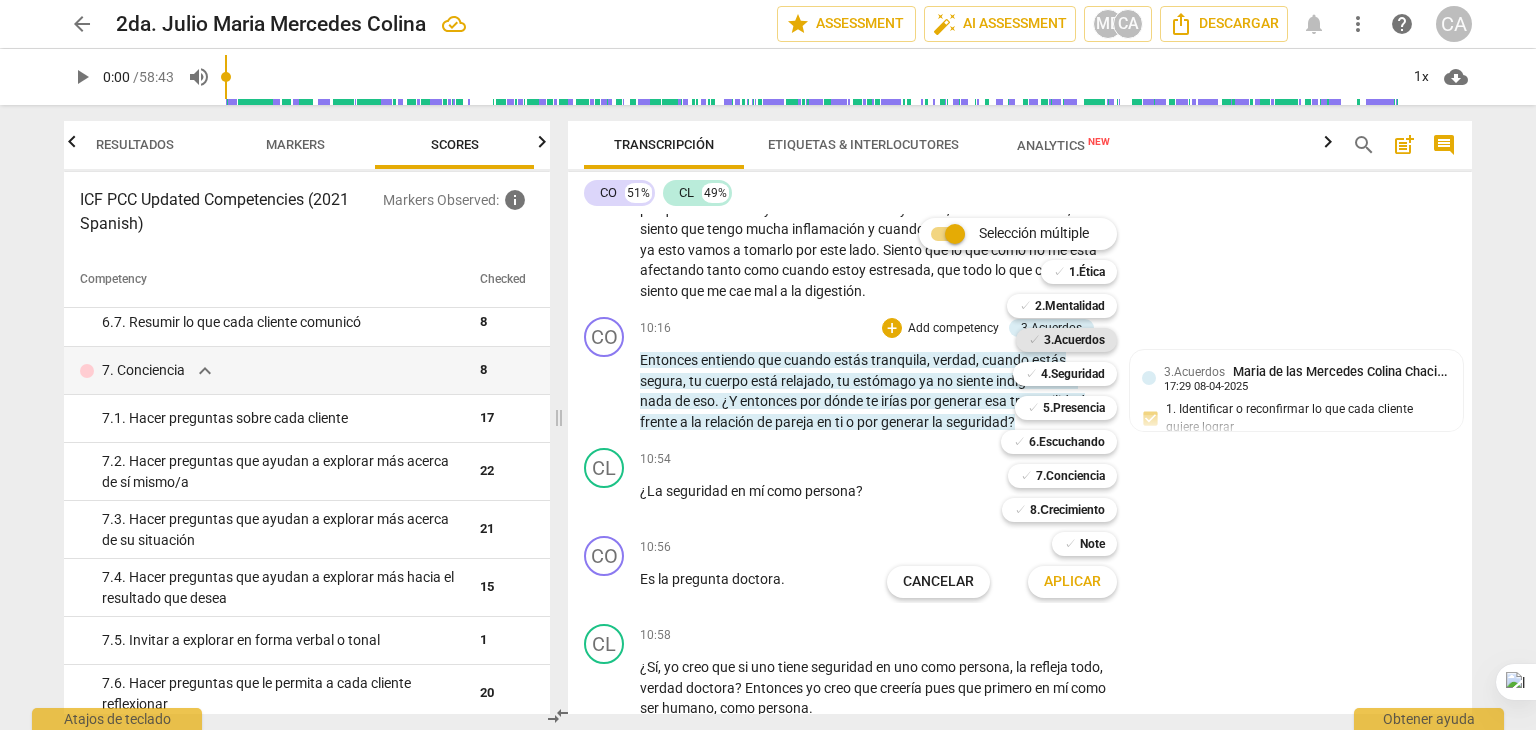 click on "3.Acuerdos" at bounding box center (1074, 340) 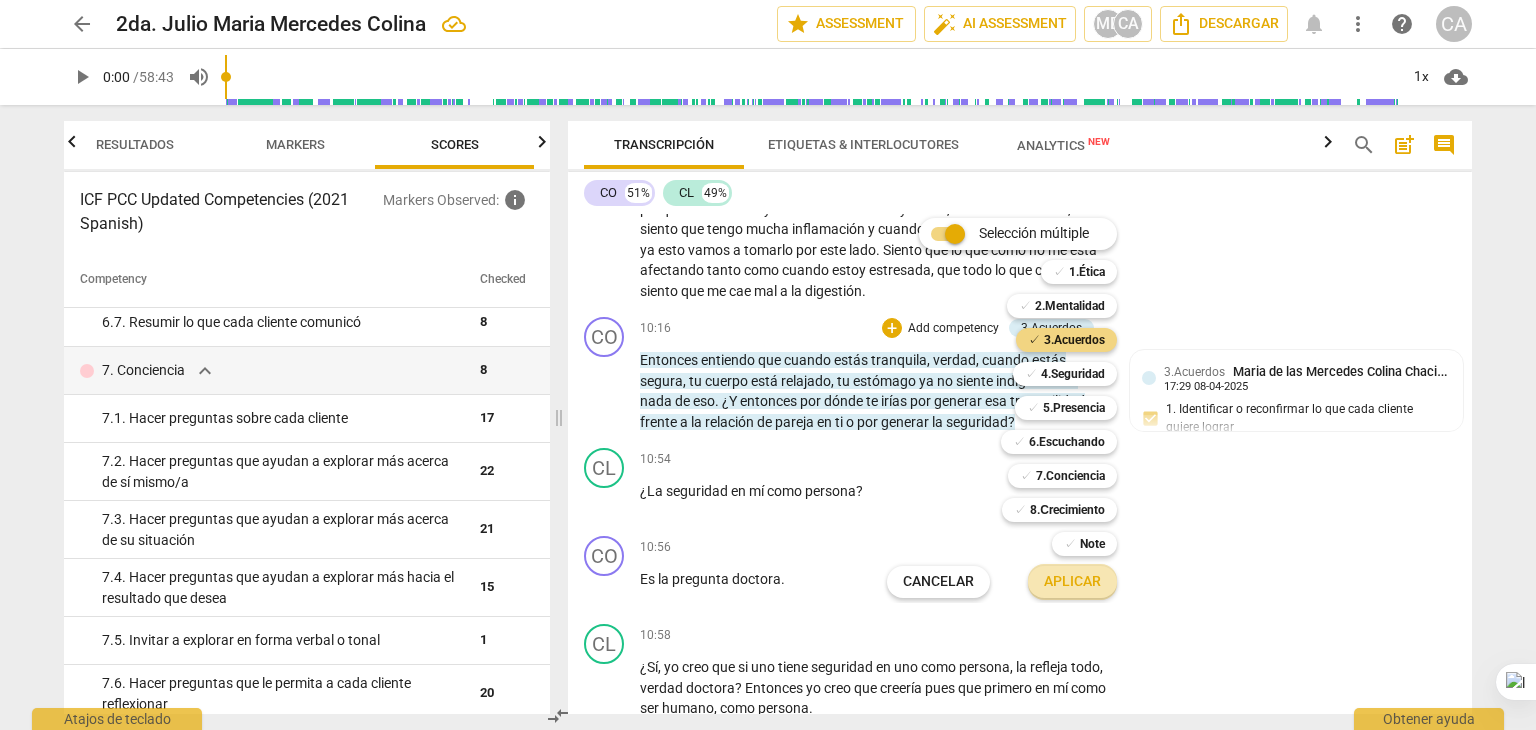 click on "Aplicar" at bounding box center [1072, 582] 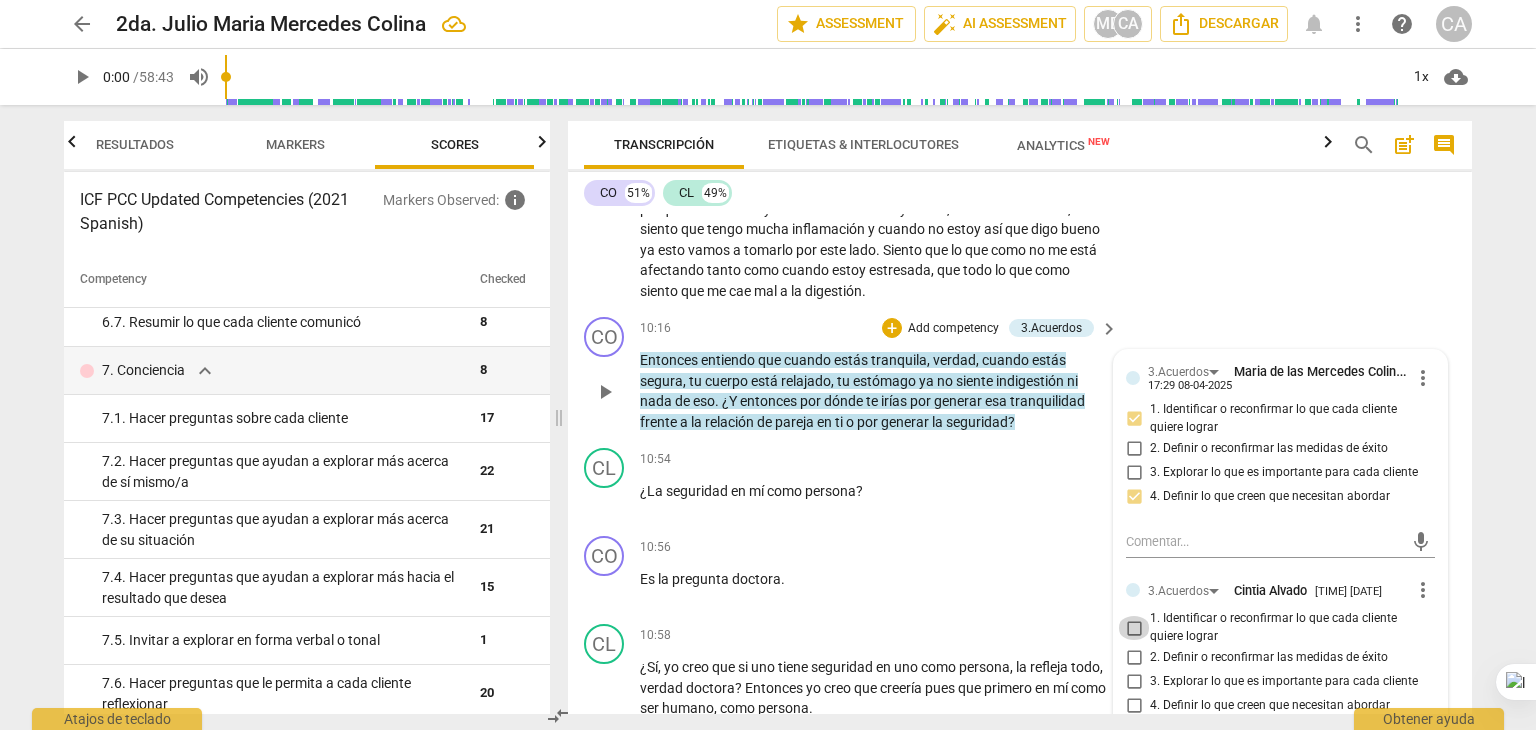 click on "1. Identificar o reconfirmar lo que cada cliente quiere lograr" at bounding box center [1134, 628] 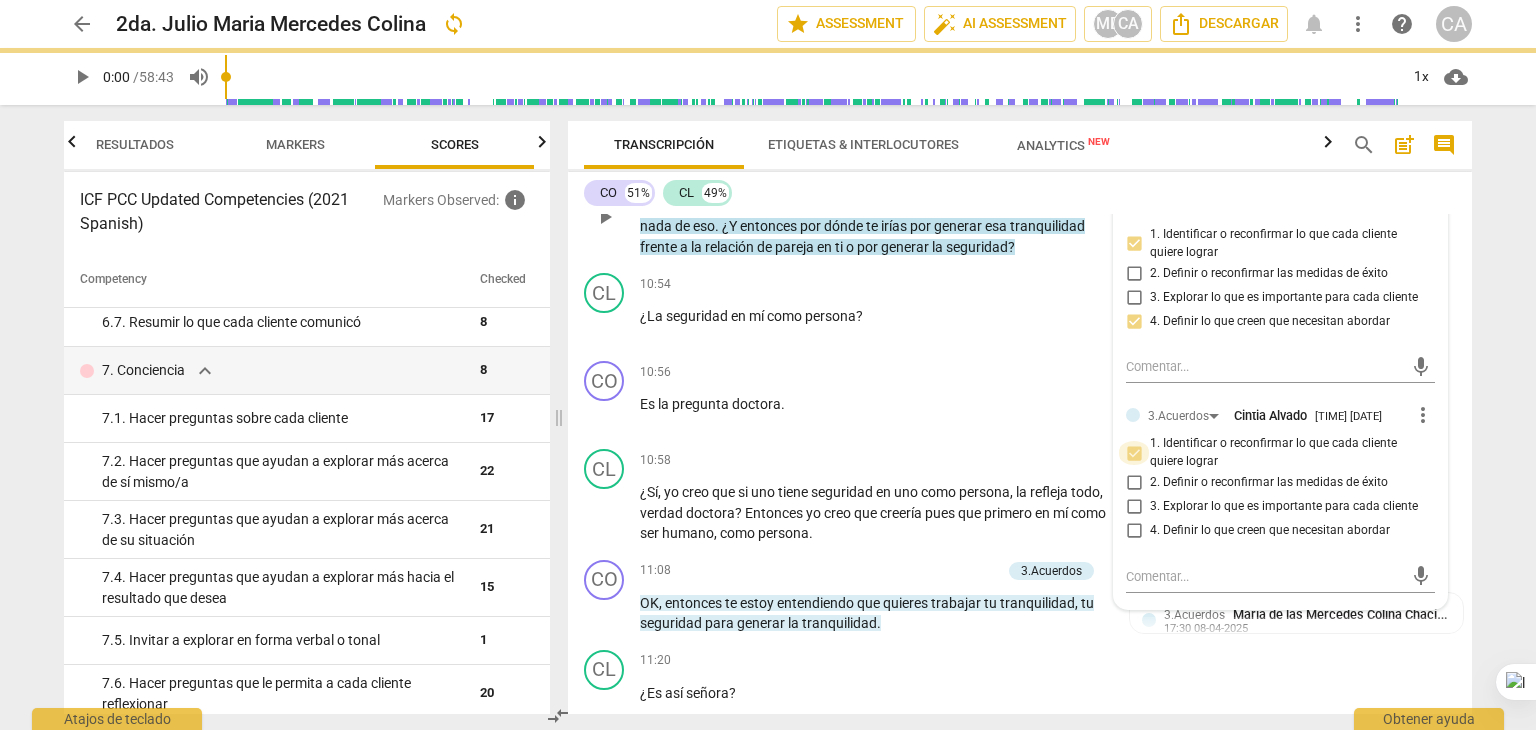 scroll, scrollTop: 3366, scrollLeft: 0, axis: vertical 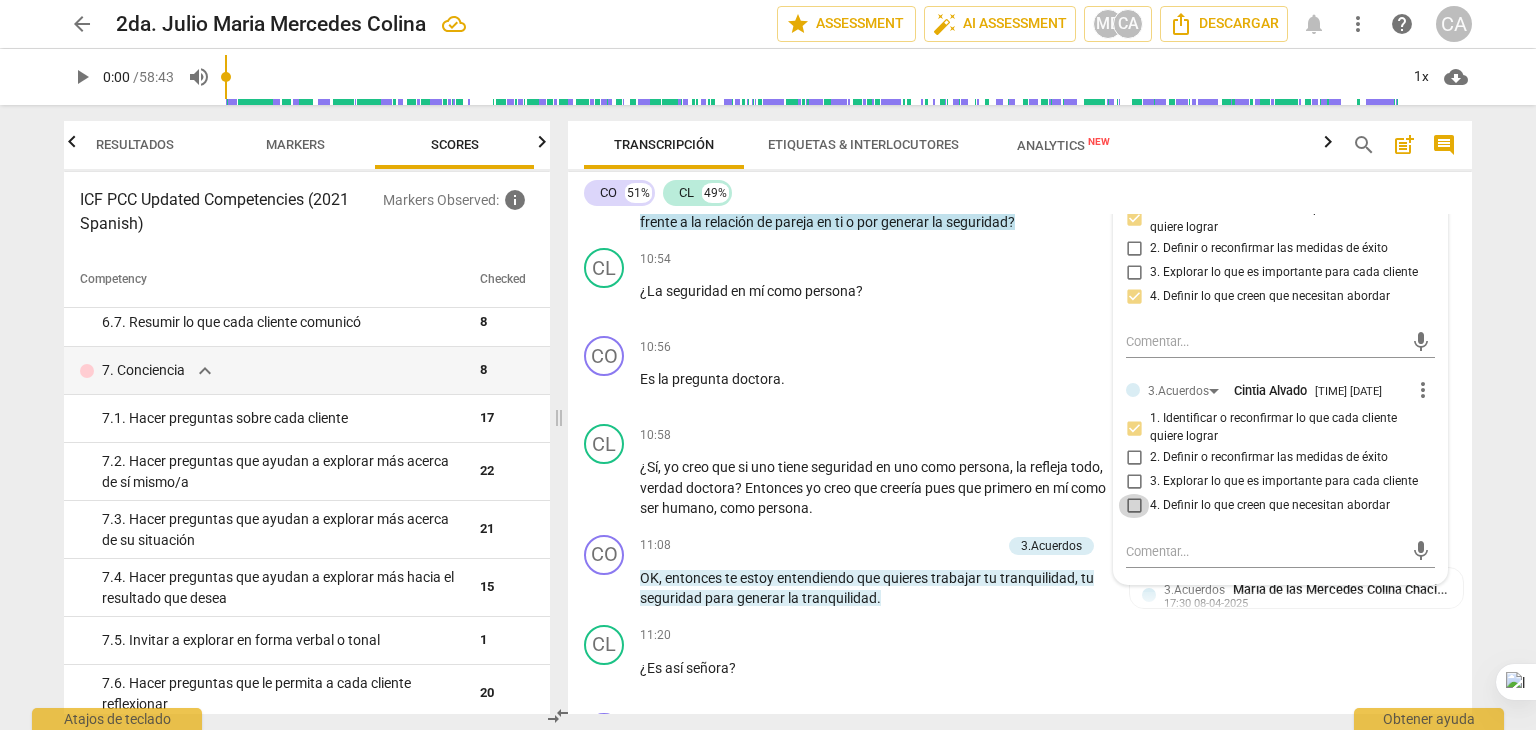 click on "4. Definir lo que creen que necesitan abordar" at bounding box center [1134, 506] 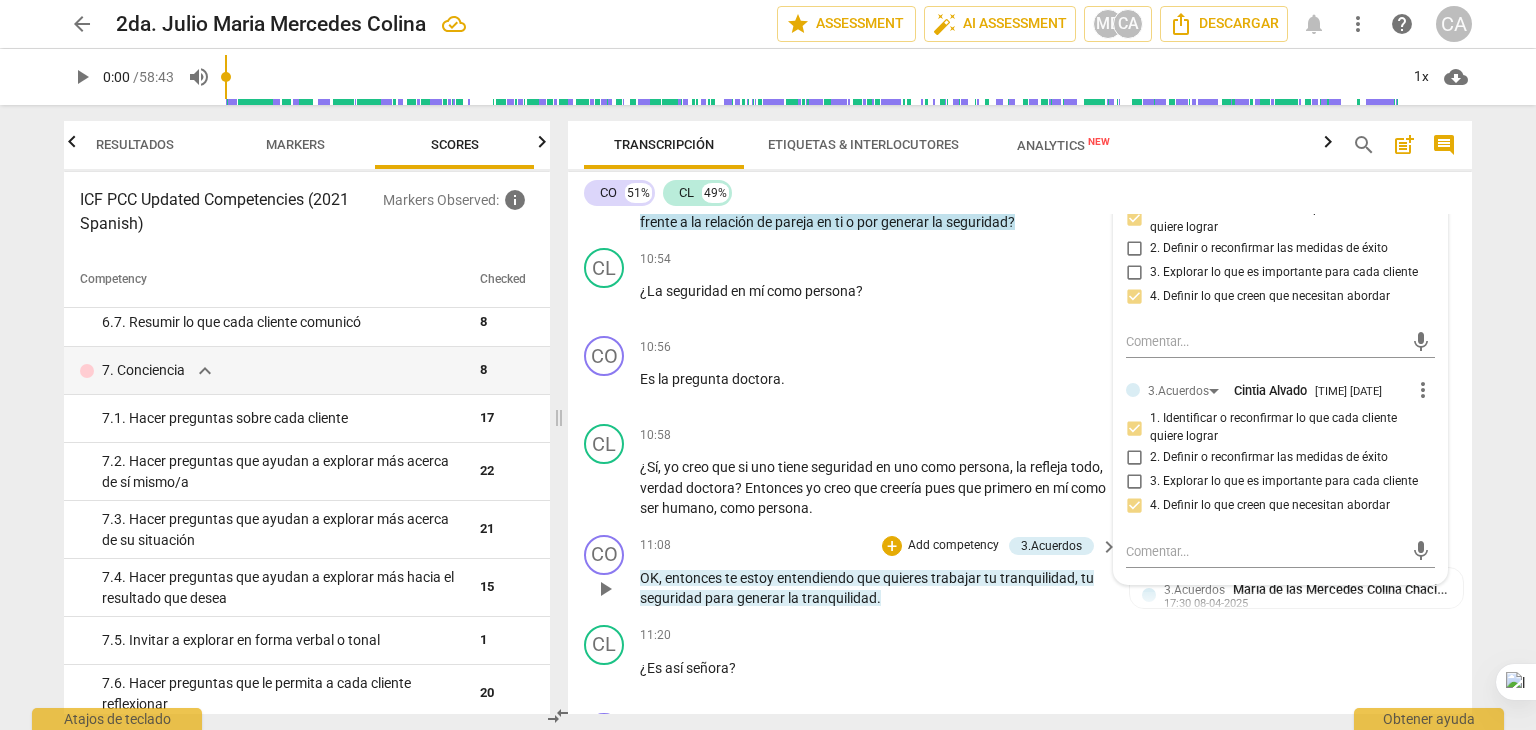 click on "OK ,   entonces   te   estoy   entendiendo   que   quieres   trabajar   tu   tranquilidad ,   tu   seguridad   para   generar   la   tranquilidad ." at bounding box center (874, 588) 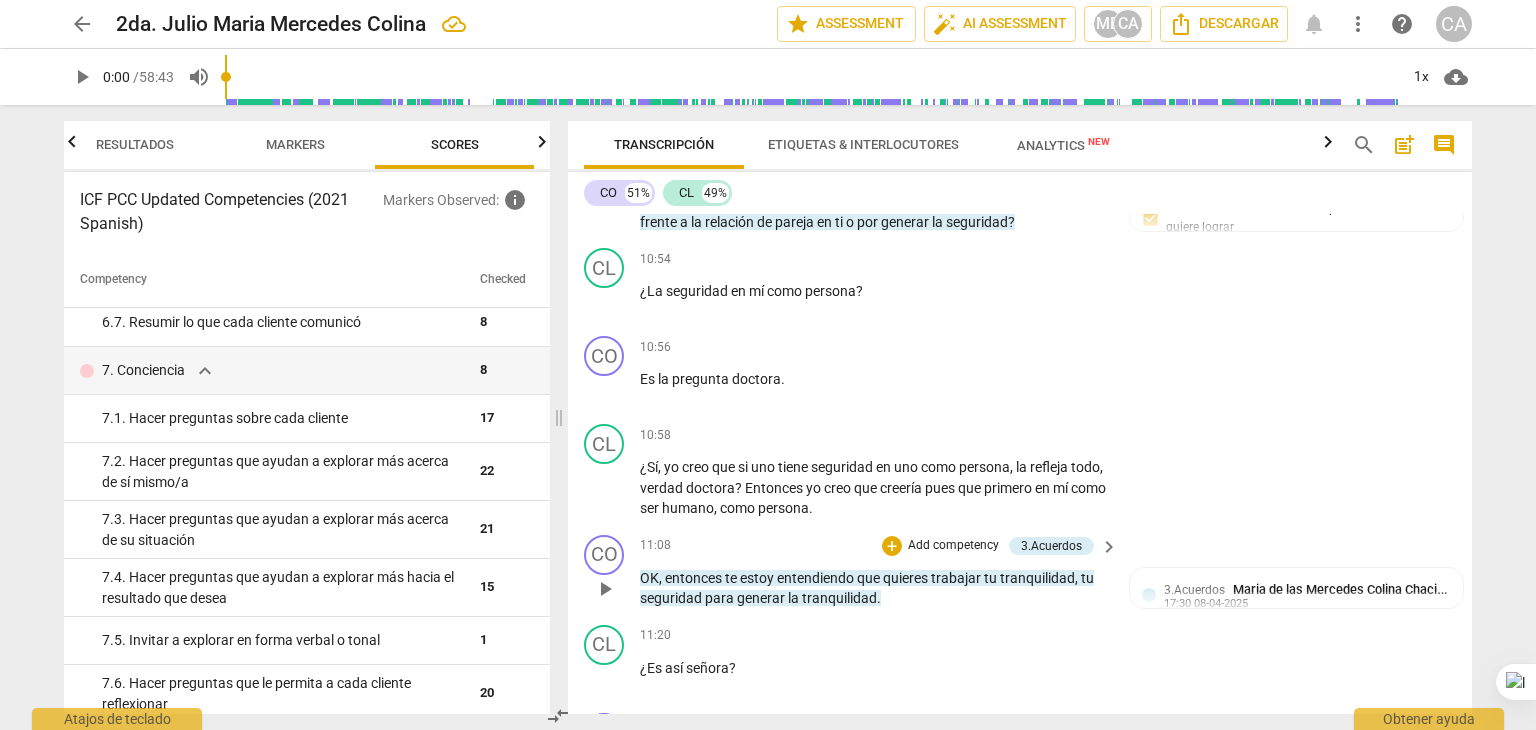 scroll, scrollTop: 3648, scrollLeft: 0, axis: vertical 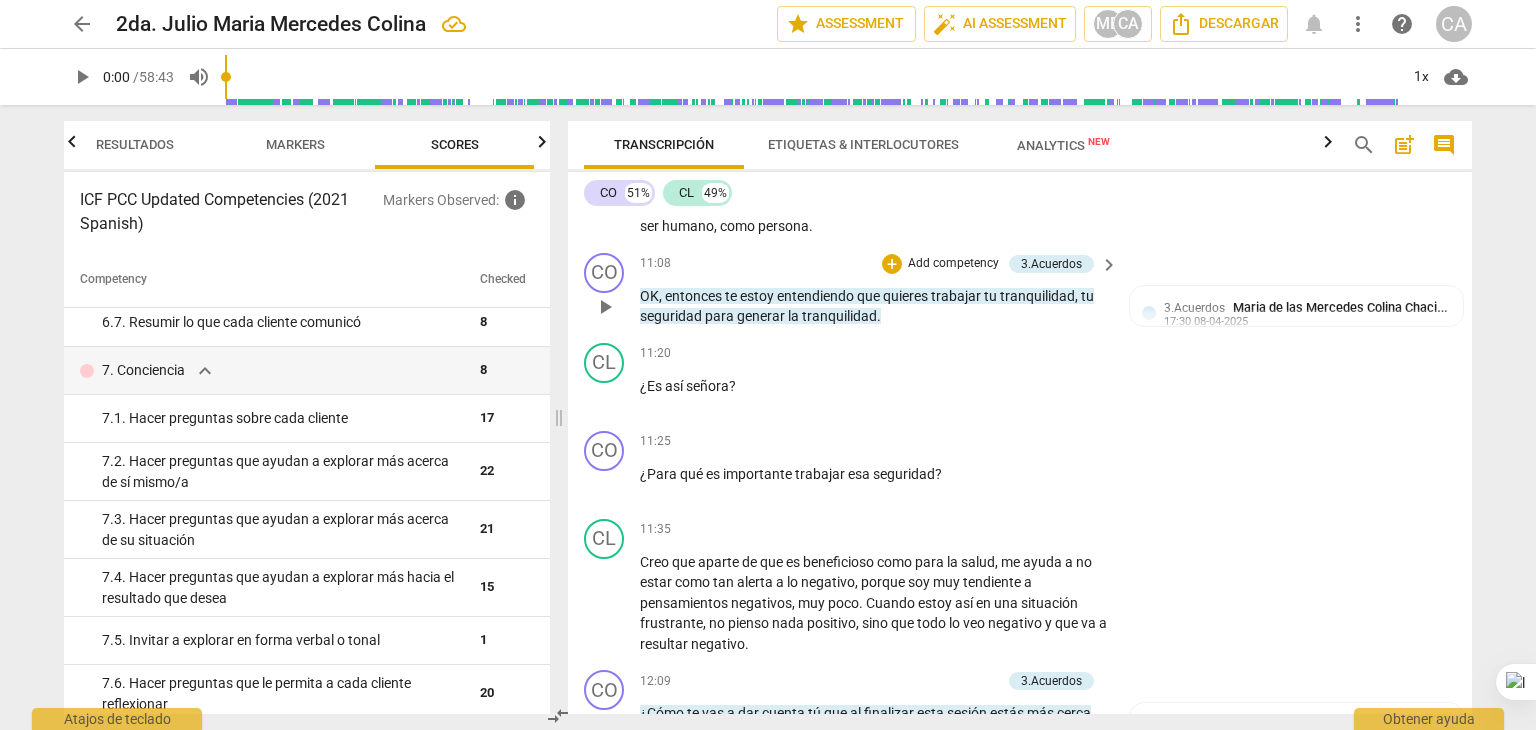 click on "Add competency" at bounding box center [953, 264] 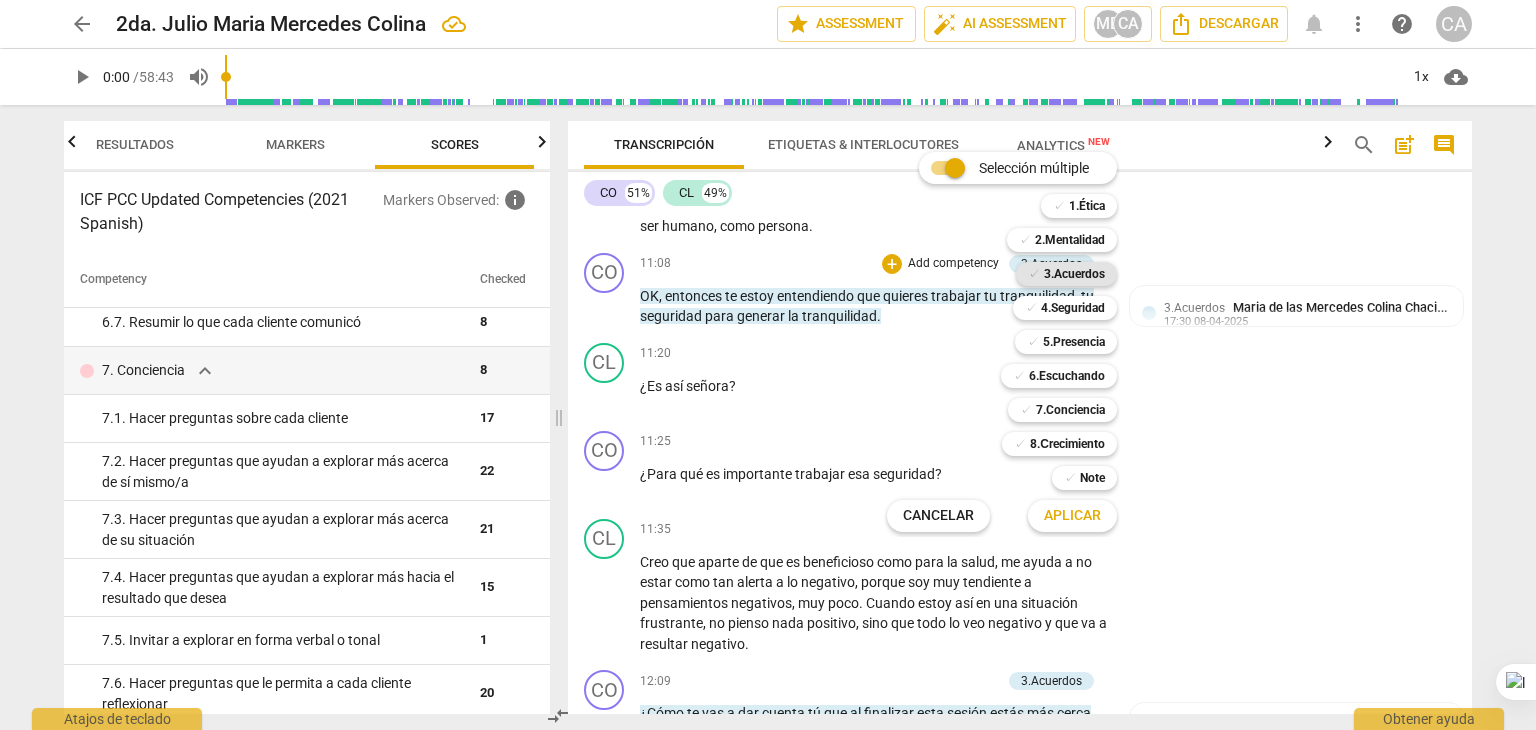 click on "3.Acuerdos" at bounding box center (1074, 274) 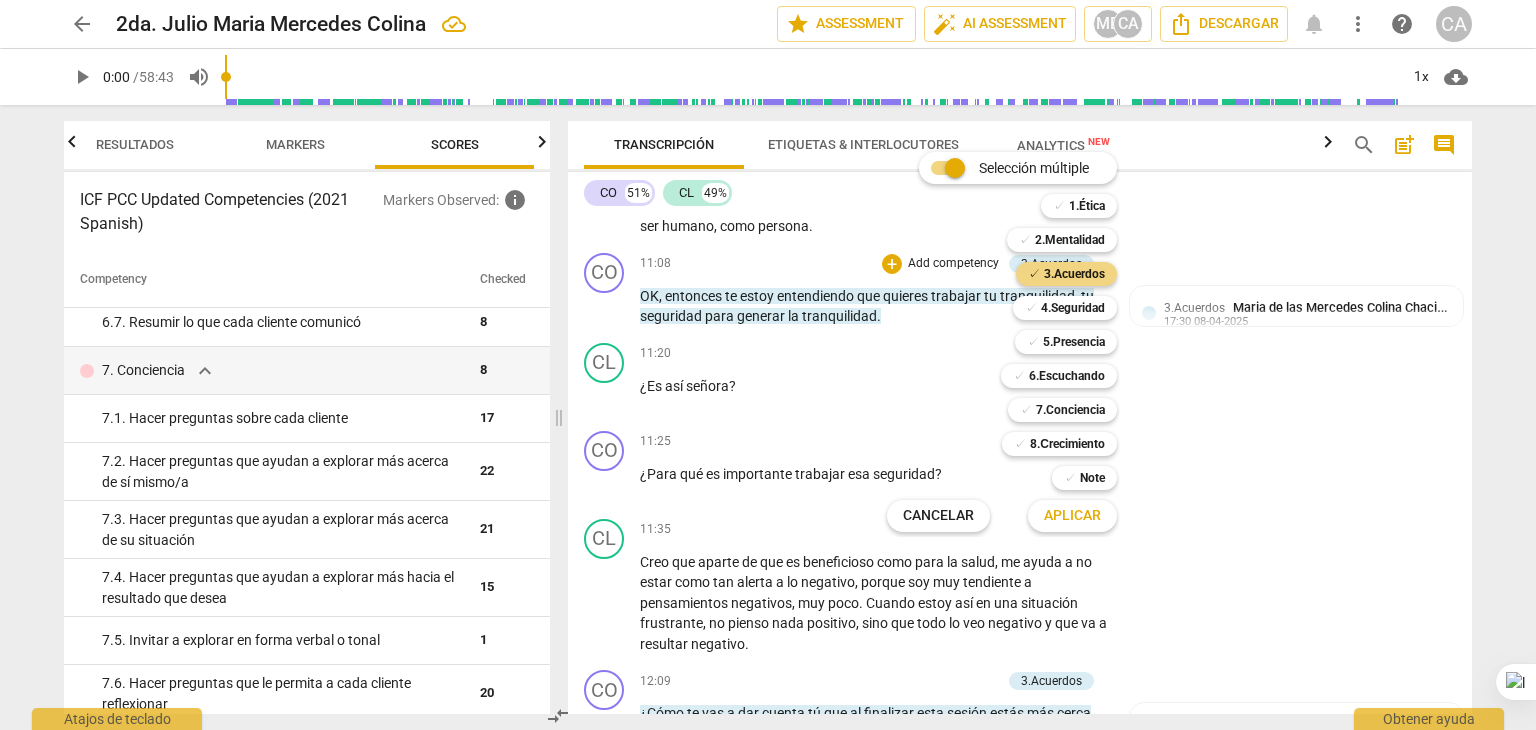 click on "Aplicar" at bounding box center (1072, 516) 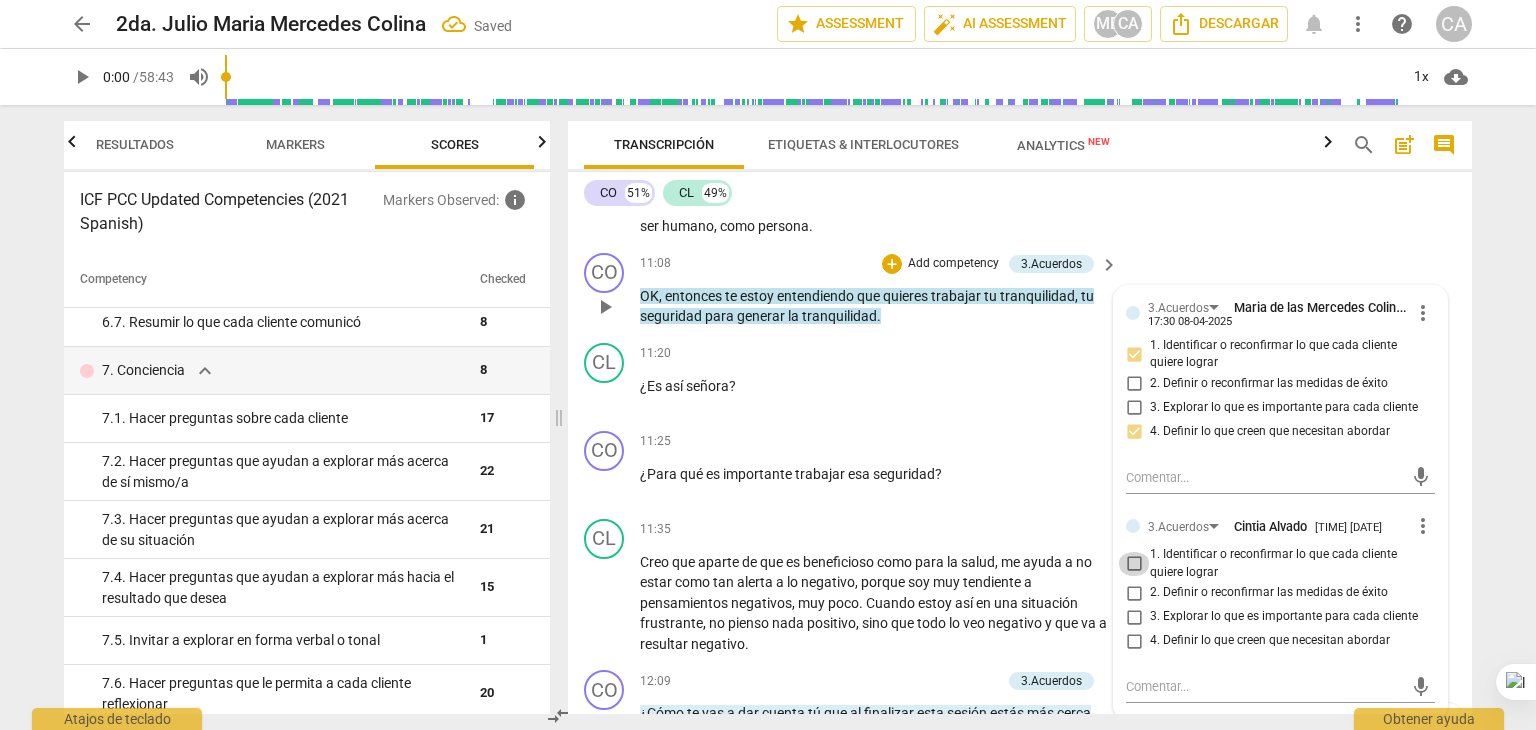 click on "1. Identificar o reconfirmar lo que cada cliente quiere lograr" at bounding box center (1134, 564) 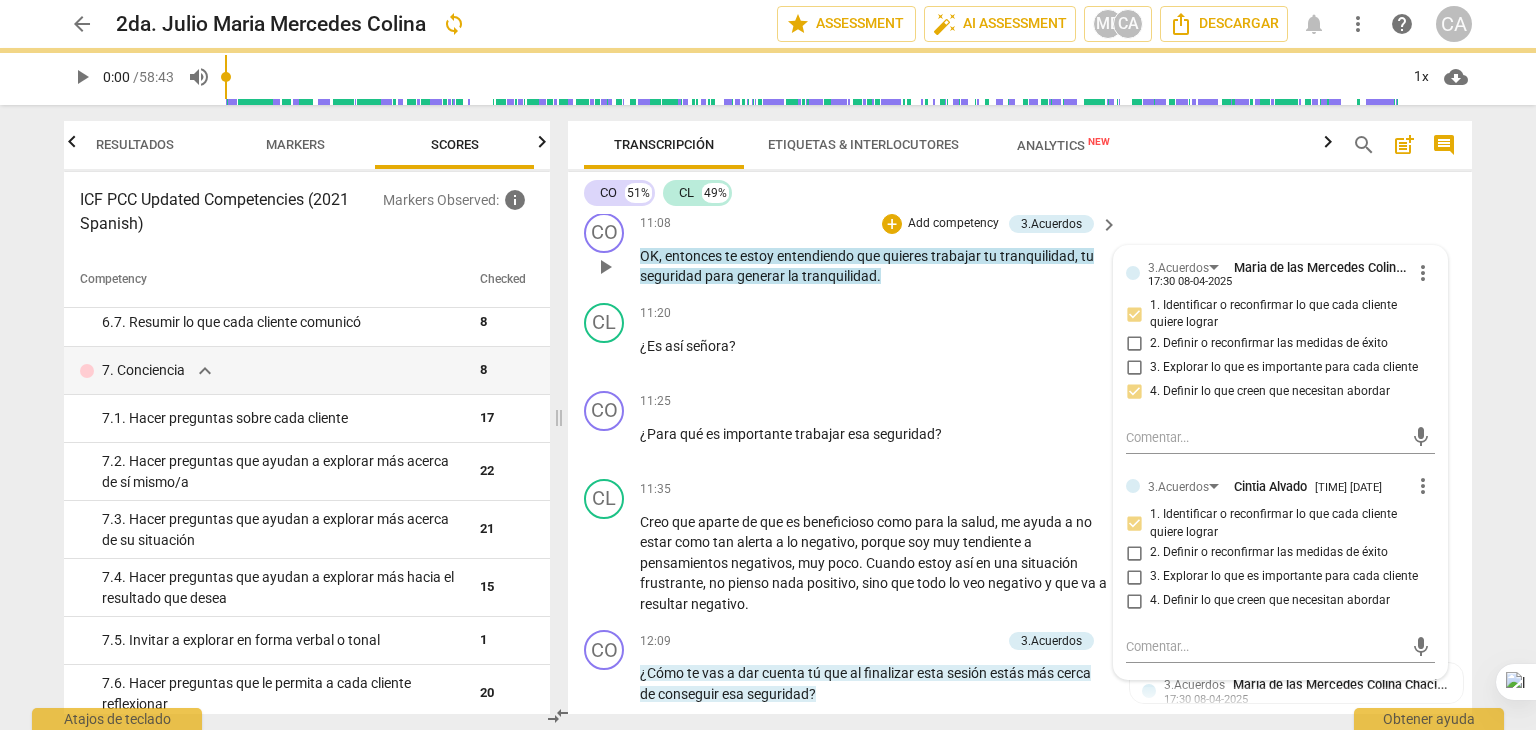 scroll, scrollTop: 3728, scrollLeft: 0, axis: vertical 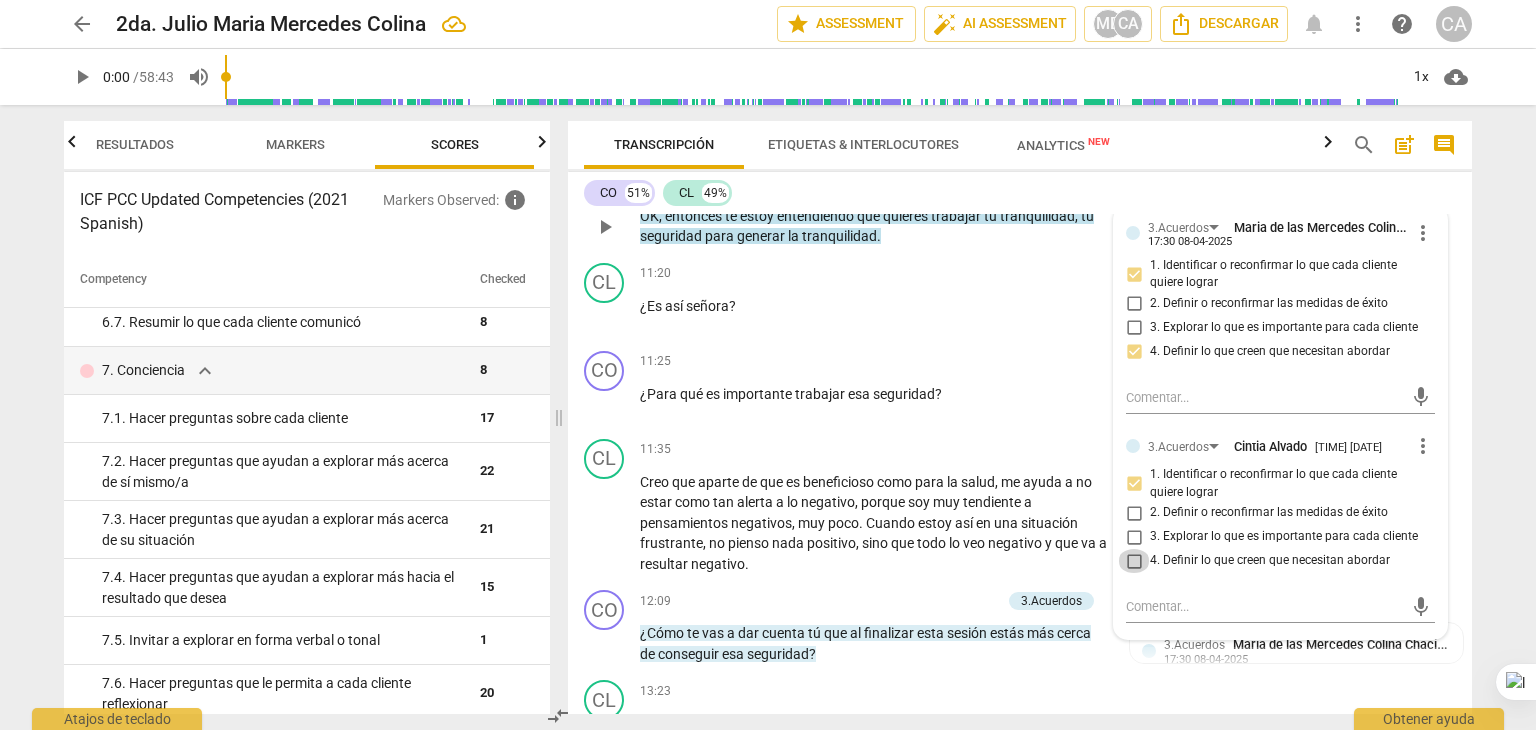 click on "4. Definir lo que creen que necesitan abordar" at bounding box center [1134, 561] 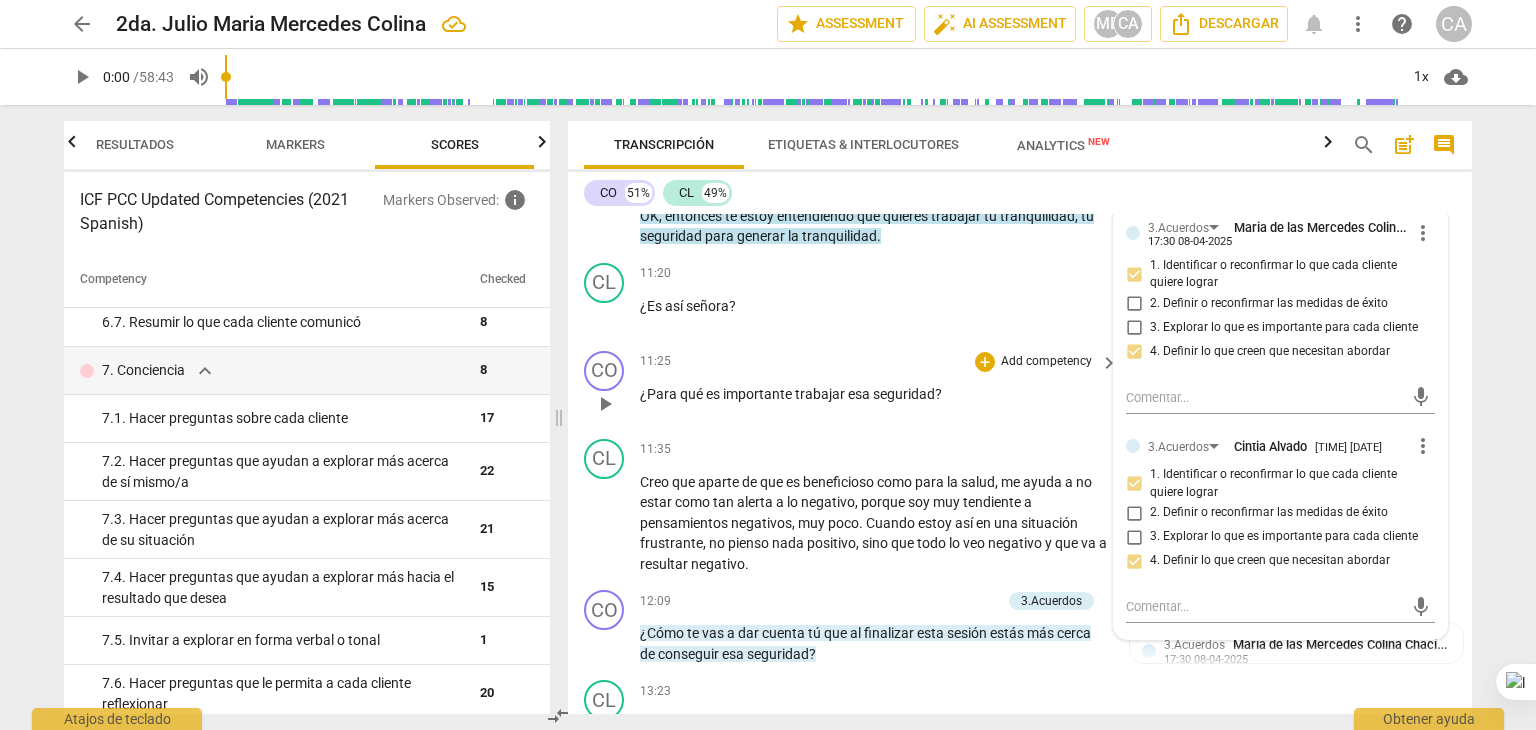 click on "Add competency" at bounding box center (1046, 362) 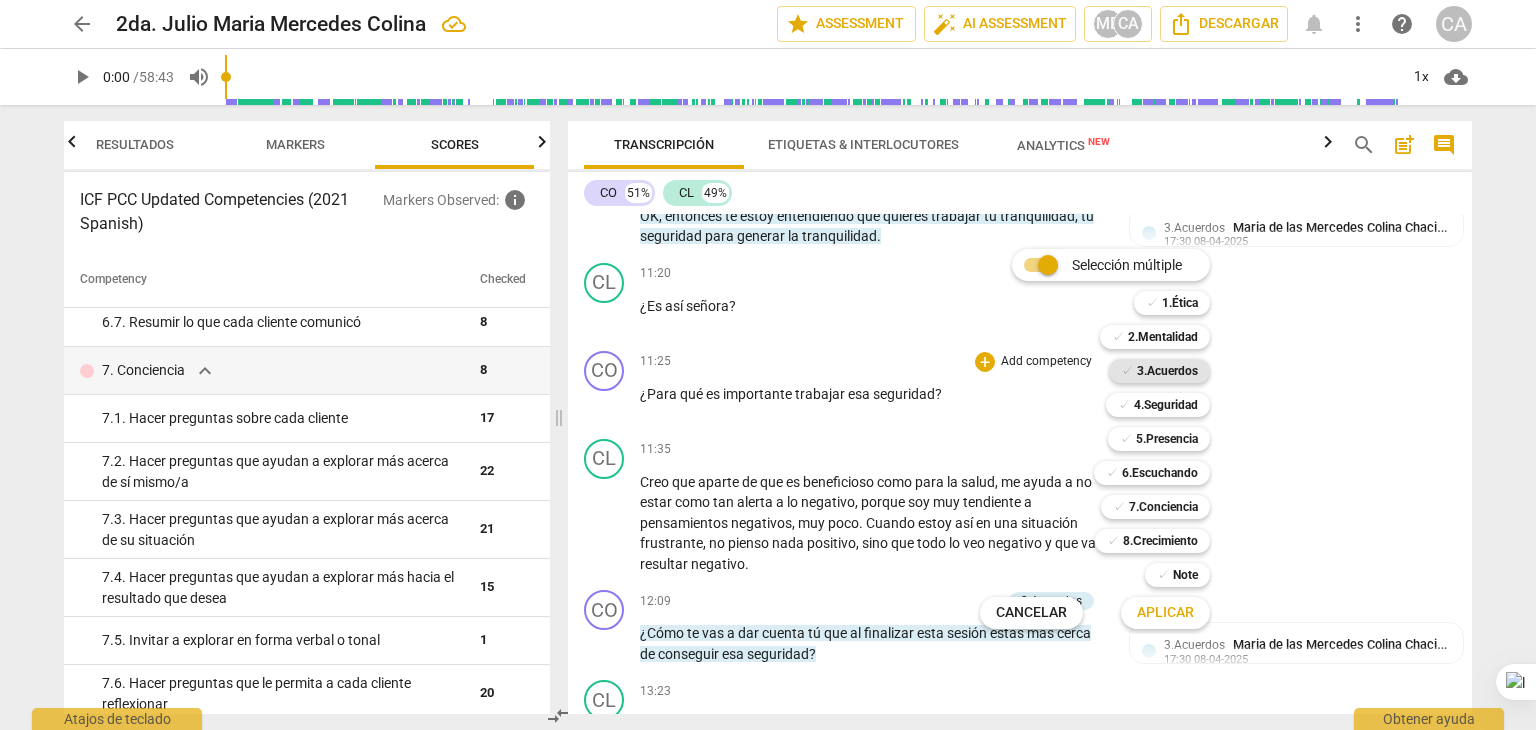 click on "3.Acuerdos" at bounding box center [1167, 371] 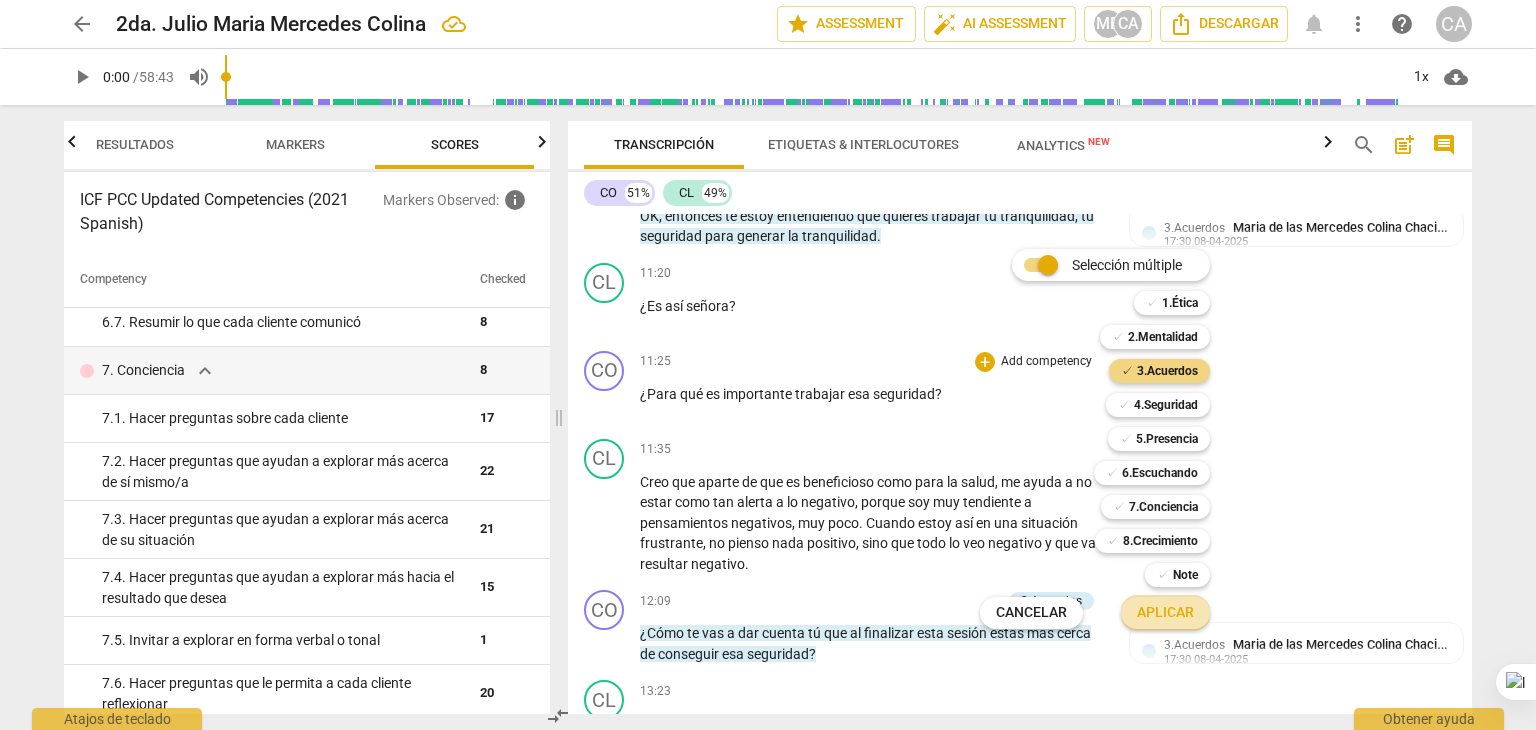 click on "Aplicar" at bounding box center [1165, 613] 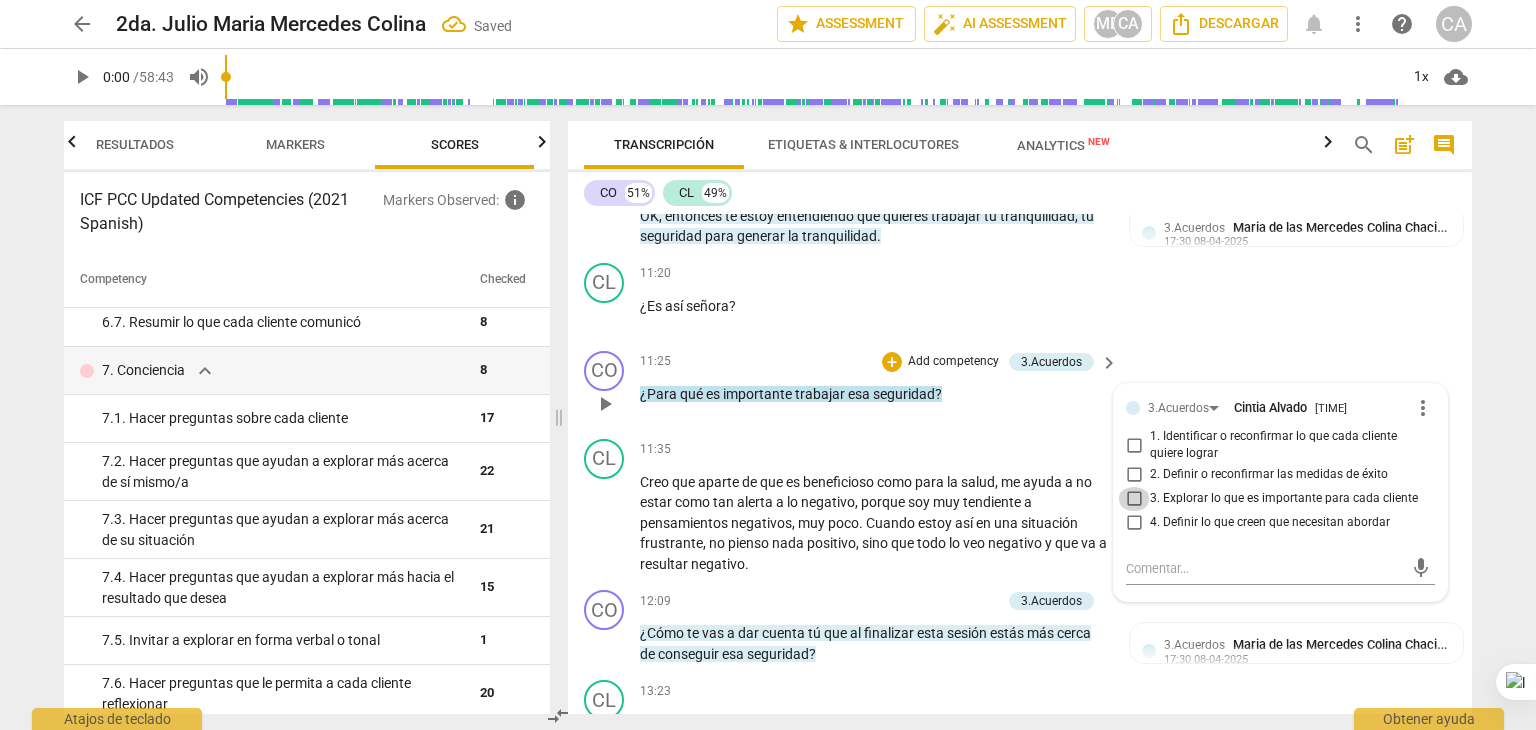 click on "3. Explorar lo que es importante para cada cliente" at bounding box center (1134, 499) 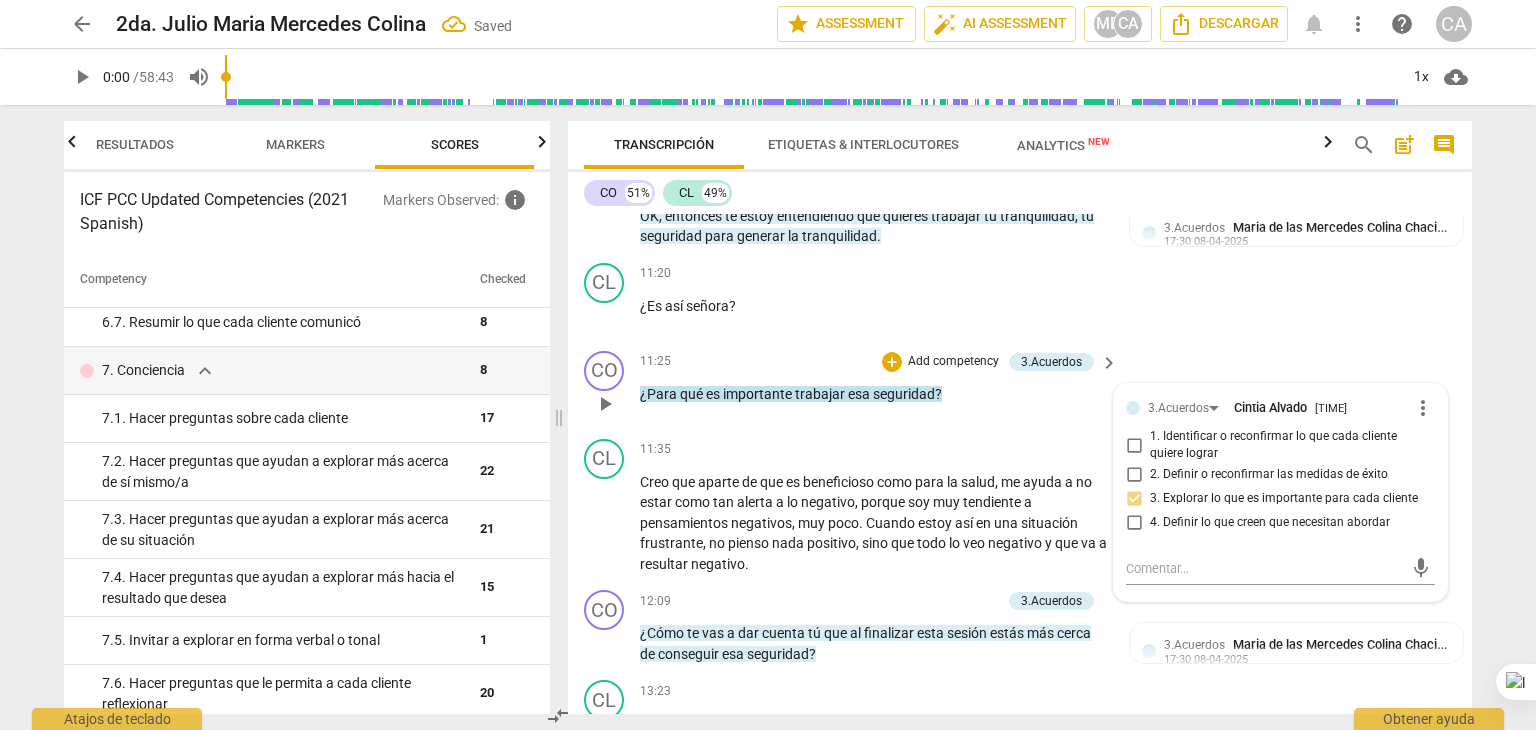 click on "CO play_arrow pause [TIME] + Add competency 3.Acuerdos keyboard_arrow_right ¿Para qué es importante trabajar esa seguridad ? 3.Acuerdos [PERSON] [TIME] more_vert 1. Identificar o reconfirmar lo que cada cliente quiere lograr 2. Definir o reconfirmar las medidas de éxito 3. Explorar lo que es importante para cada cliente 4. Definir lo que creen que necesitan abordar mic" at bounding box center (1020, 387) 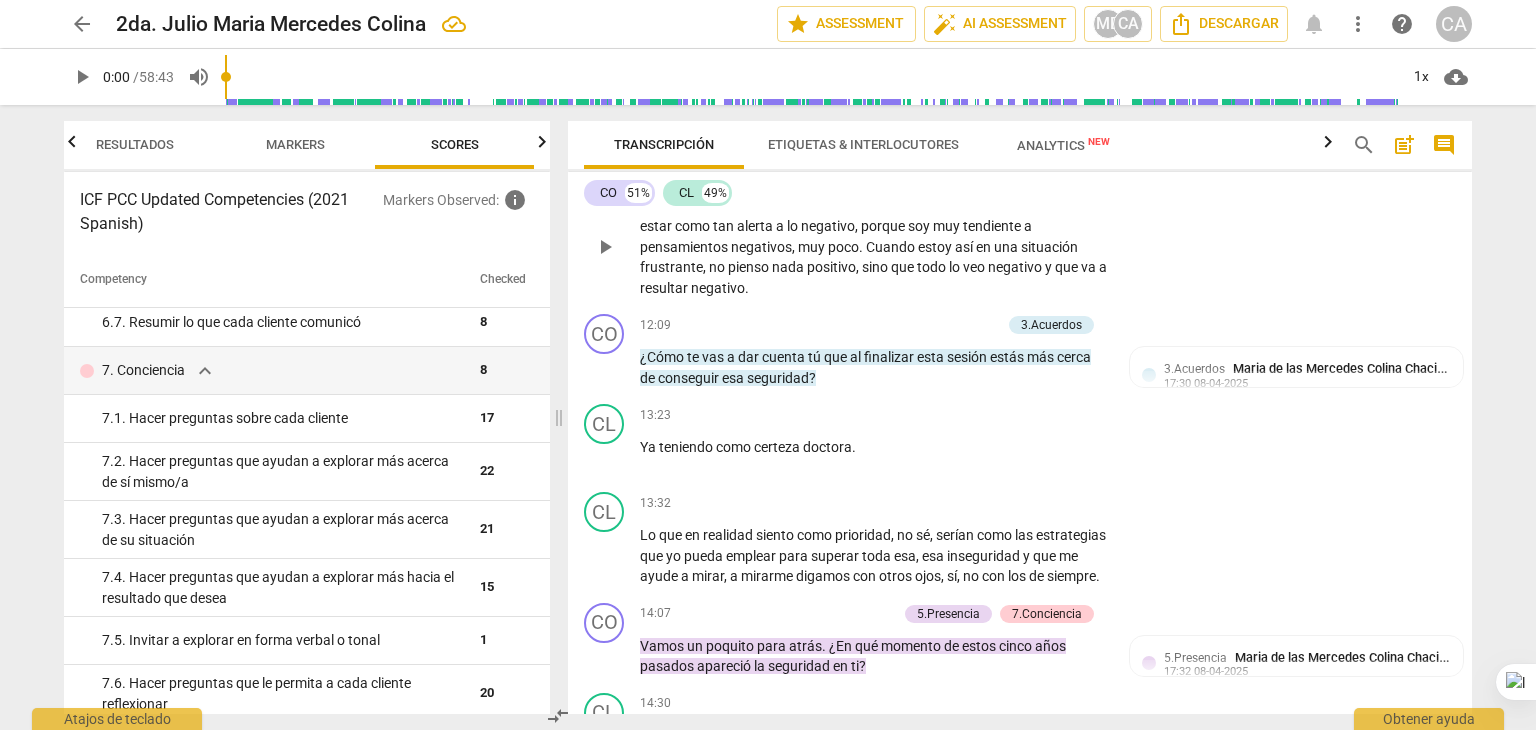 scroll, scrollTop: 4008, scrollLeft: 0, axis: vertical 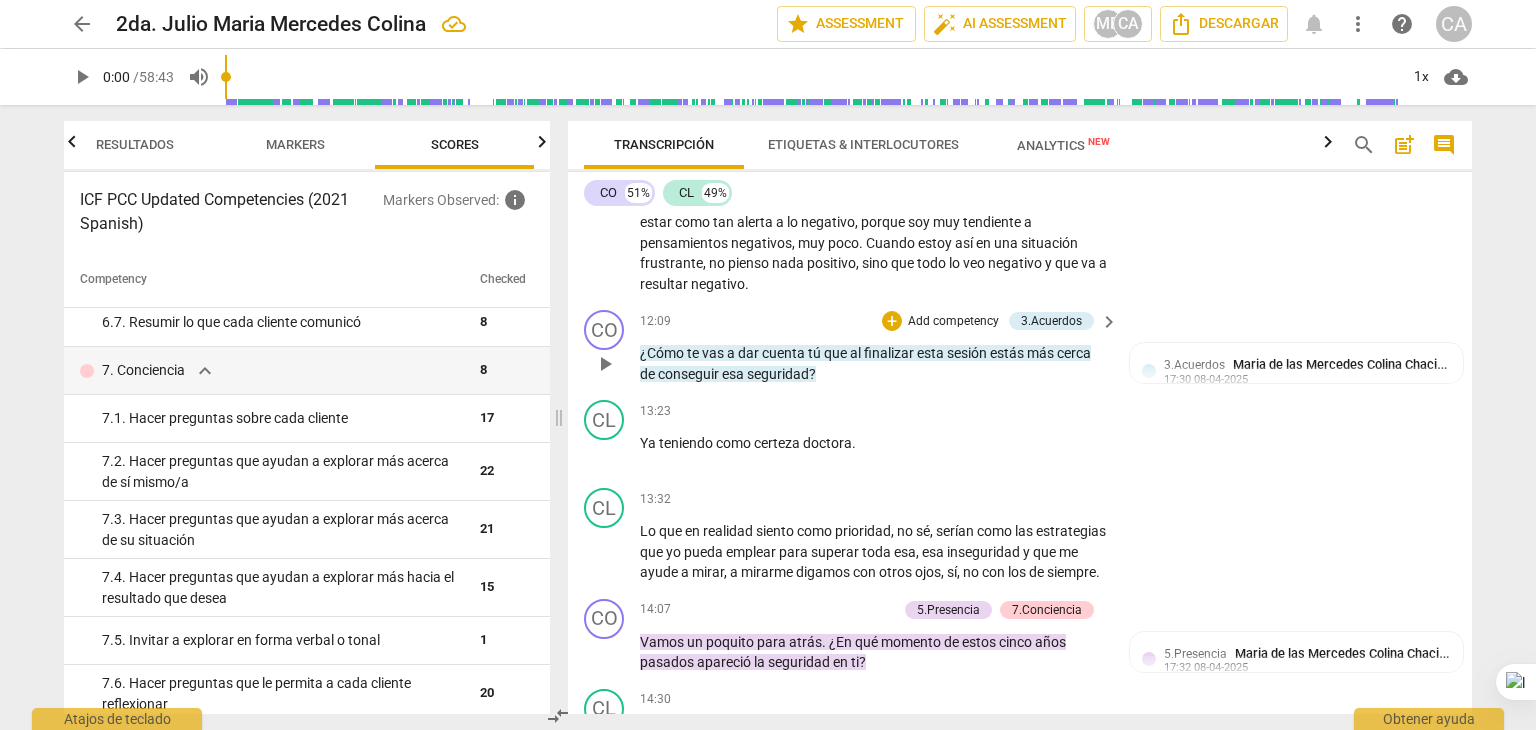 click on "Add competency" at bounding box center (953, 322) 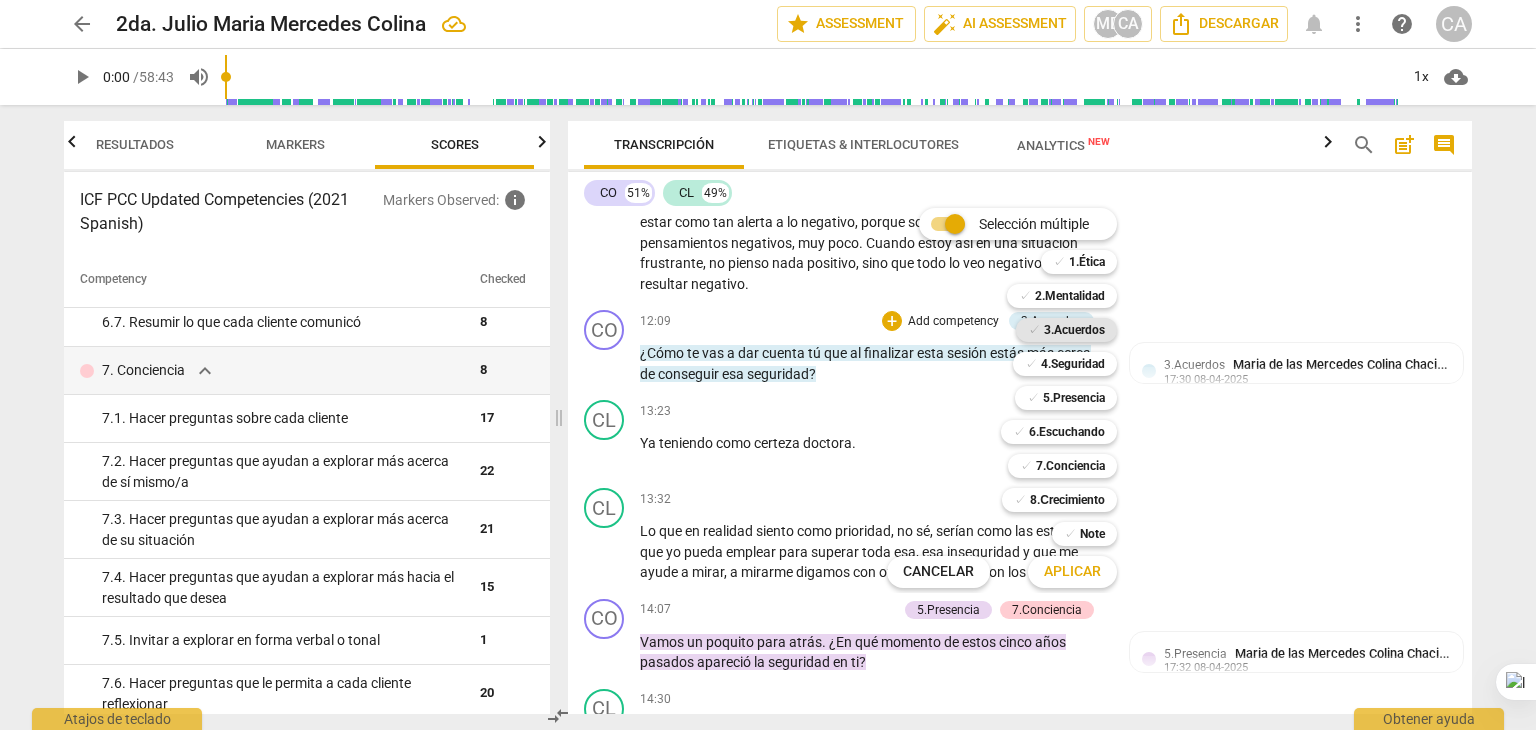 click on "3.Acuerdos" at bounding box center (1074, 330) 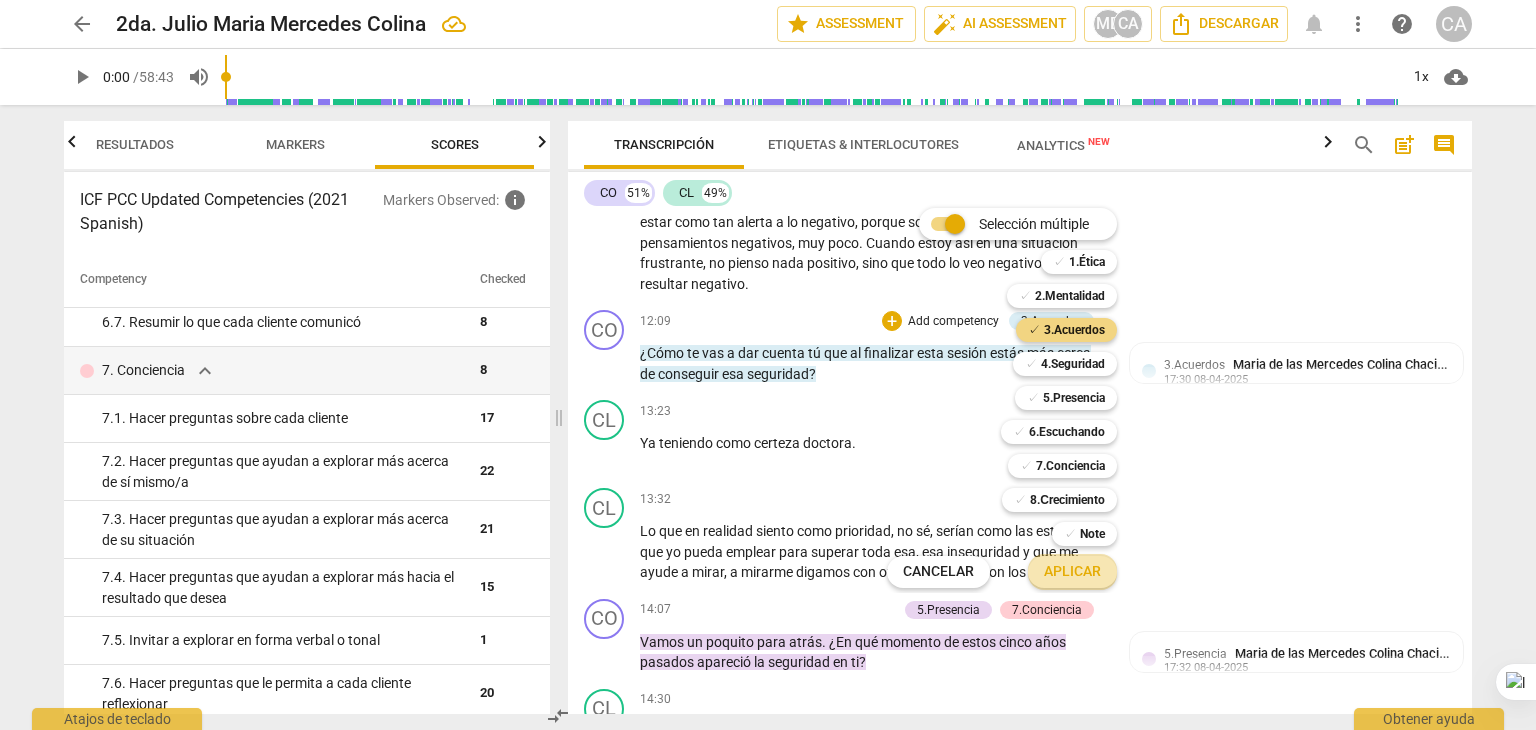 click on "Aplicar" at bounding box center (1072, 572) 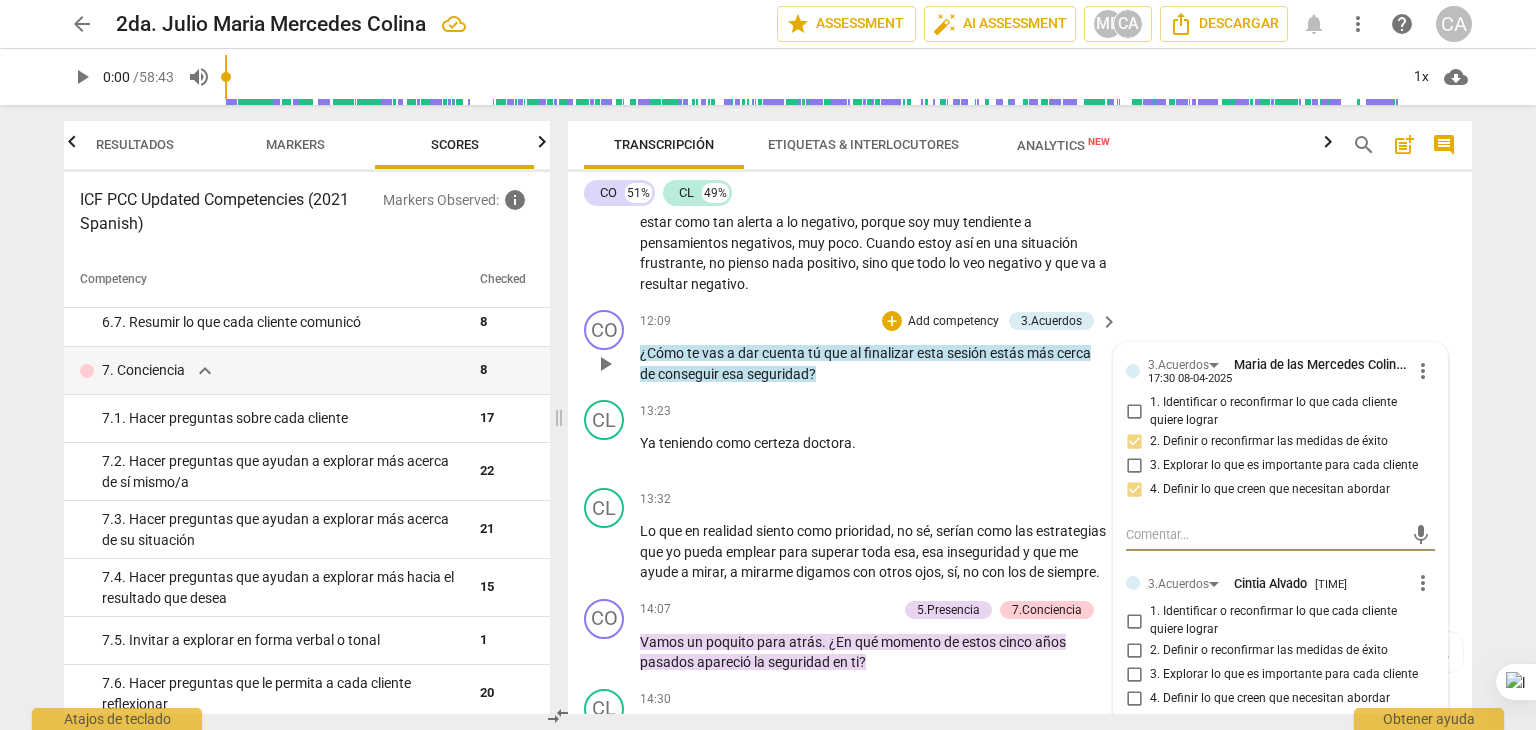 click on "3.Acuerdos [FIRST] [LAST] [TIME] [DATE] more_vert 1. Identificar o reconfirmar lo que cada cliente quiere lograr 2. Definir o reconfirmar las medidas de éxito 3. Explorar lo que es importante para cada cliente 4. Definir lo que creen que necesitan abordar mic 3.Acuerdos [FIRST] [LAST] [TIME] [DATE] more_vert 1. Identificar o reconfirmar lo que cada cliente quiere lograr 2. Definir o reconfirmar las medidas de éxito 3. Explorar lo que es importante para cada cliente 4. Definir lo que creen que necesitan abordar mic" at bounding box center (1280, 560) 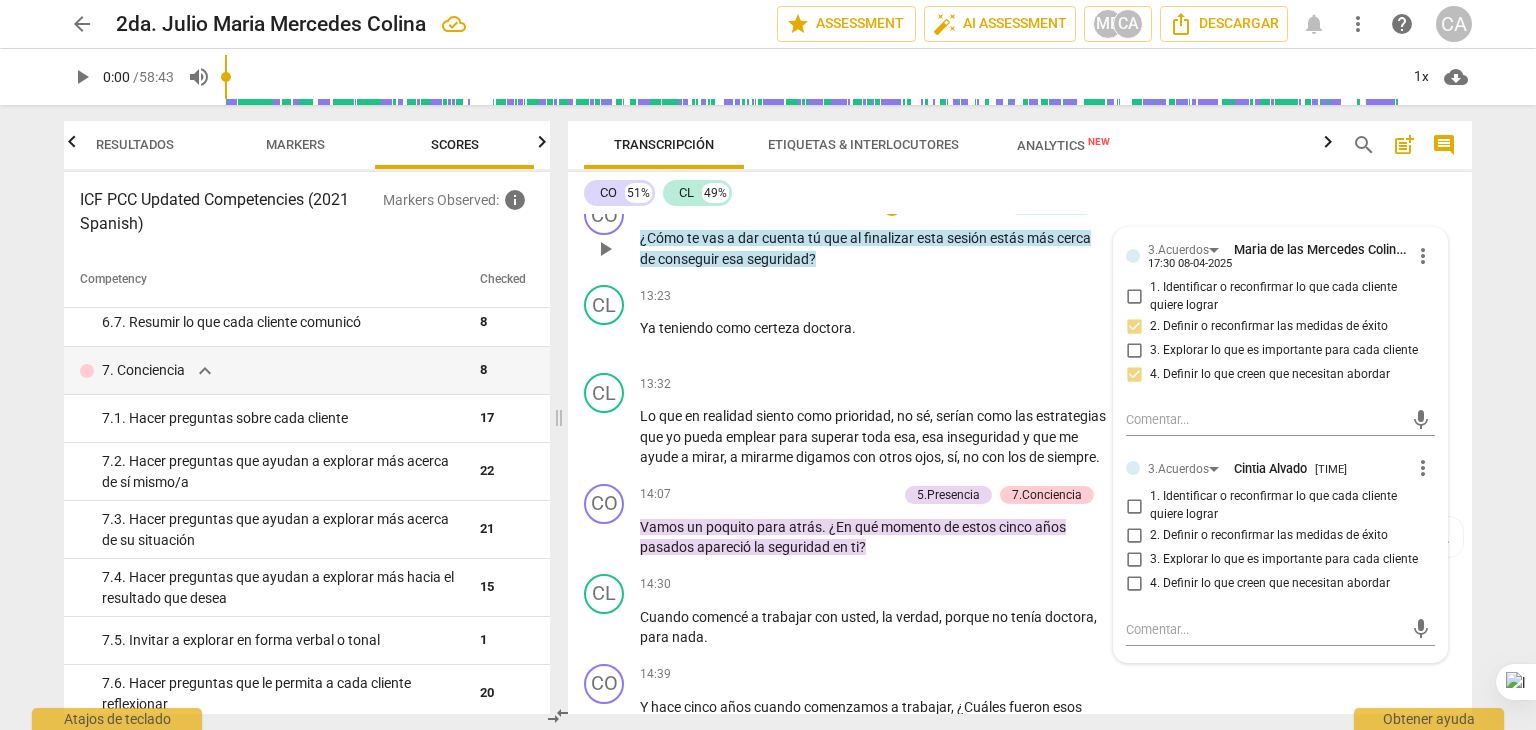 scroll, scrollTop: 4128, scrollLeft: 0, axis: vertical 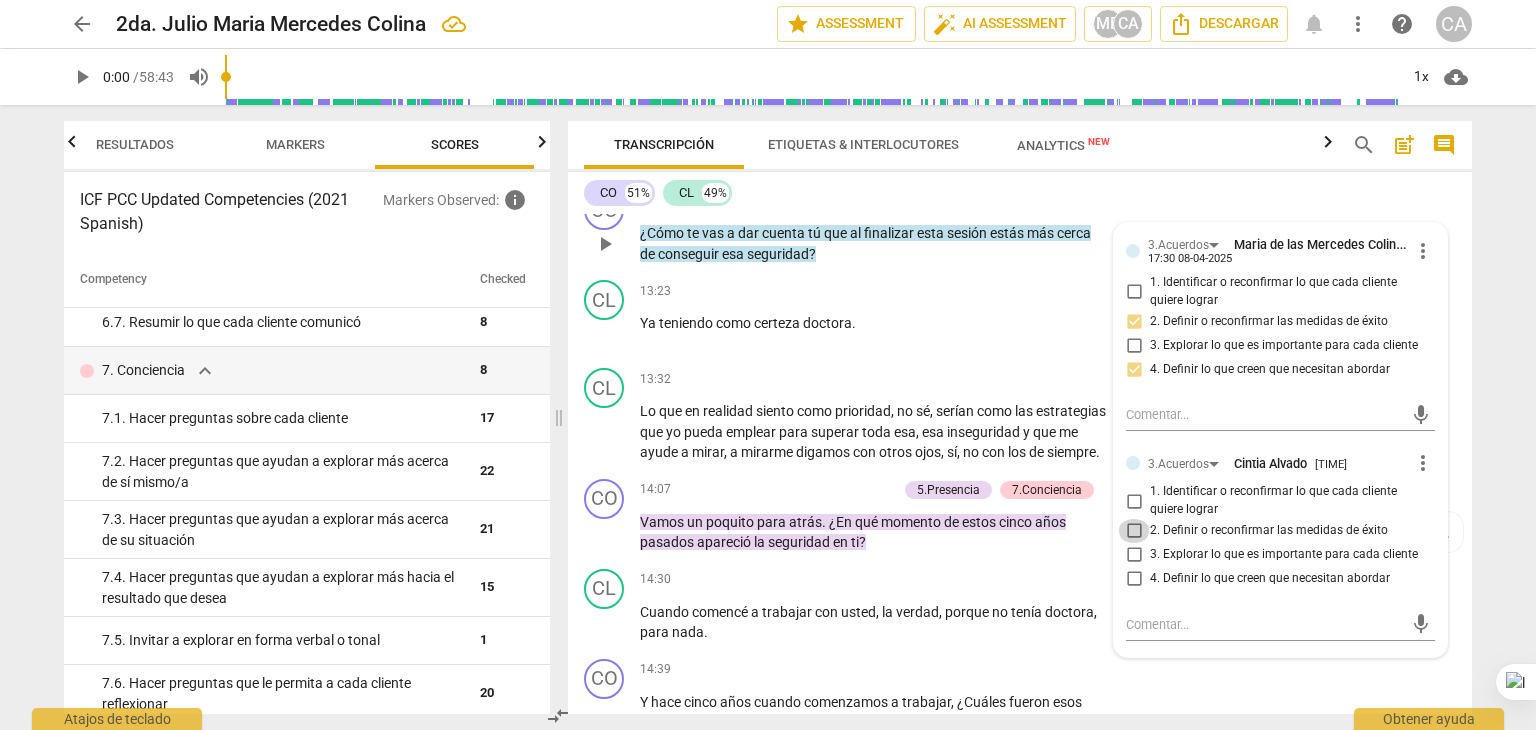 click on "2. Definir o reconfirmar las medidas de éxito" at bounding box center (1134, 531) 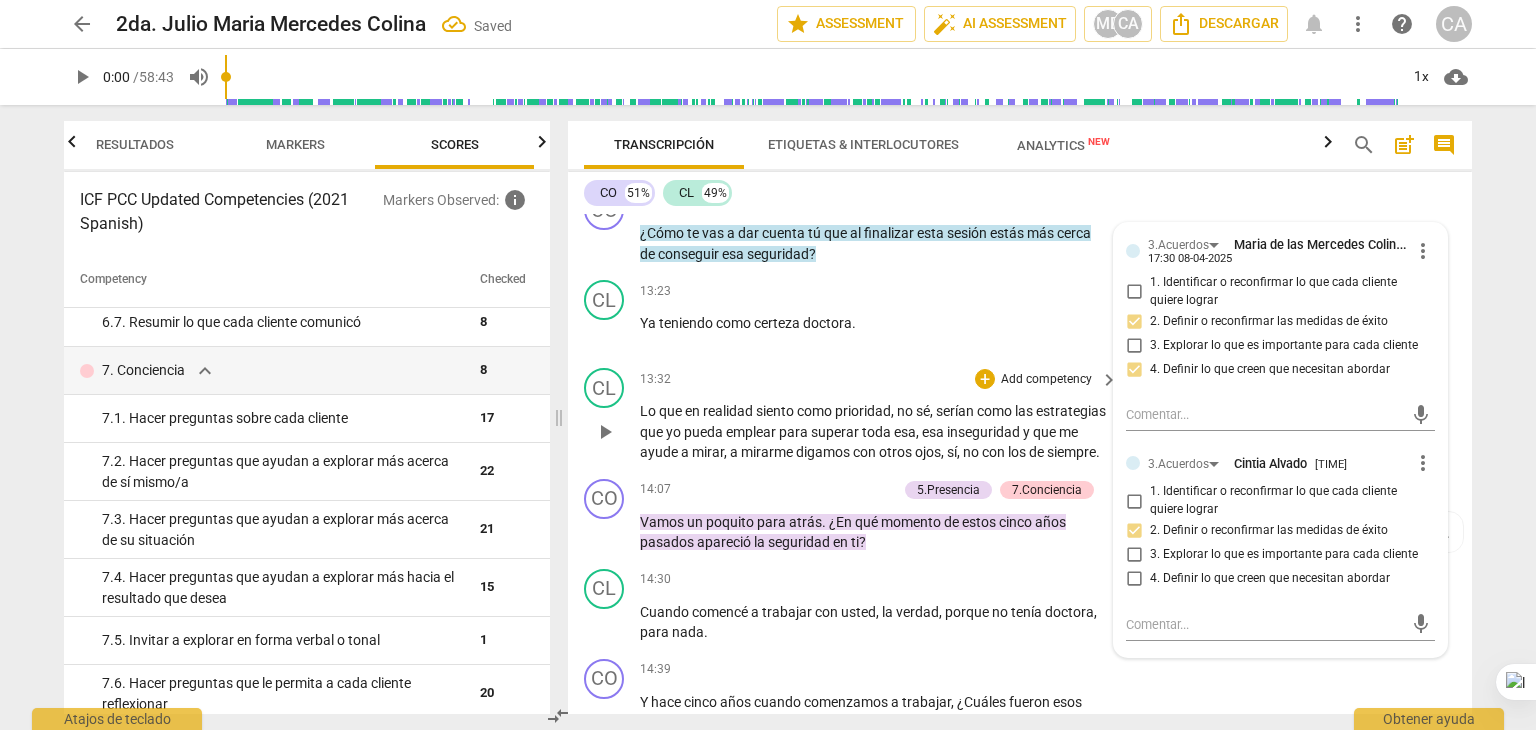 click on "superar" at bounding box center [836, 432] 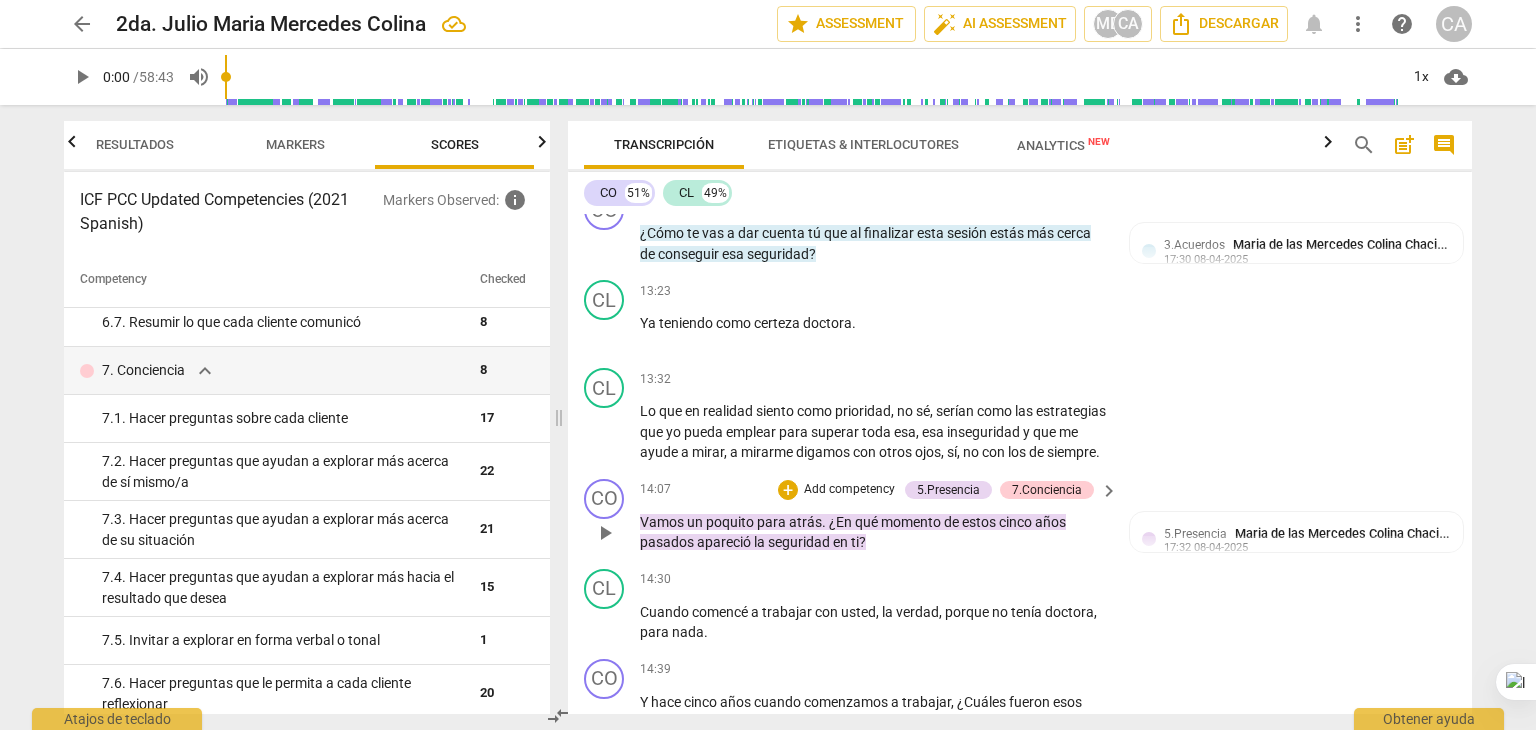 click on "CO play_arrow pause [TIME] + Add competency 5.Presencia 7.Conciencia keyboard_arrow_right Vamos un poquito para atrás . ¿En qué momento de estos cinco años pasados apareció la seguridad en ti ? 5.Presencia [PERSON] [TIME] 1. Actuar en respuesta a toda la persona 2. Actuar en respuesta a lo que cada cliente quiere 3. Colaborar con cada cliente apoyando a cada cliente 4. Demostrar curiosidad 5. Crear o dejar espacio para el silencio 7.Conciencia [PERSON] [TIME] 1. Hacer preguntas sobre cada cliente 2. Hacer preguntas que ayudan a explorar más acerca de sí mismo/a 3. Hacer preguntas que ayudan a explorar más acerca de su situación 4. Hacer preguntas que ayudan a explorar más hacia el resultado que desea 6. Hacer preguntas que le permita a cada cliente reflexionar" at bounding box center (1020, 516) 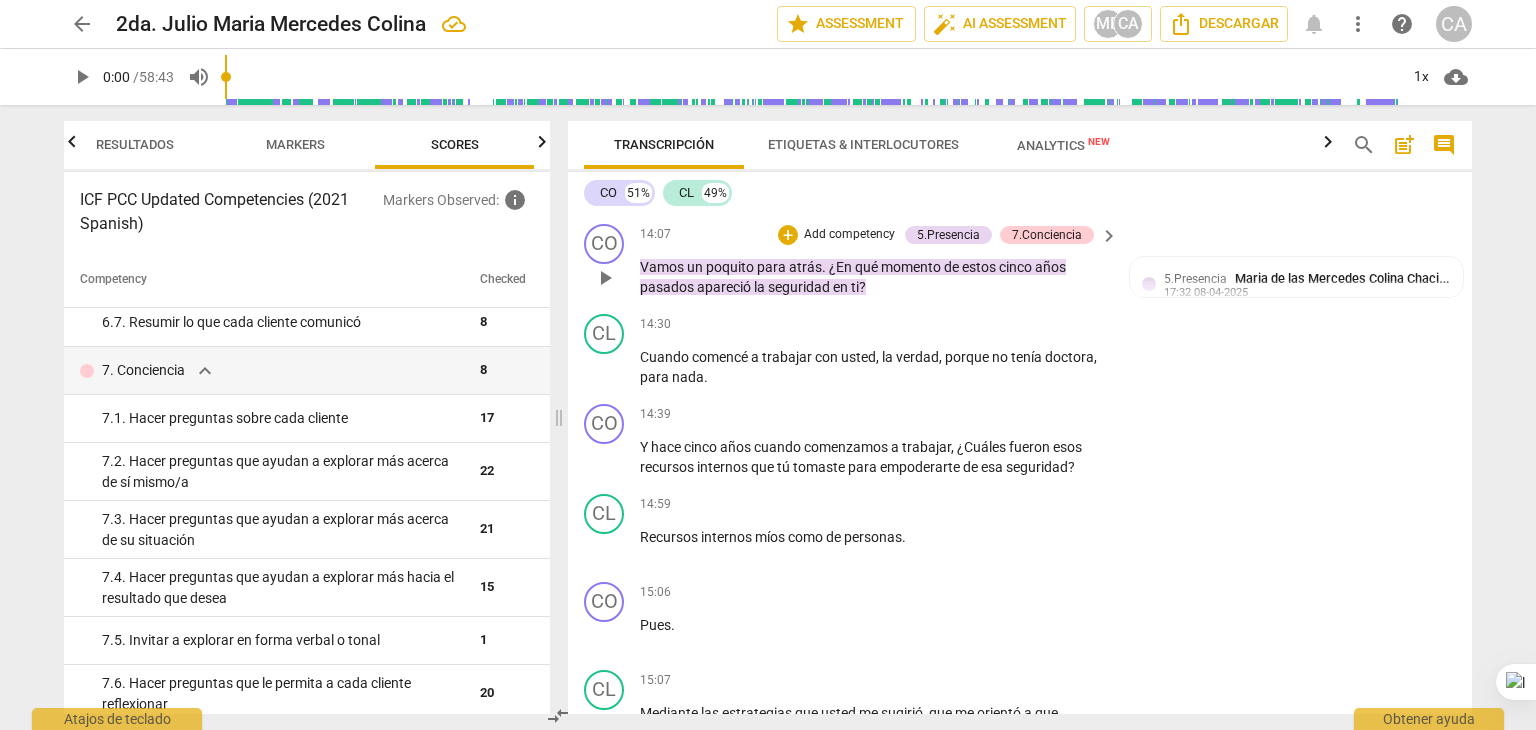 scroll, scrollTop: 4408, scrollLeft: 0, axis: vertical 